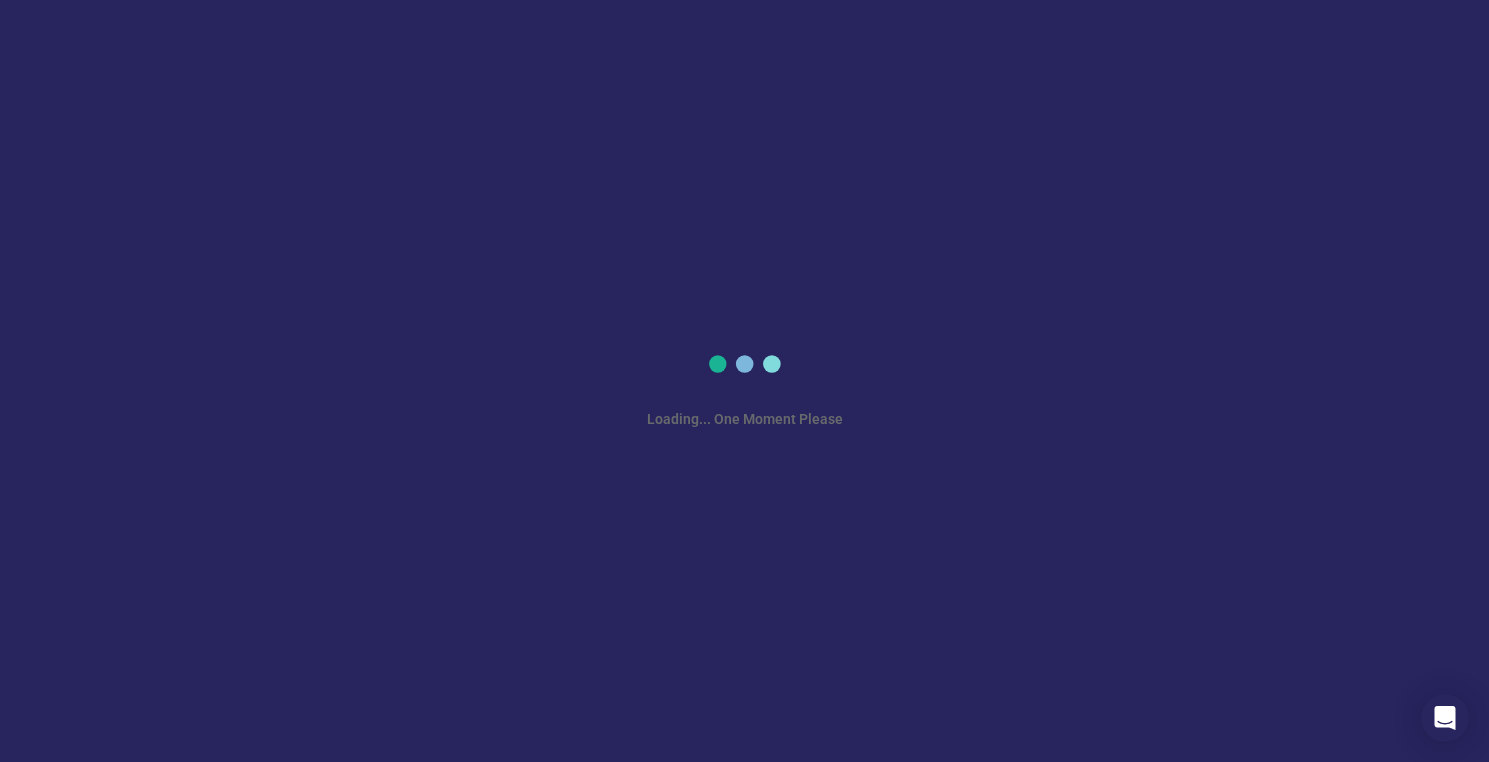 scroll, scrollTop: 0, scrollLeft: 0, axis: both 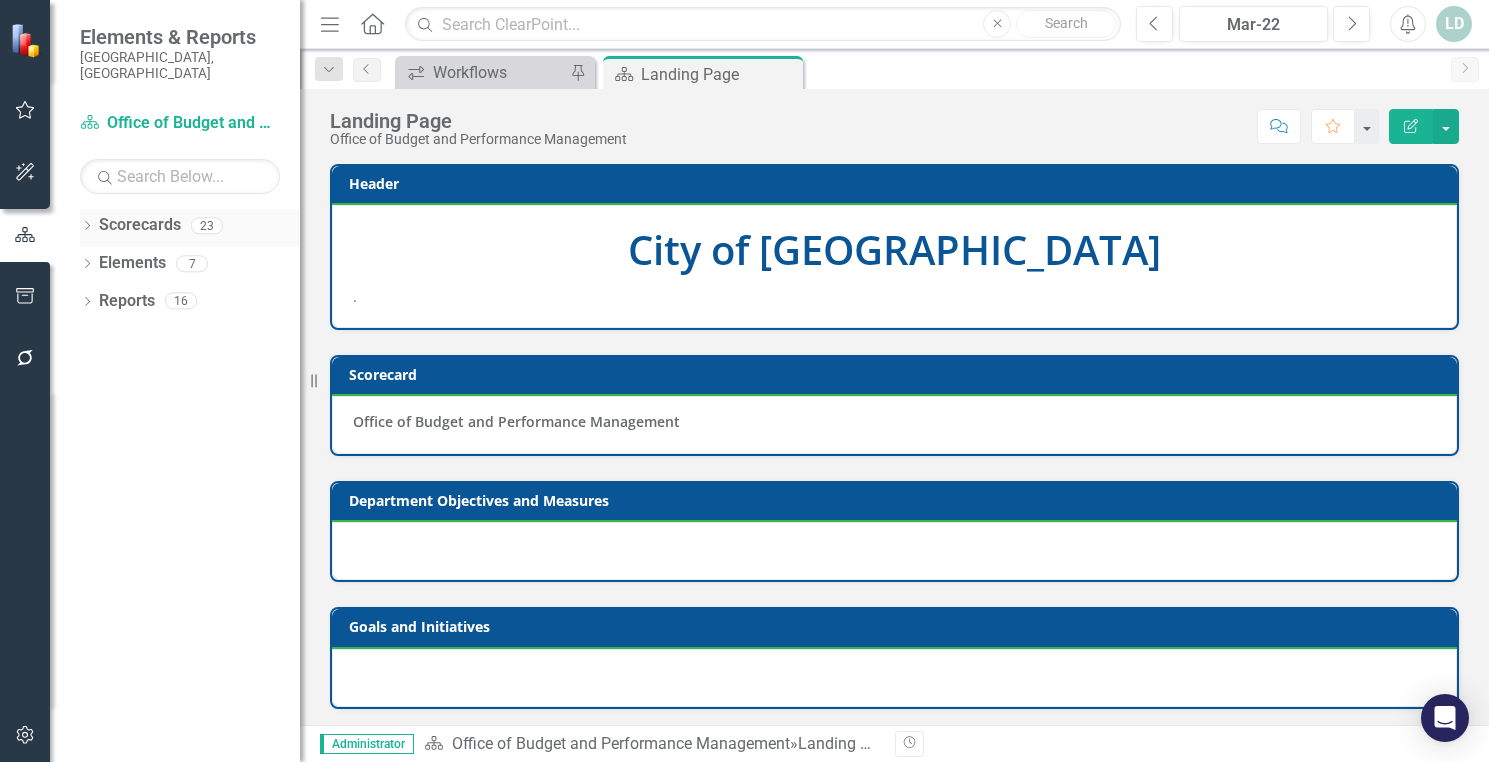 click 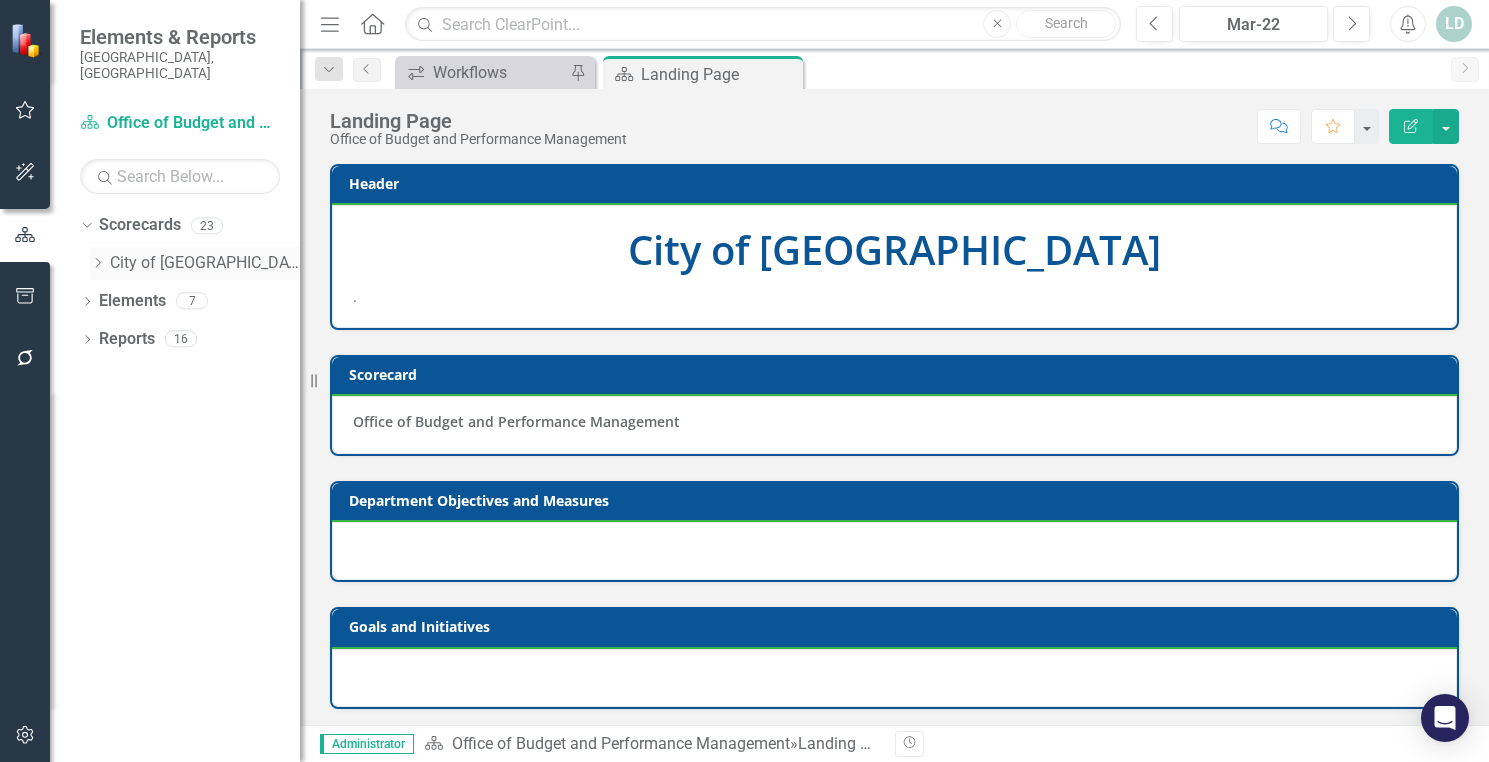 click on "City of [GEOGRAPHIC_DATA]" at bounding box center (205, 263) 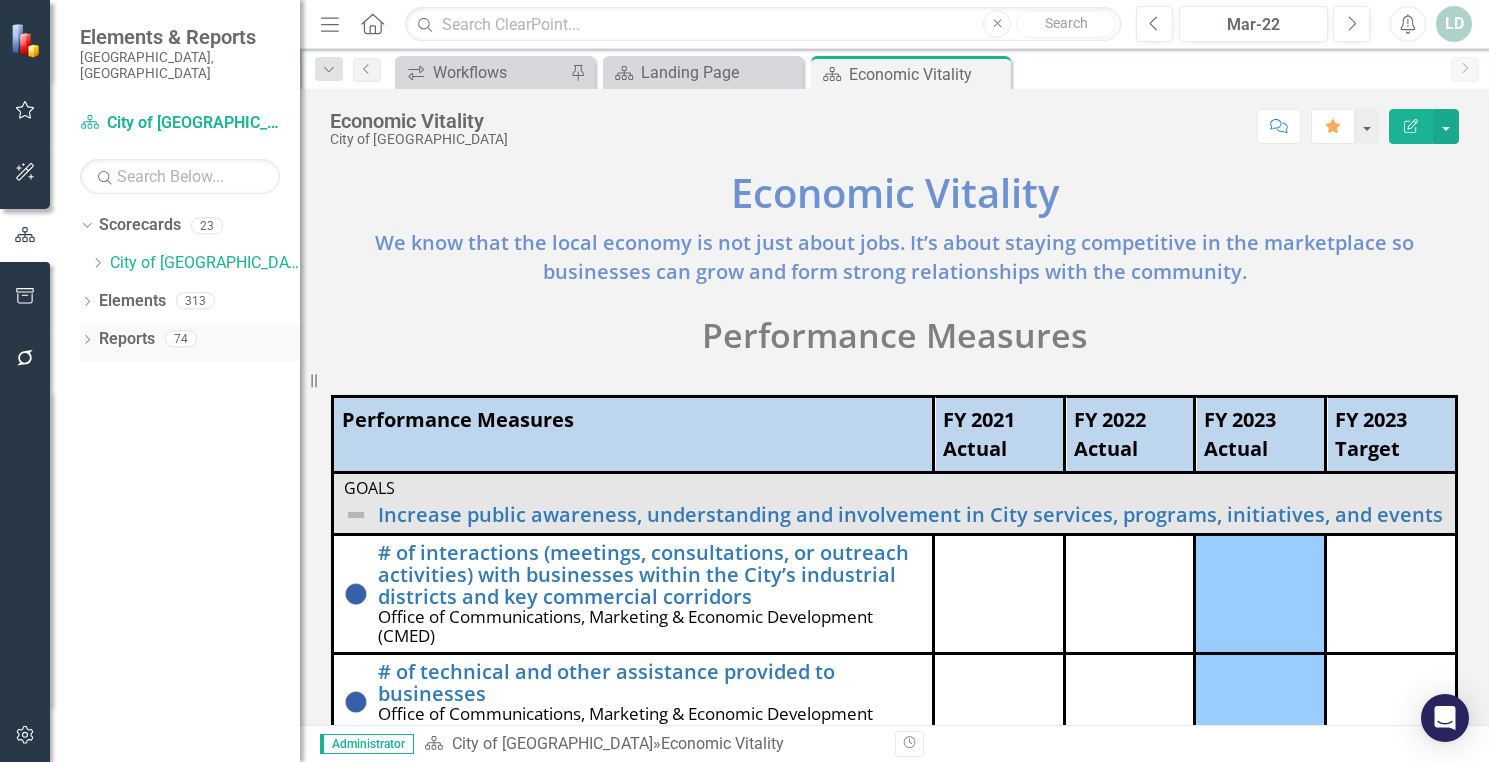 click on "Dropdown" 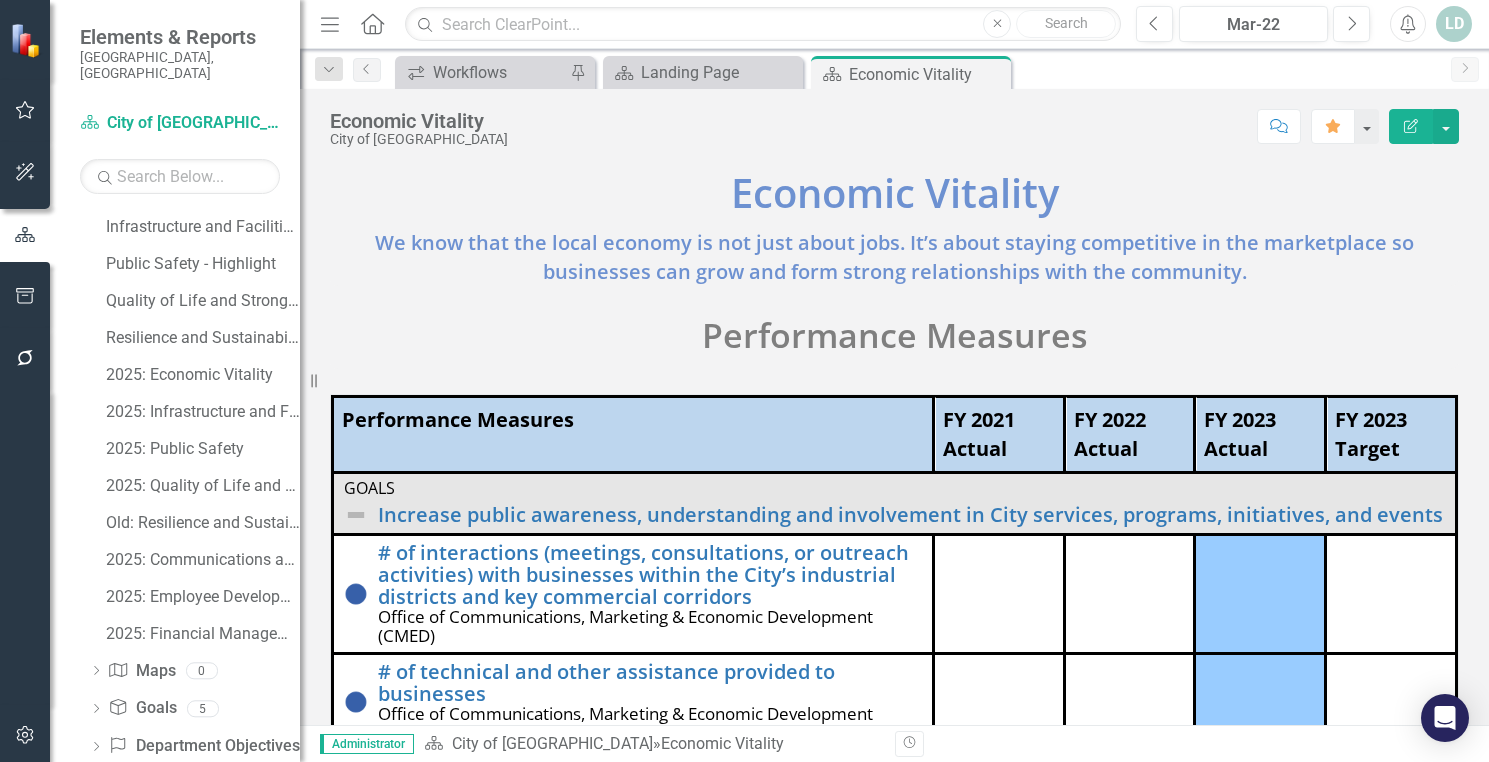 scroll, scrollTop: 795, scrollLeft: 0, axis: vertical 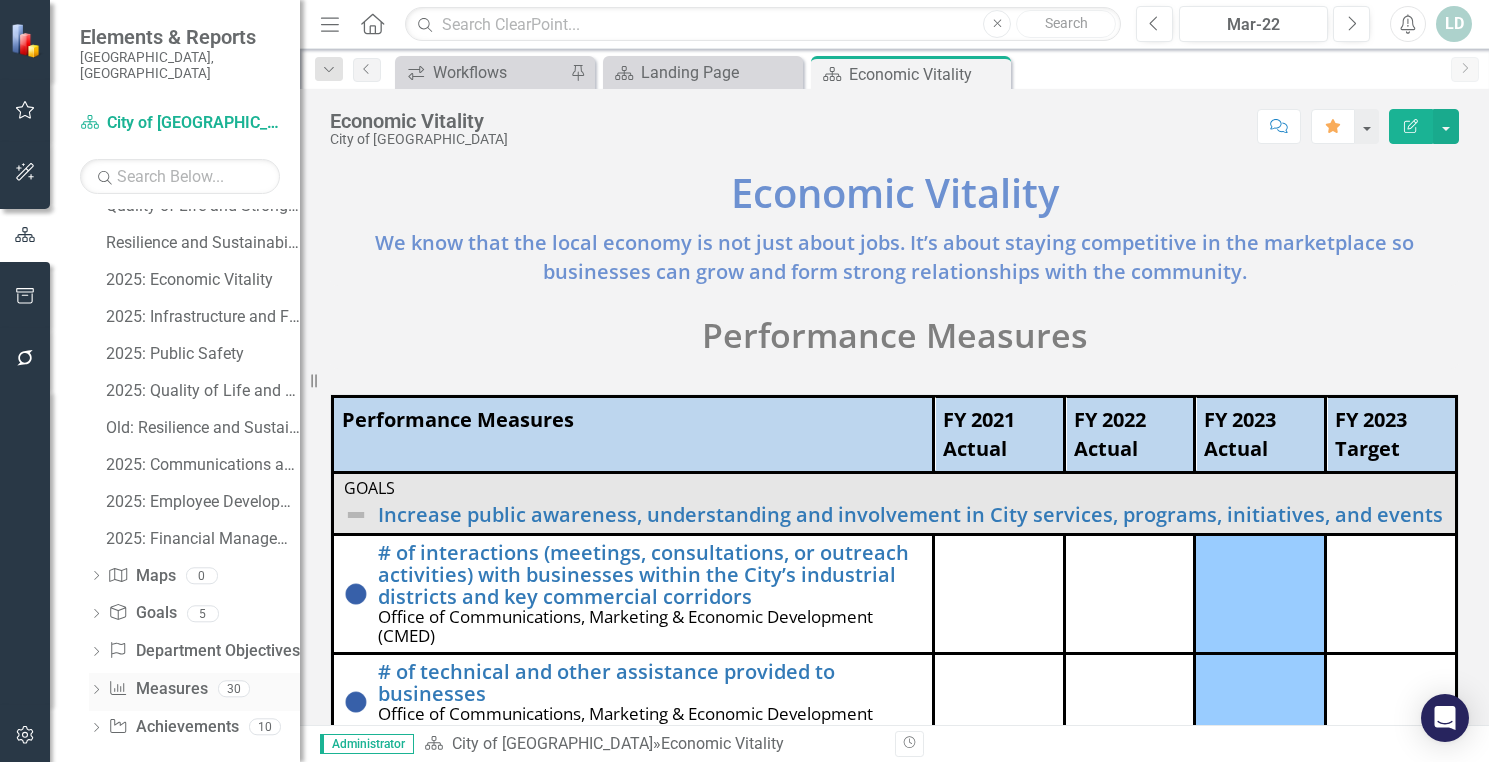 click on "Dropdown" 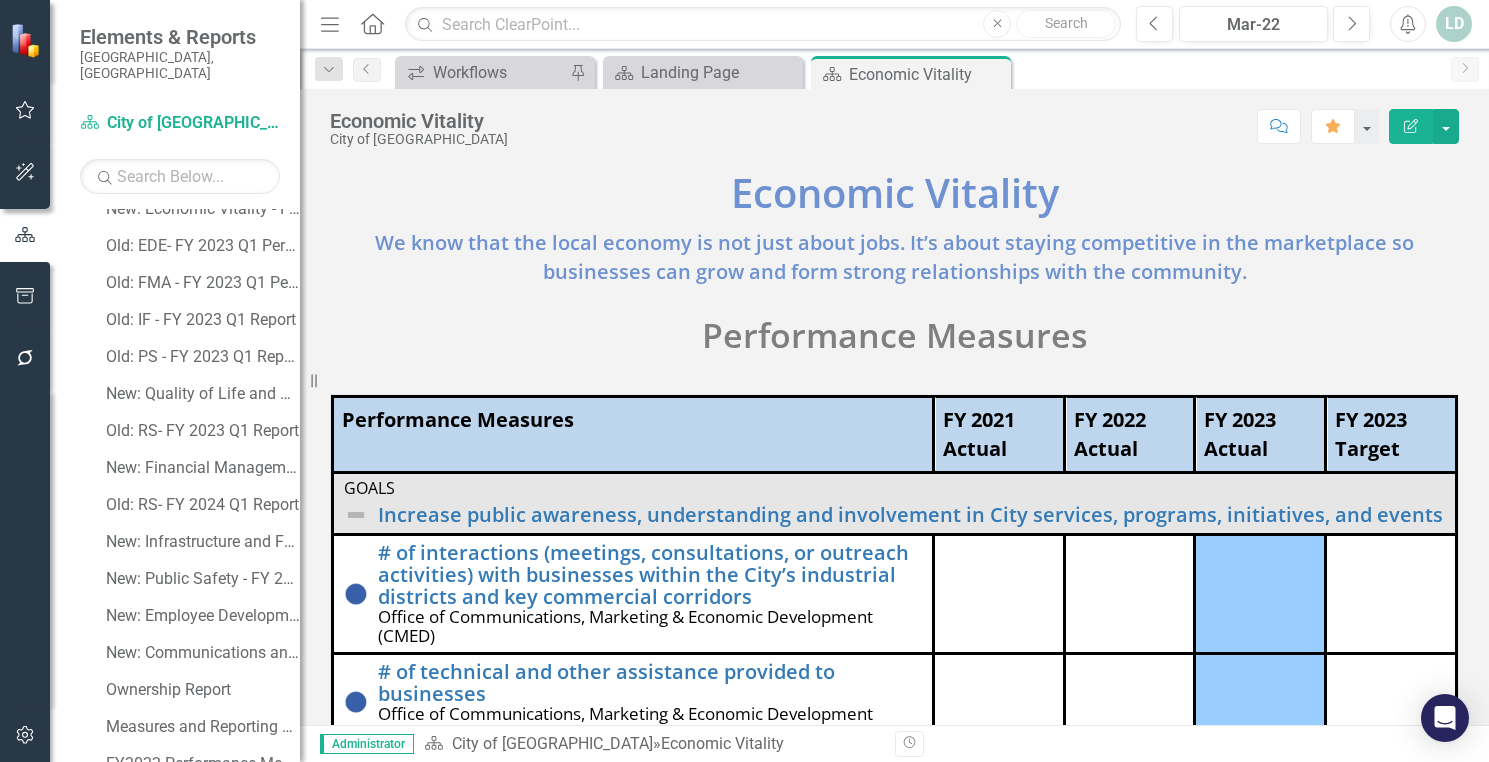 scroll, scrollTop: 943, scrollLeft: 0, axis: vertical 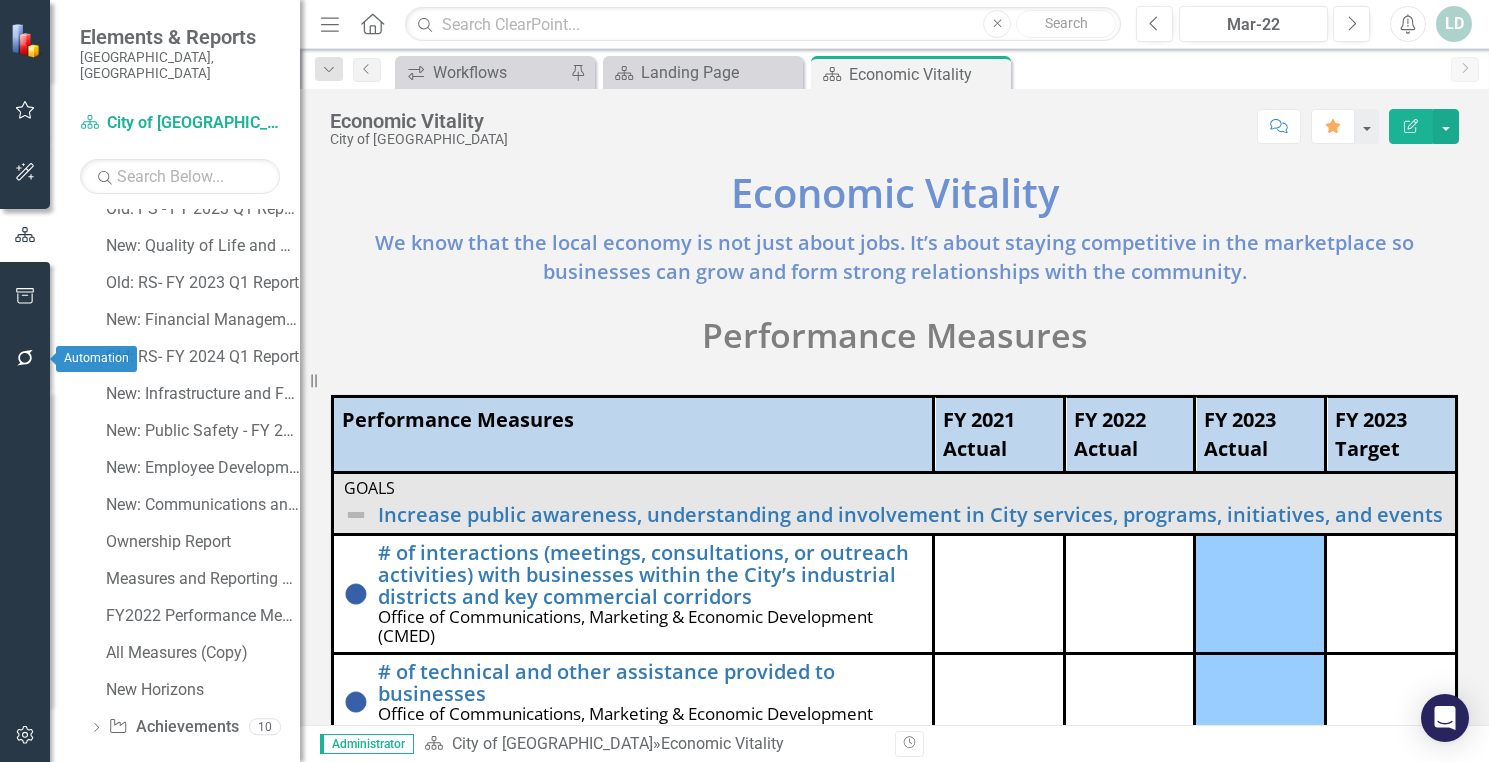click 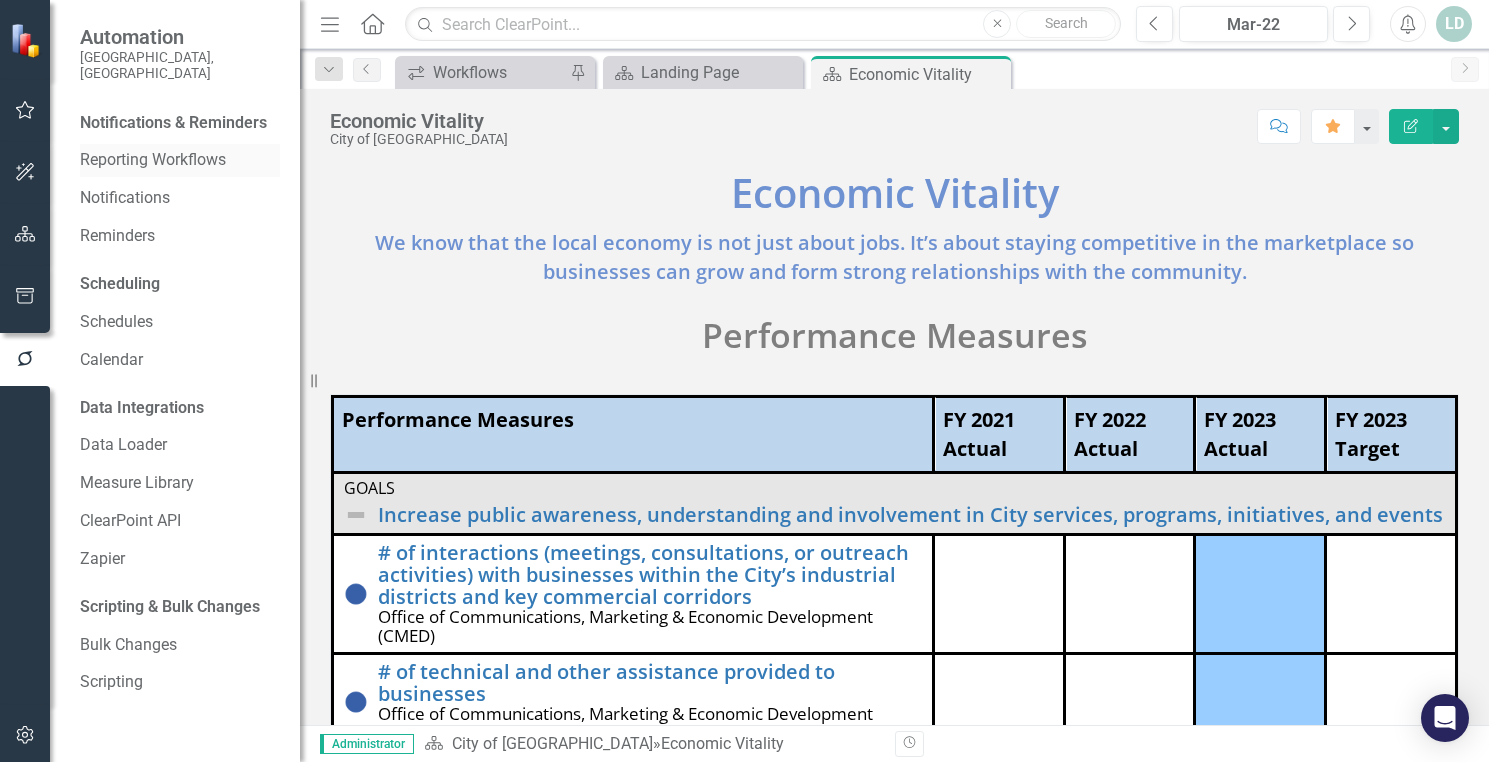 click on "Reporting Workflows" at bounding box center [180, 160] 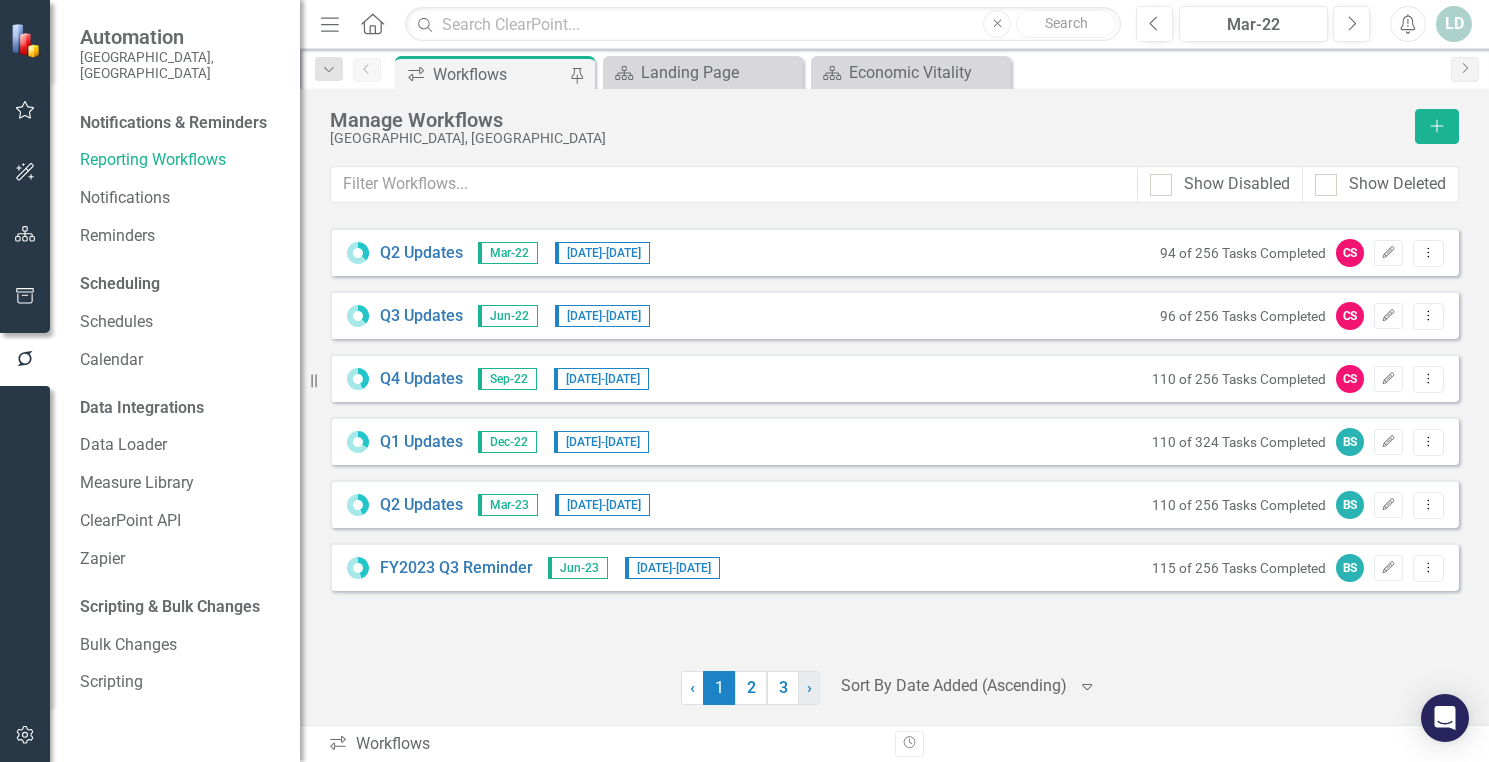 click on "› Next" at bounding box center [809, 688] 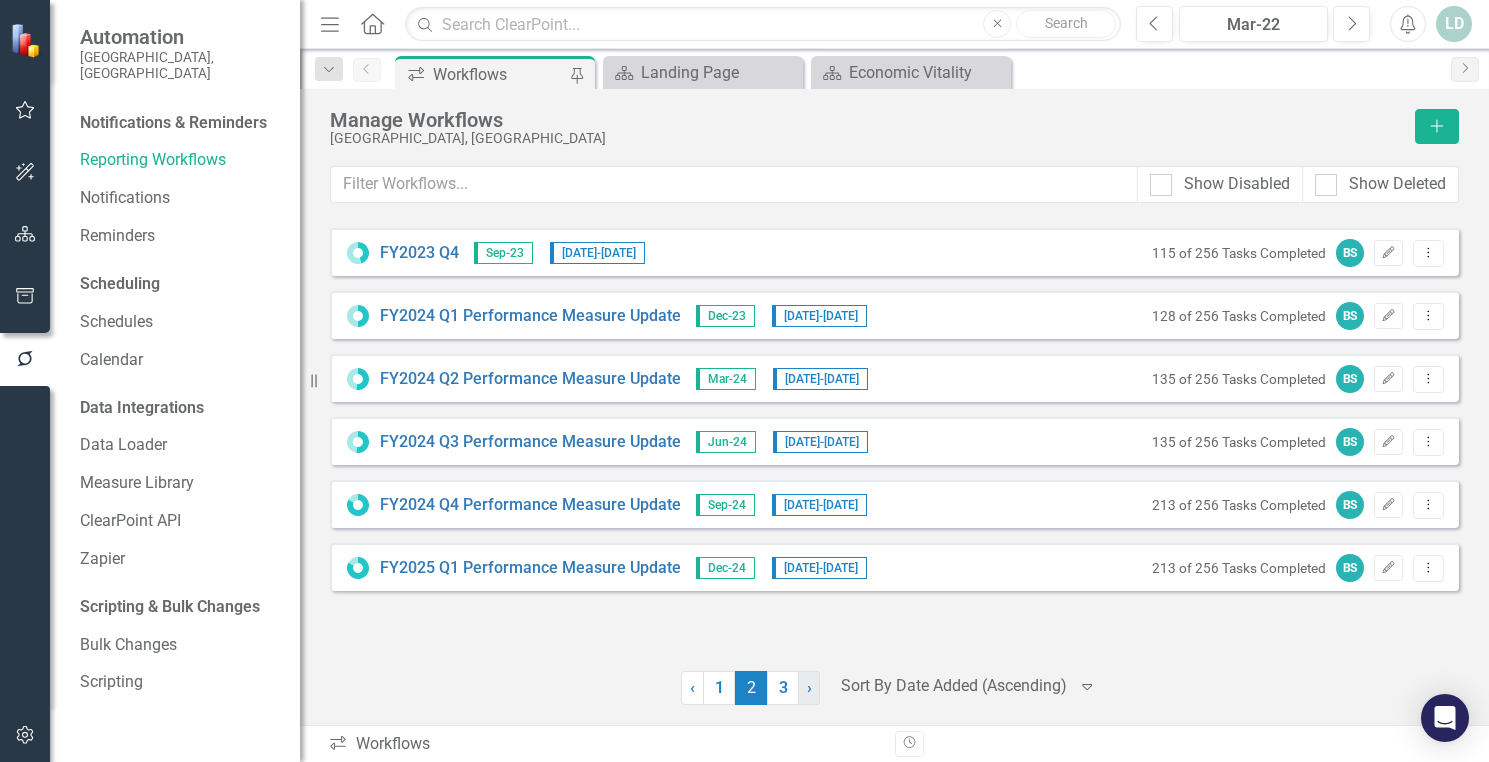 click on "›" at bounding box center [809, 687] 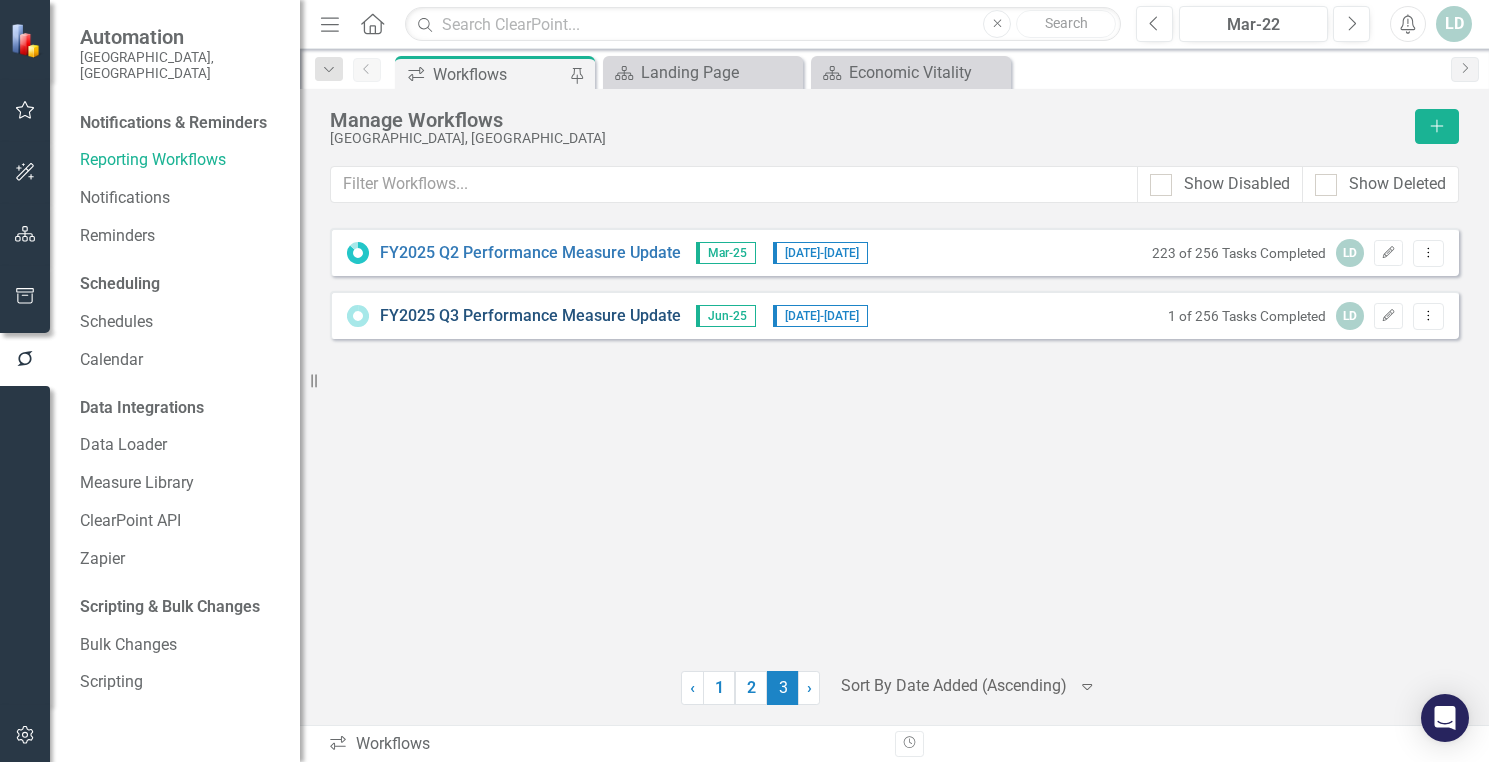 click on "FY2025 Q3 Performance Measure Update" at bounding box center (530, 316) 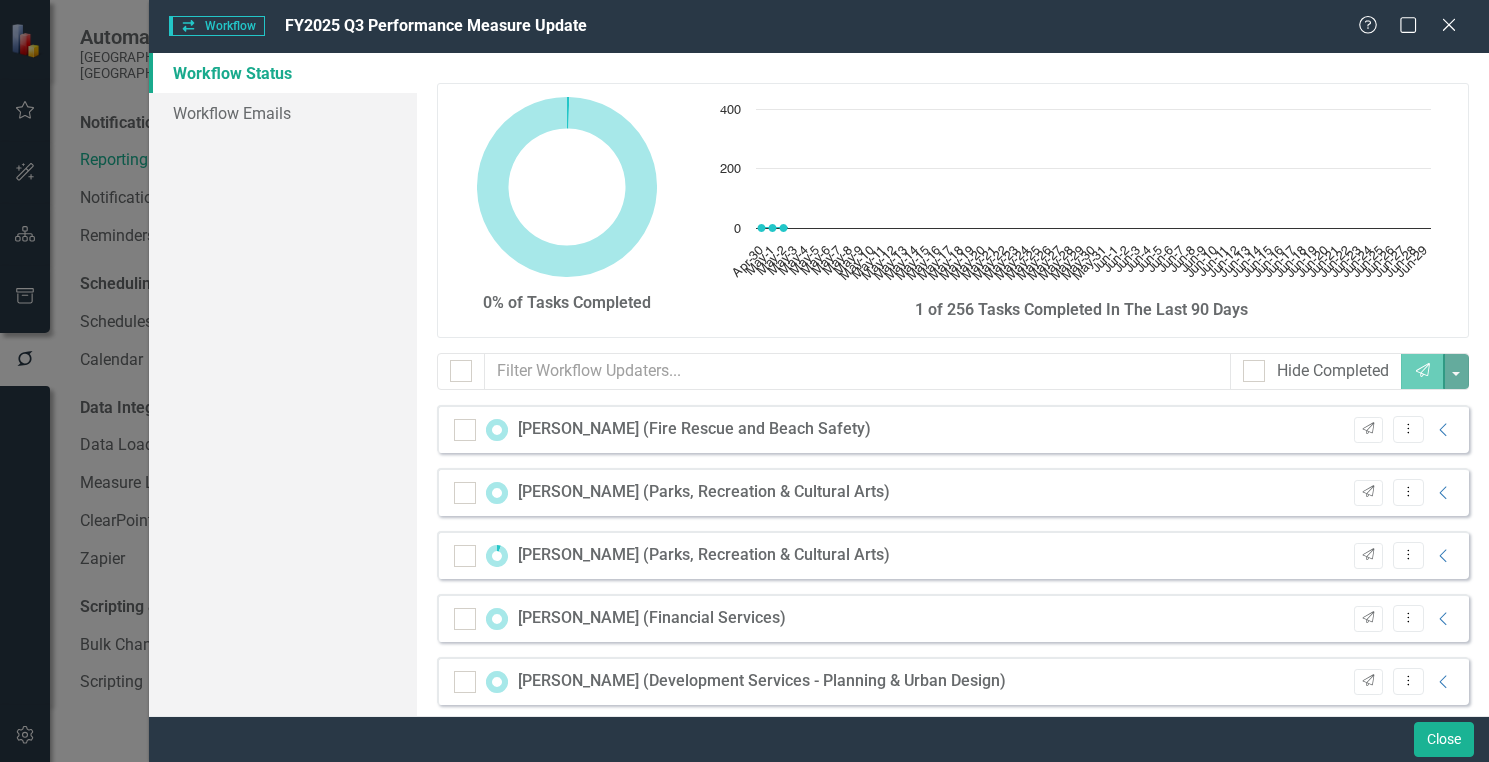 checkbox on "false" 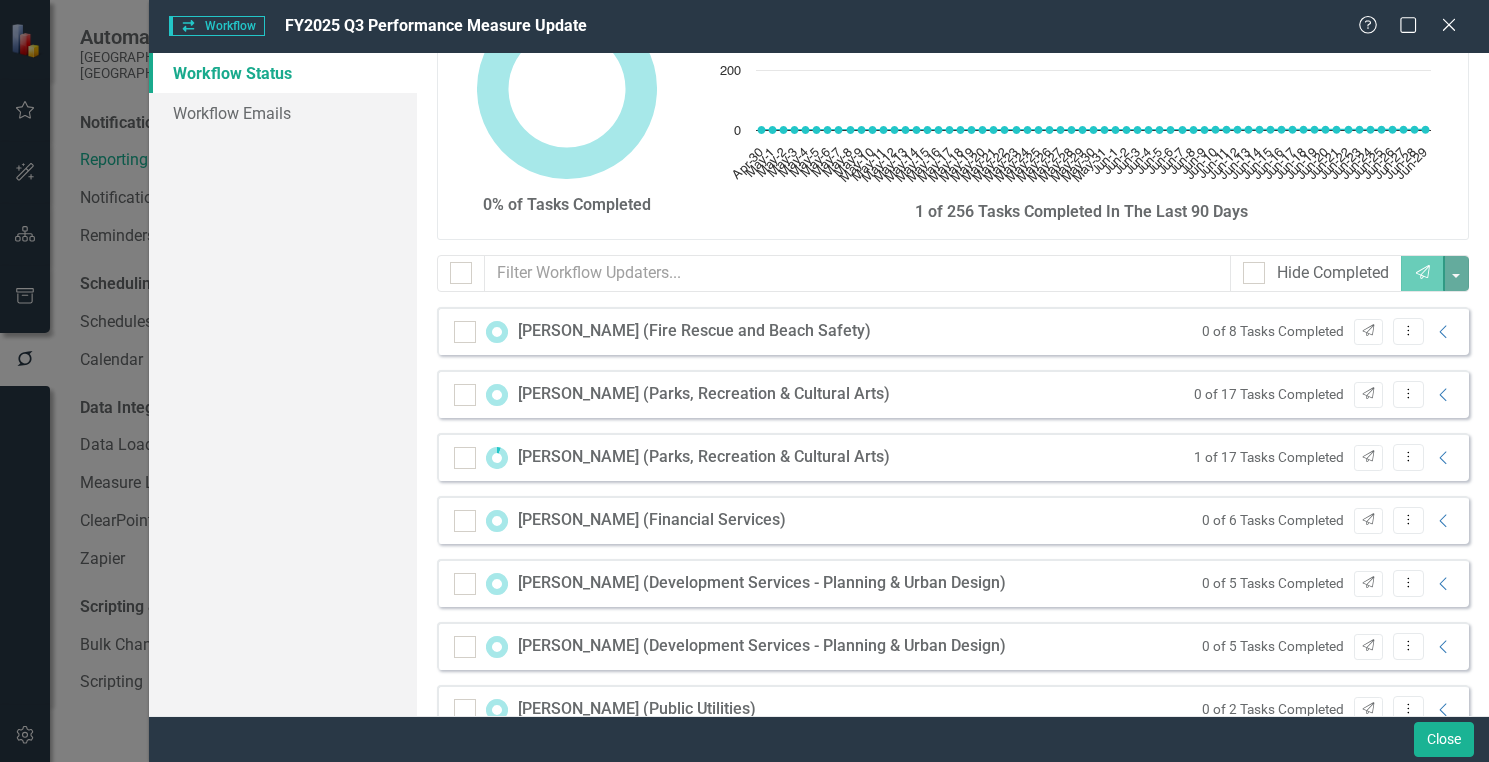 scroll, scrollTop: 0, scrollLeft: 0, axis: both 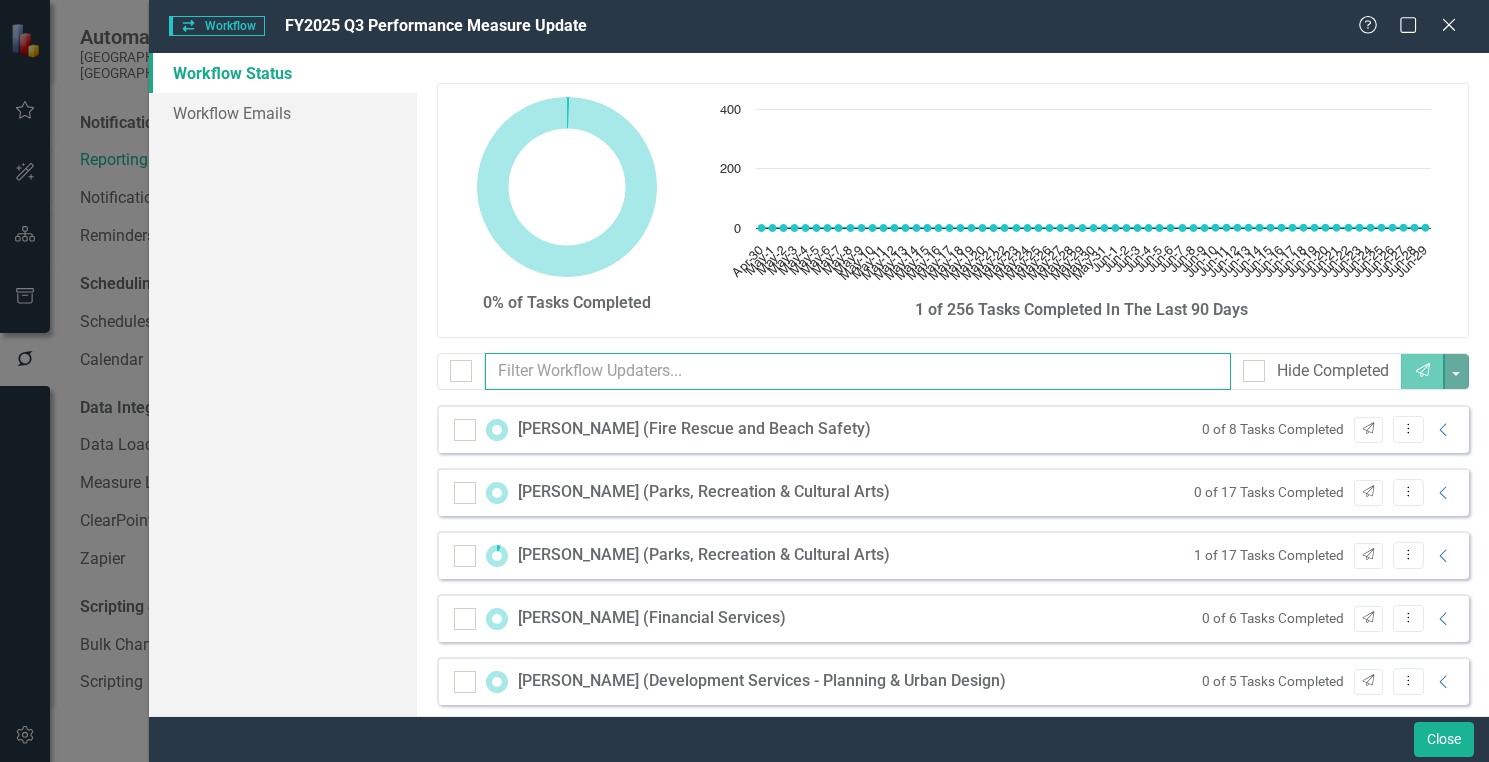 click at bounding box center [858, 371] 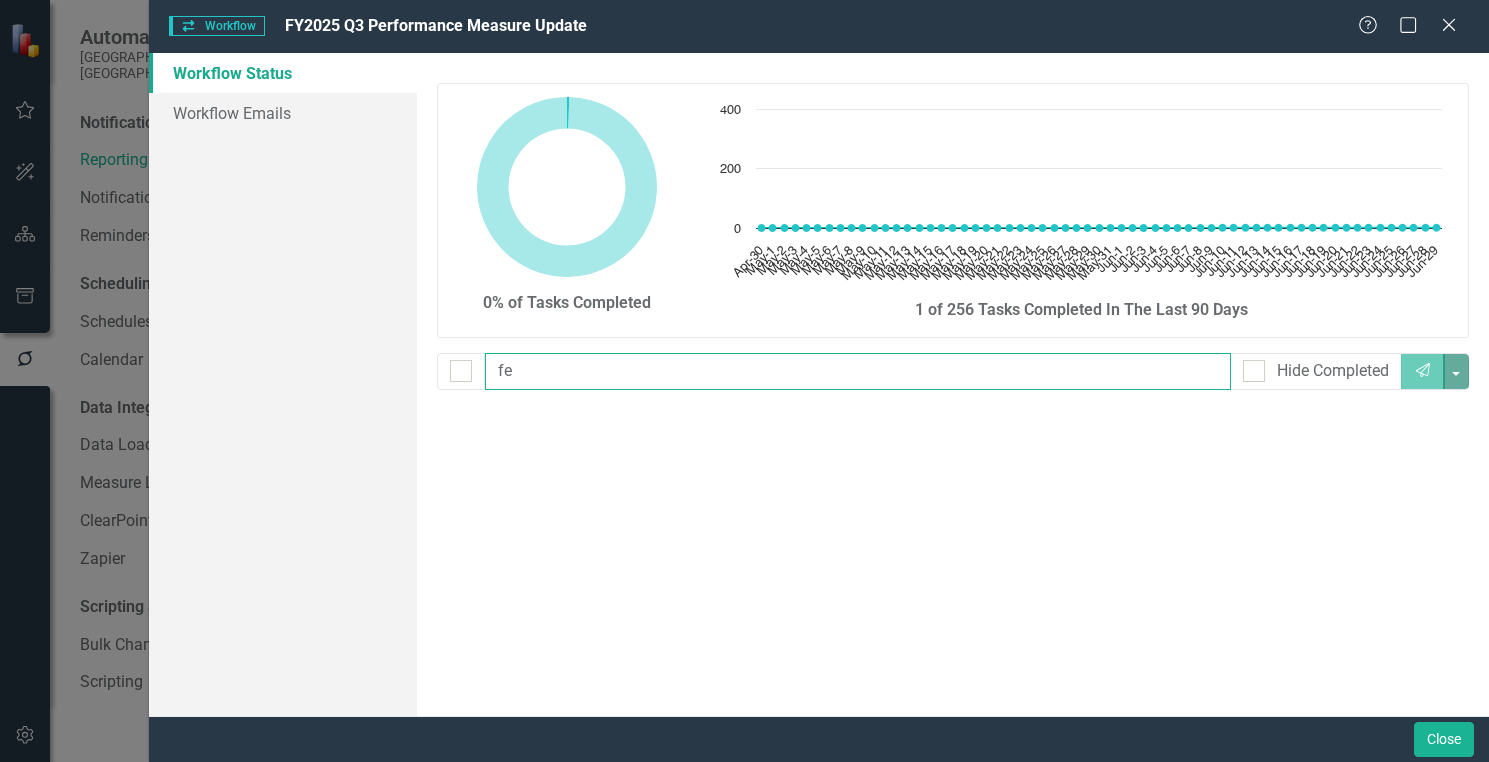 type on "f" 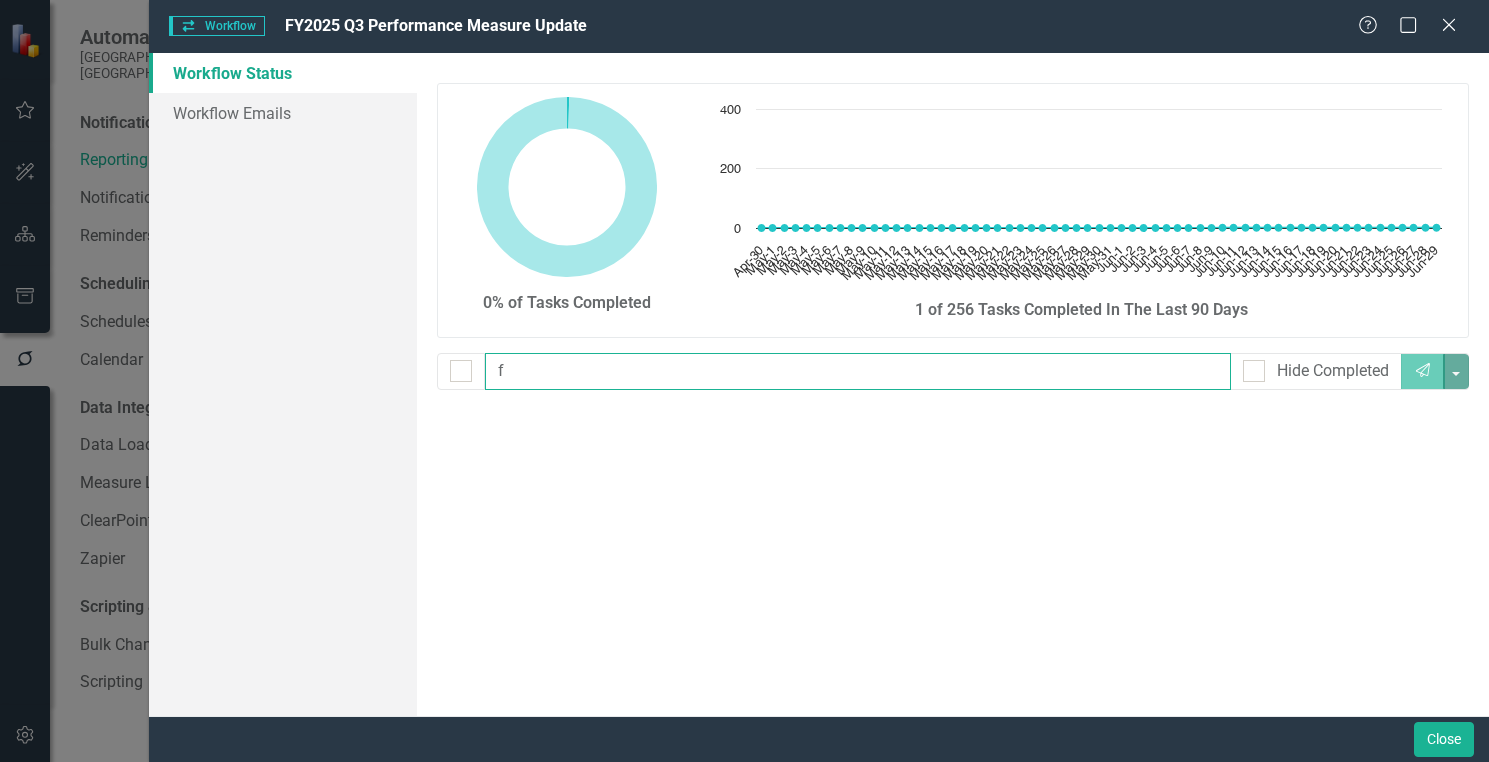 type 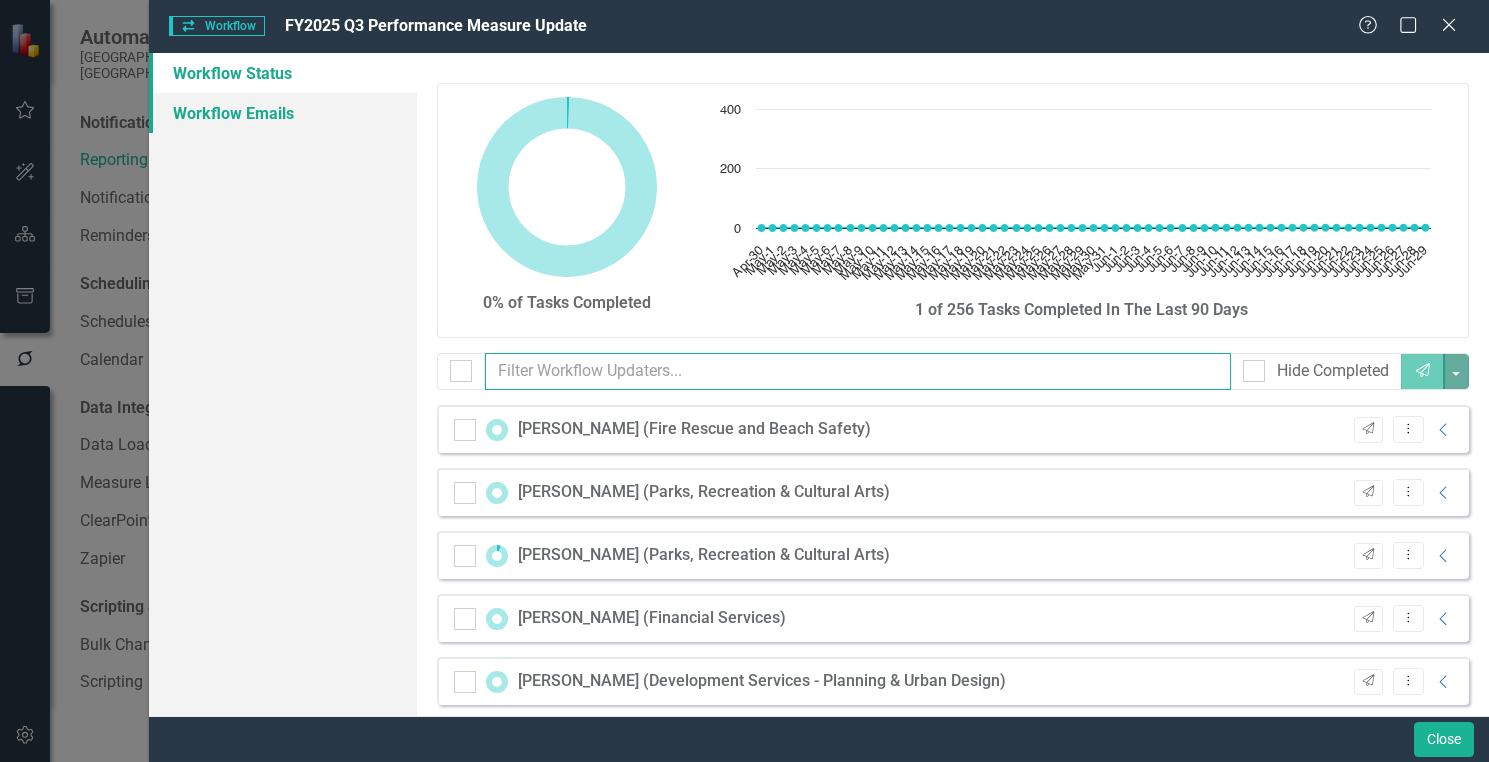 checkbox on "false" 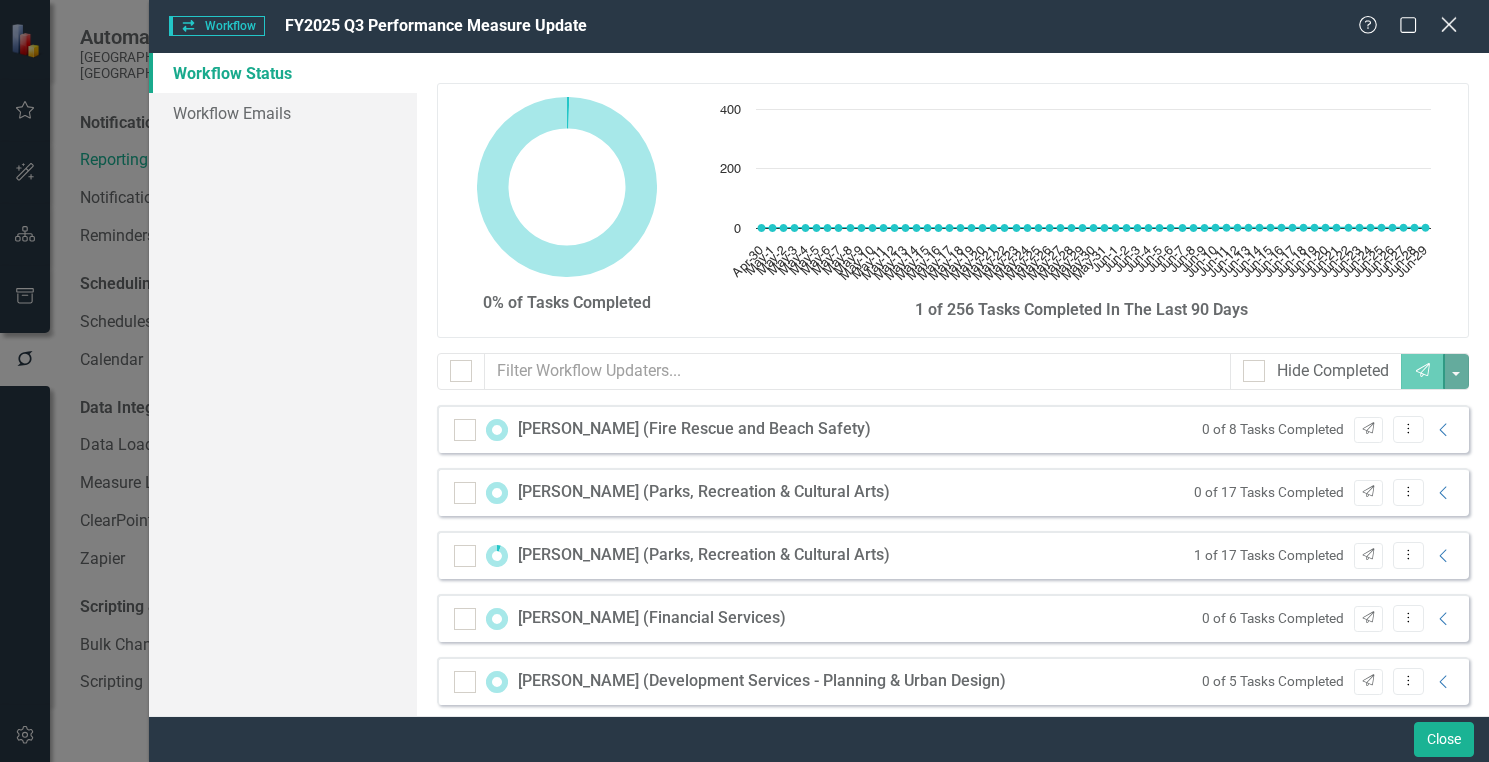 click 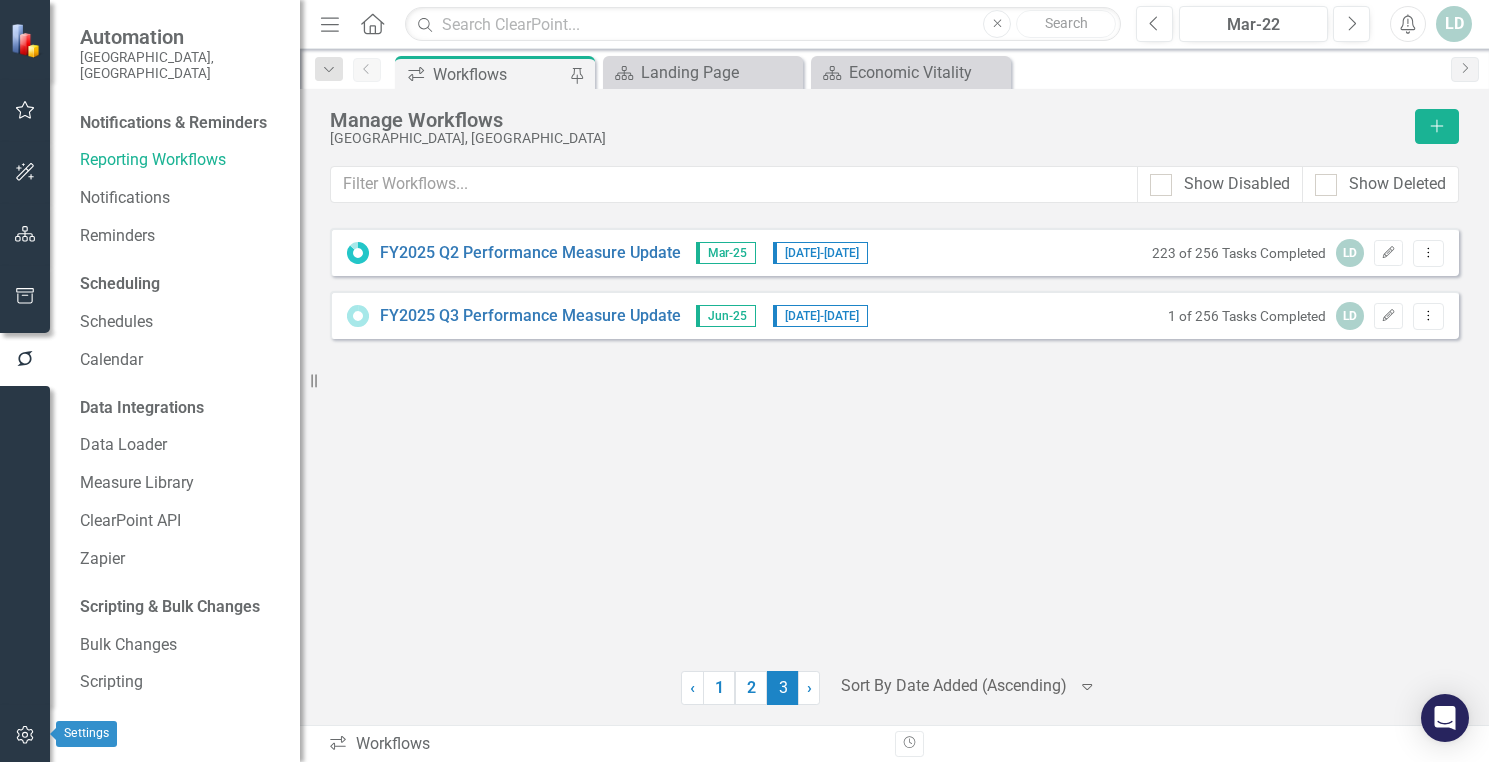 click 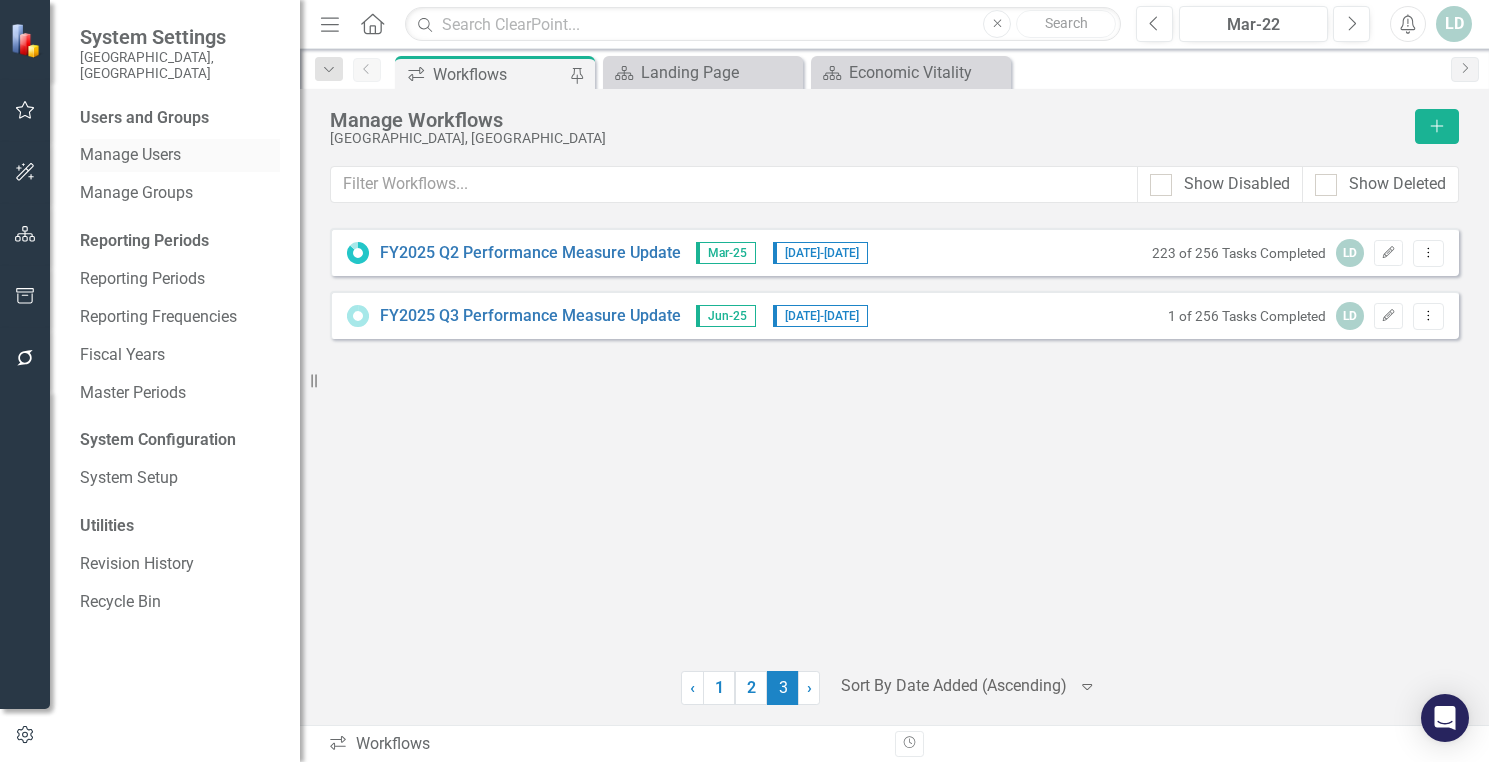 click on "Manage Users" at bounding box center [180, 155] 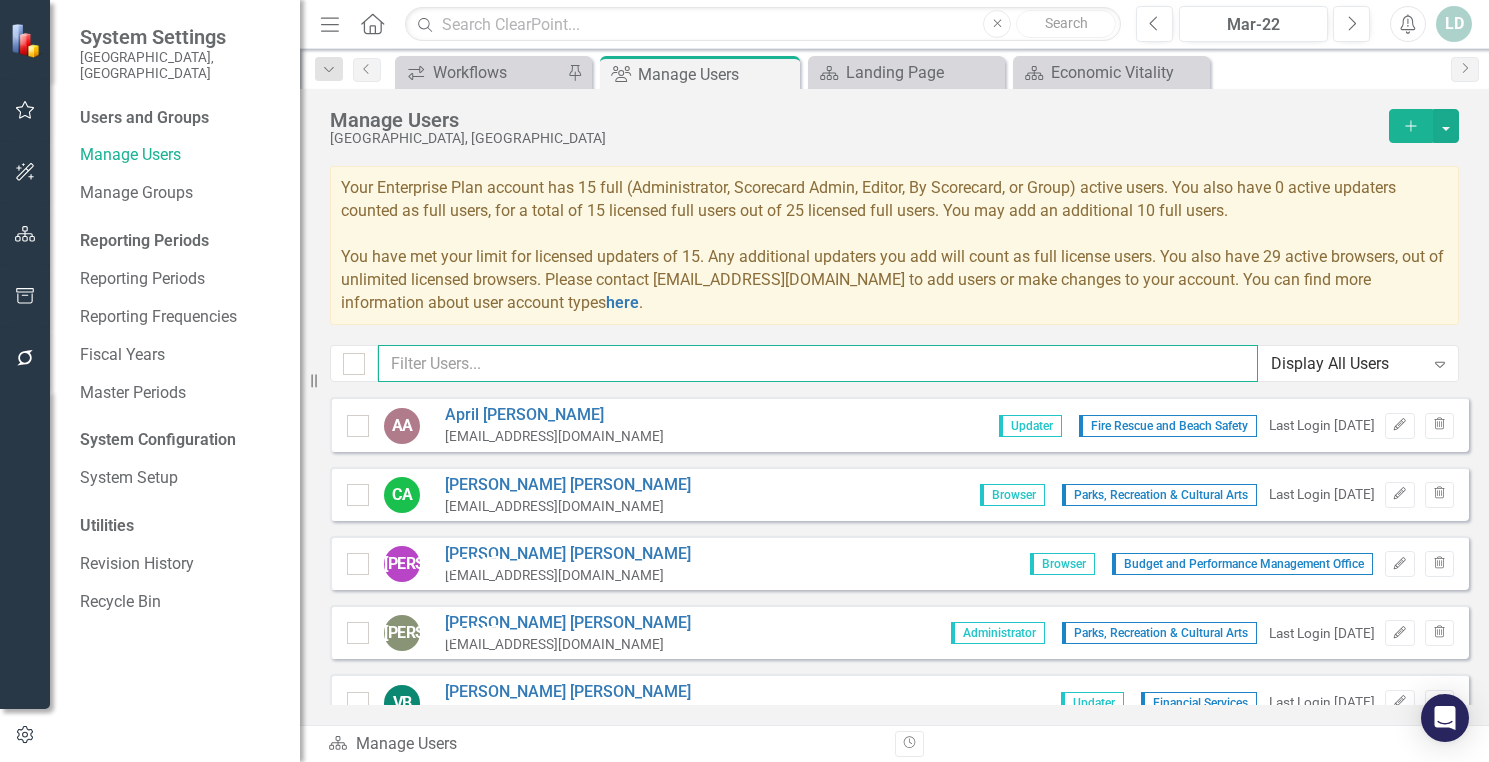 click at bounding box center [818, 363] 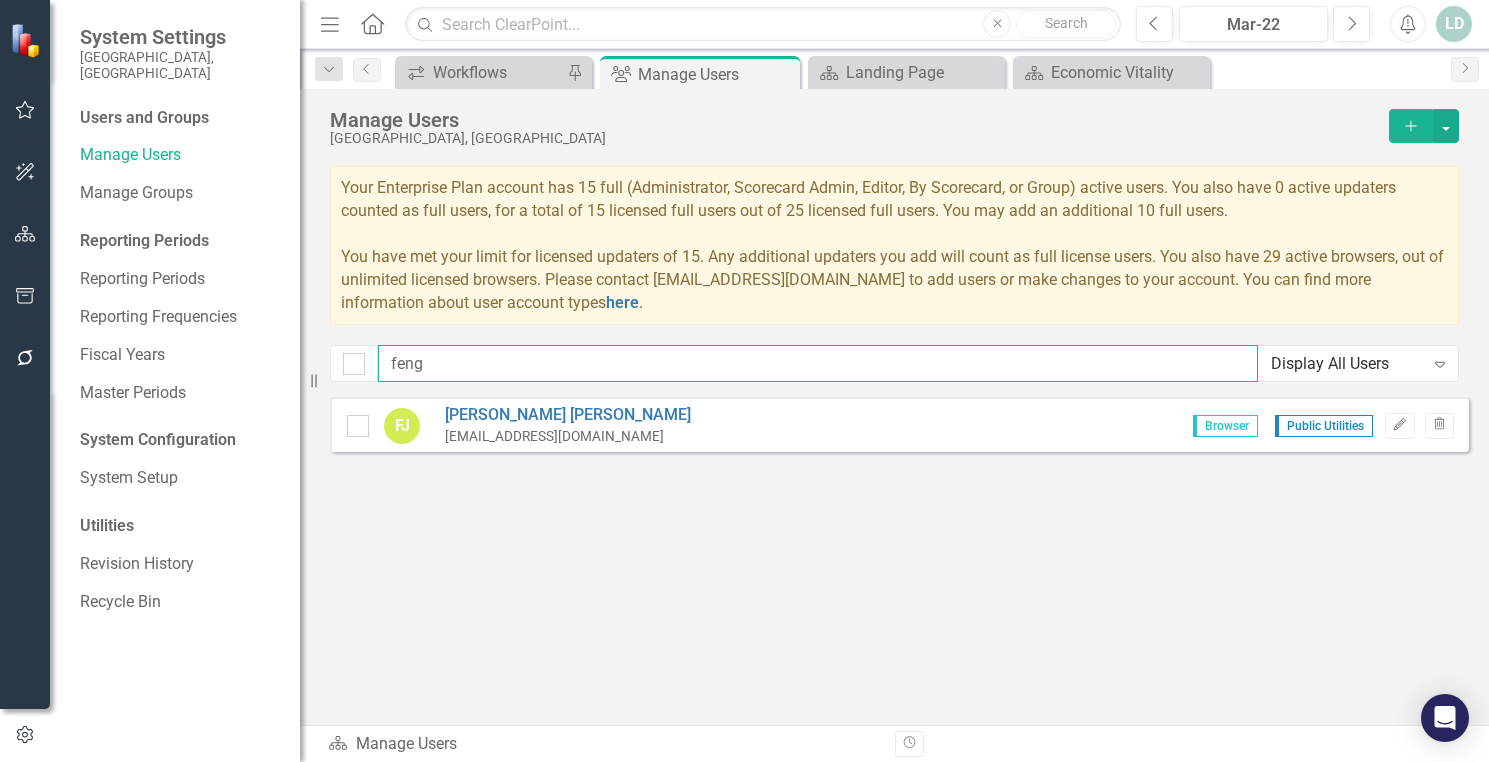 type on "feng" 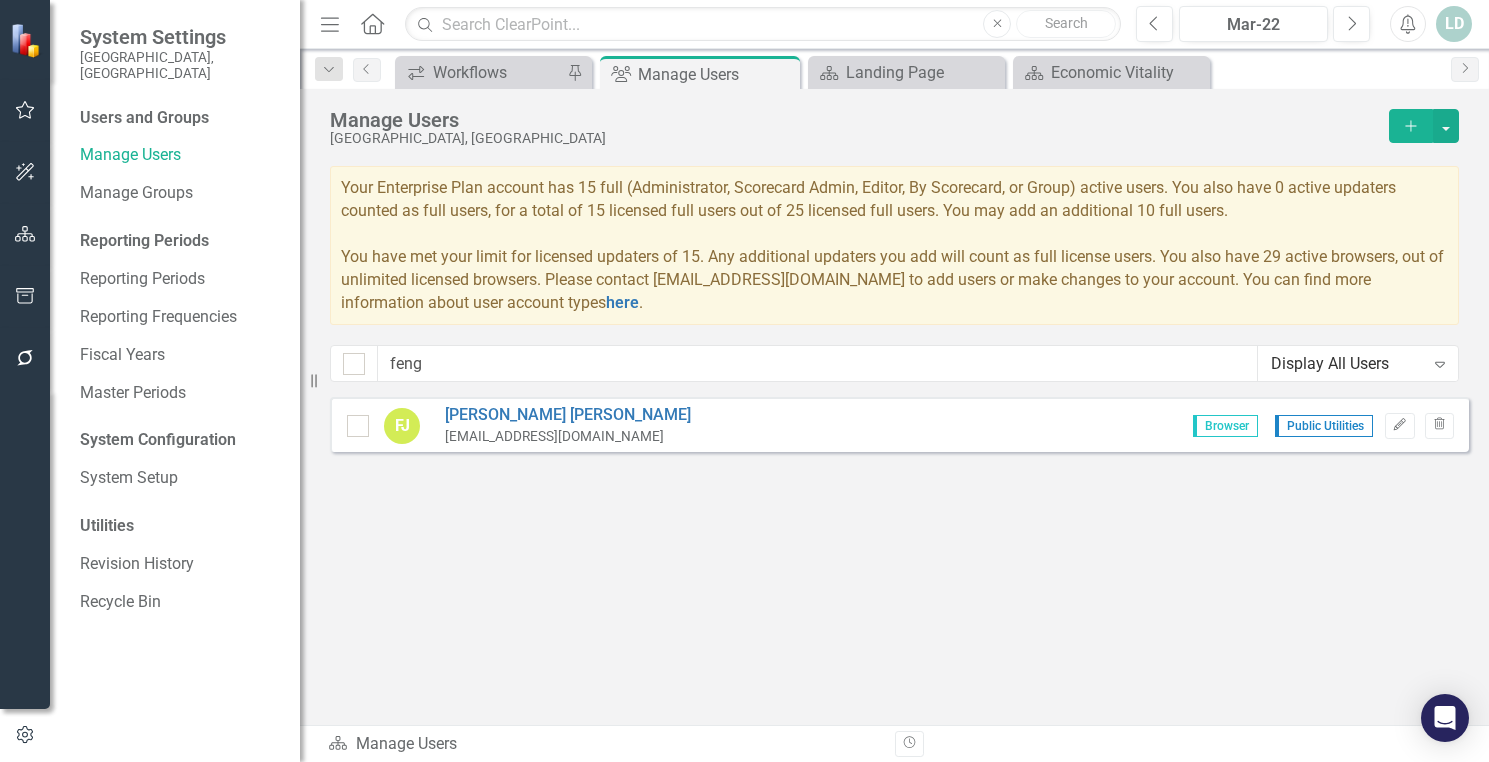 click on "[PERSON_NAME] [PERSON_NAME] [PERSON_NAME][EMAIL_ADDRESS][DOMAIN_NAME] Browser Public Utilities Edit Trash" at bounding box center [899, 424] 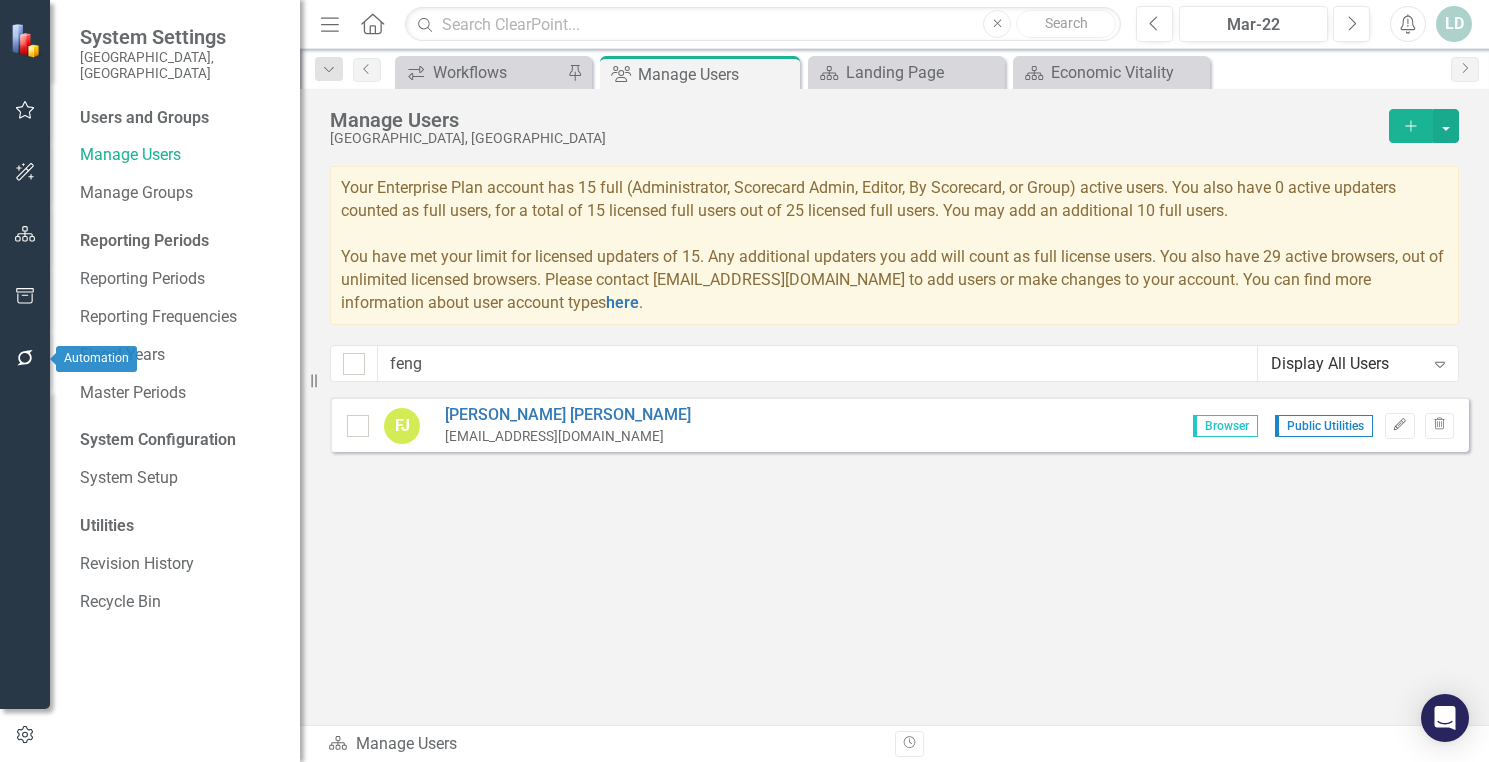 click at bounding box center (25, 359) 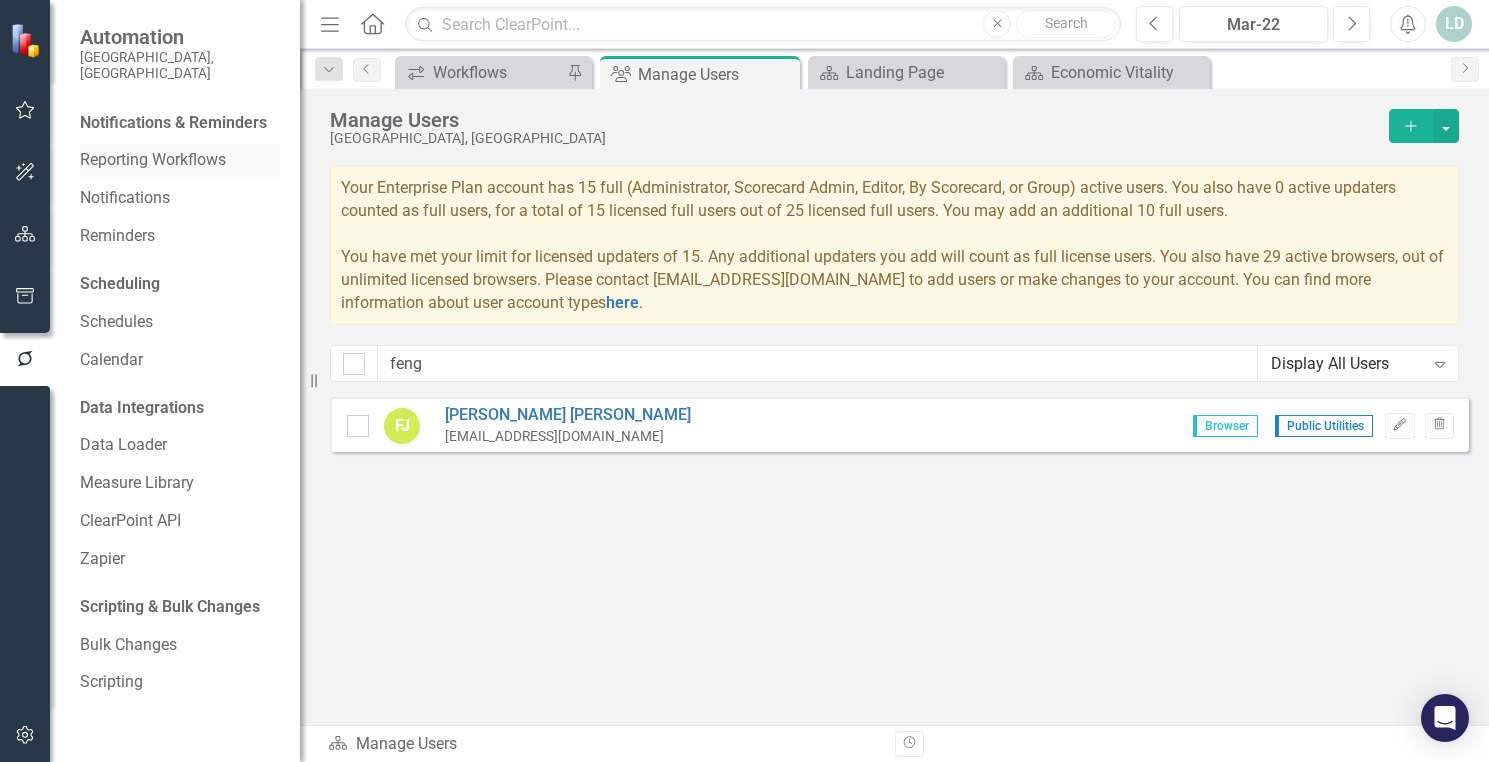 click on "Reporting Workflows" at bounding box center [180, 160] 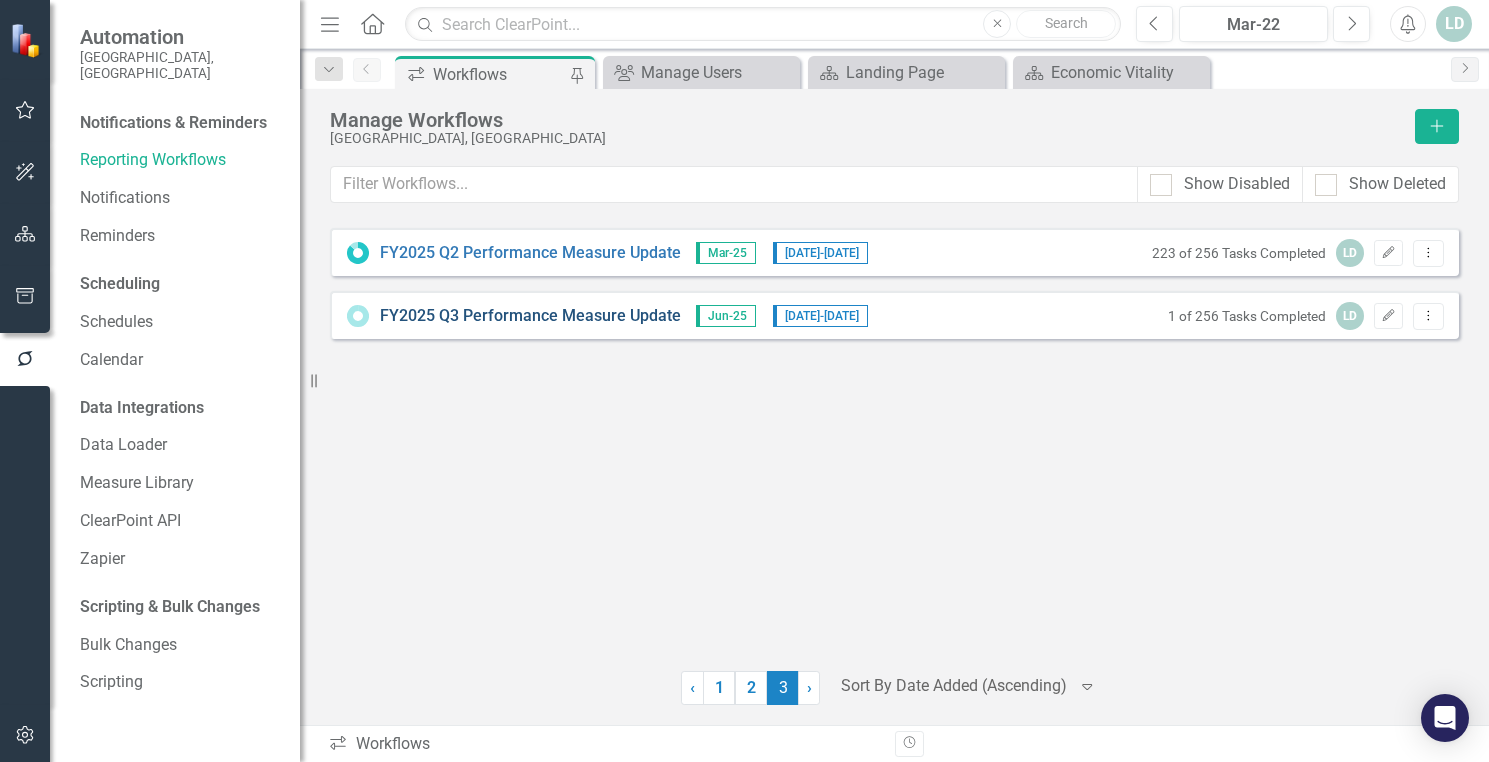 click on "FY2025 Q3 Performance Measure Update" at bounding box center (530, 316) 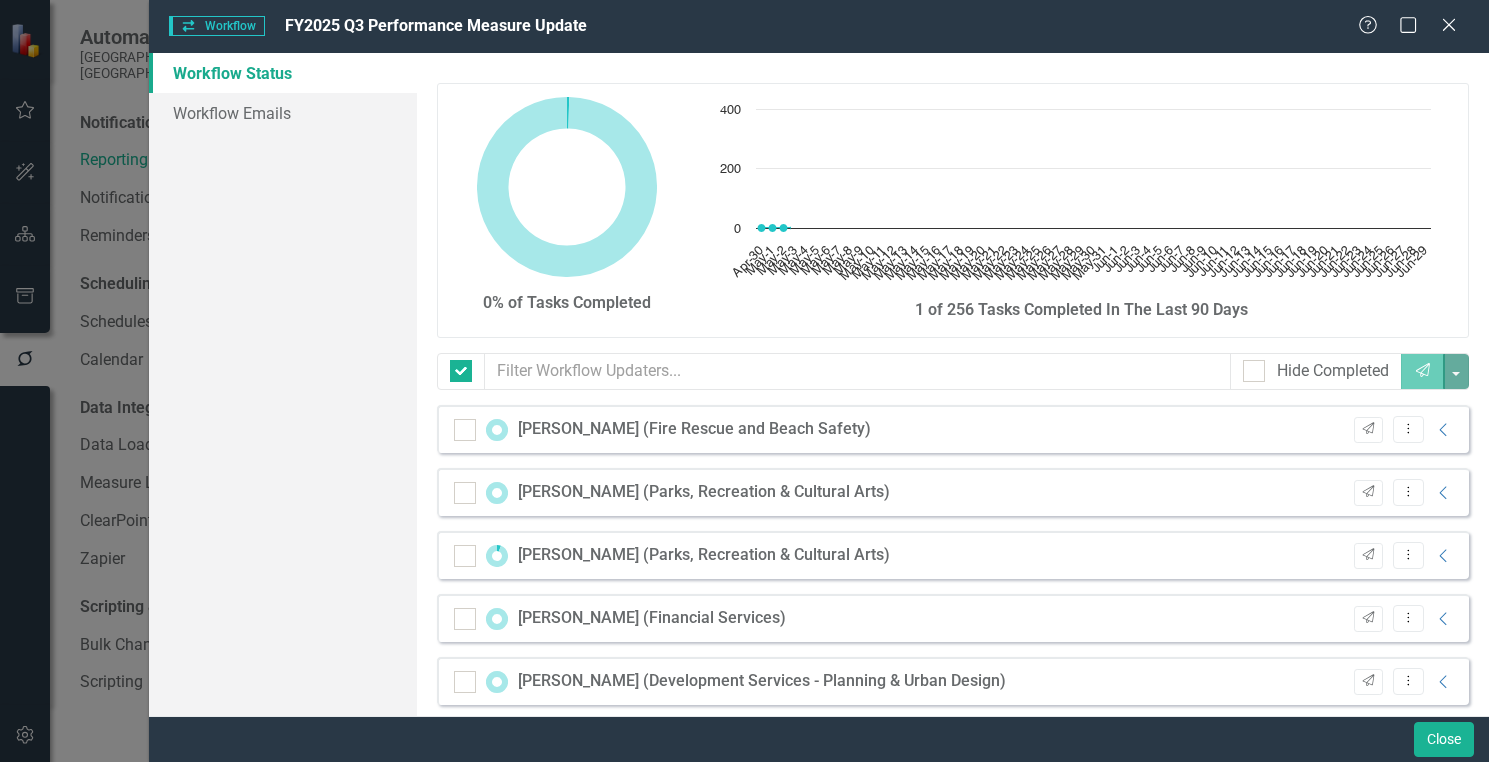 checkbox on "false" 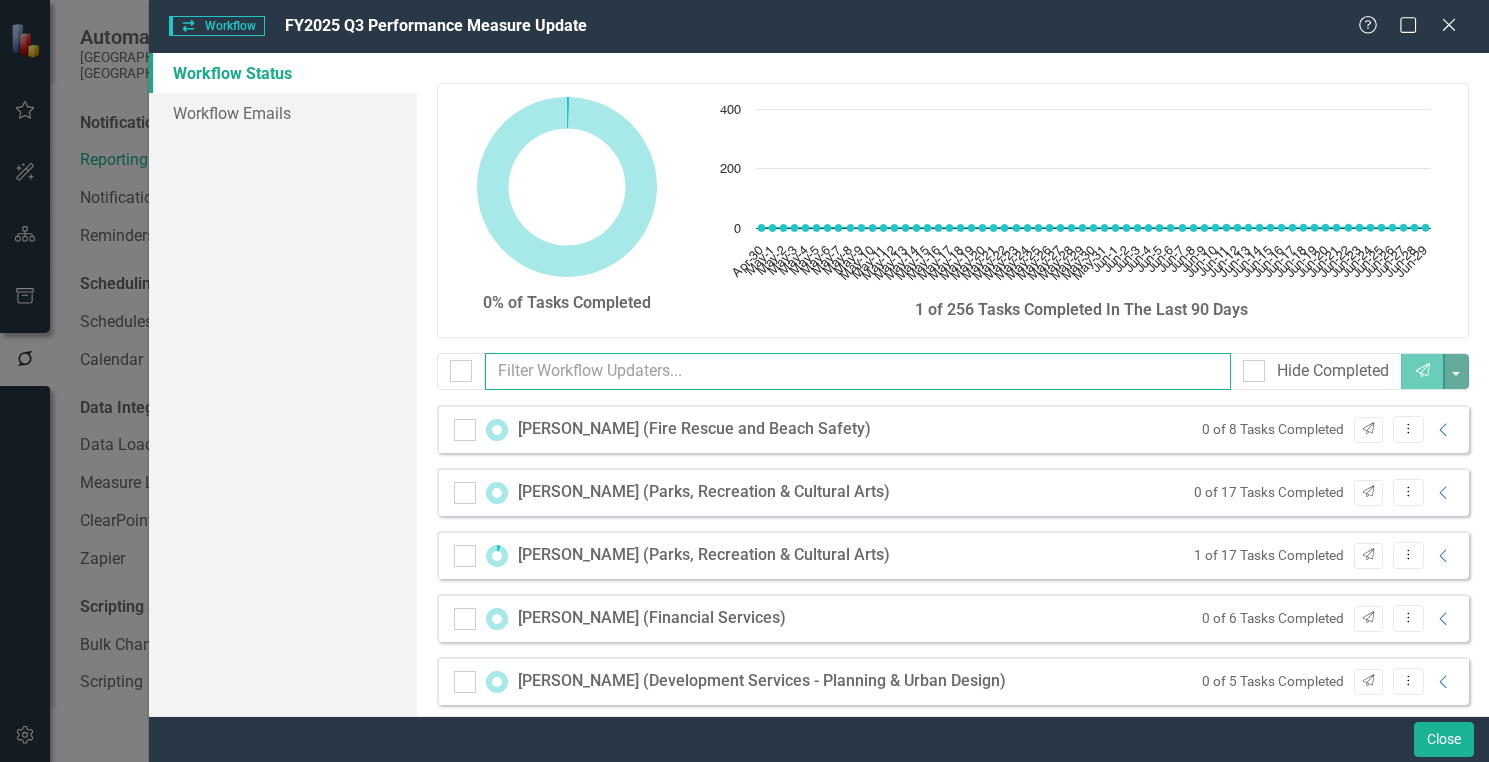 click at bounding box center (858, 371) 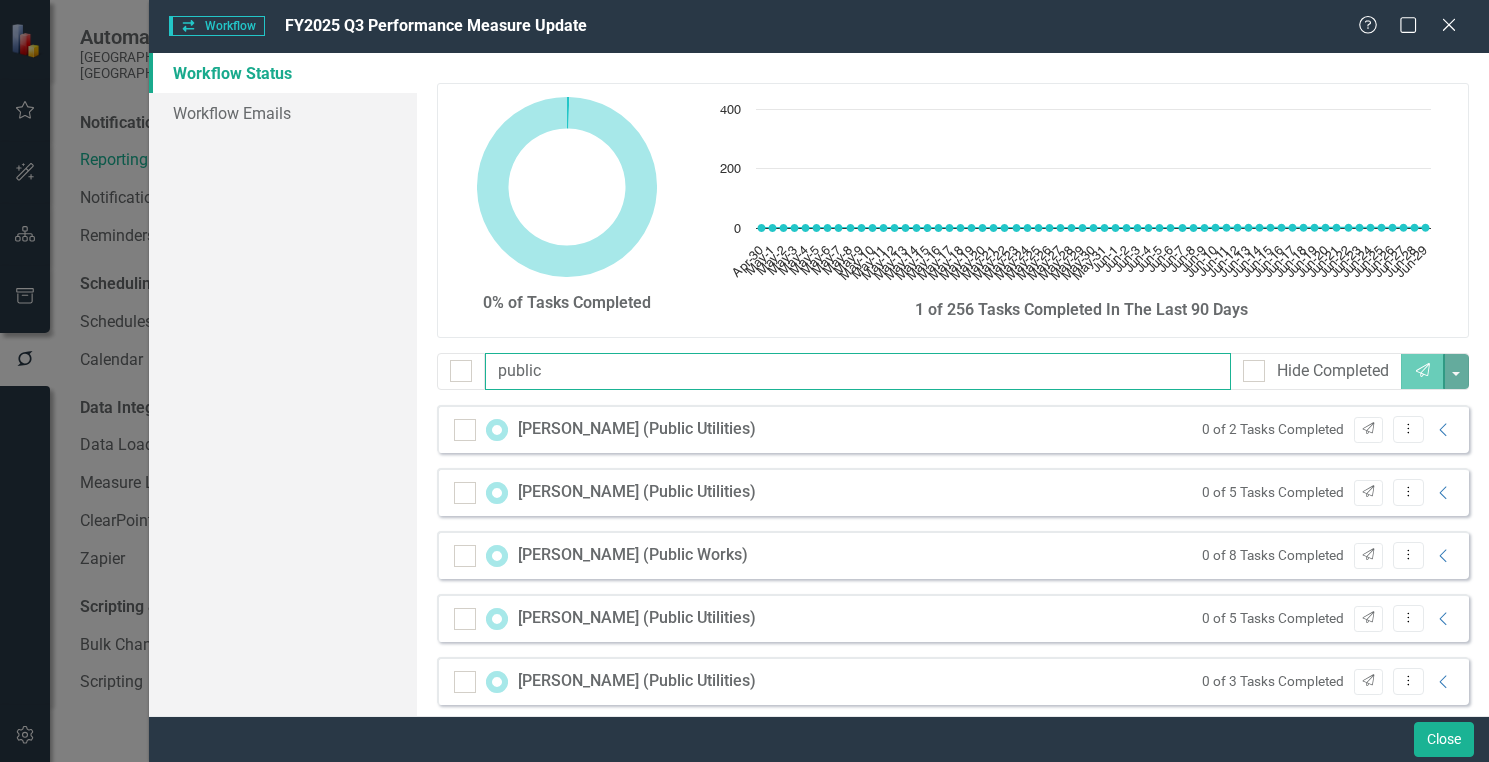scroll, scrollTop: 82, scrollLeft: 0, axis: vertical 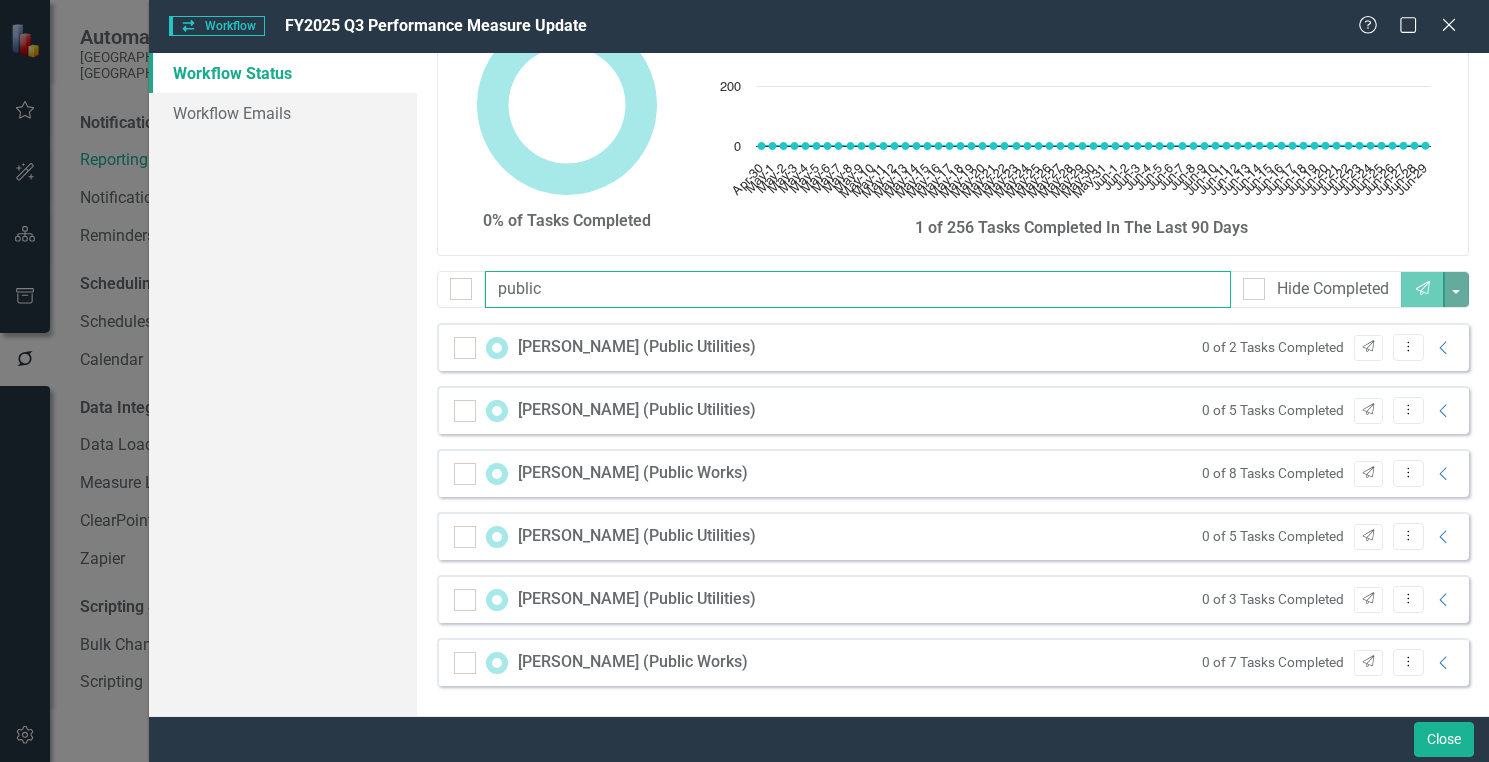 type on "public" 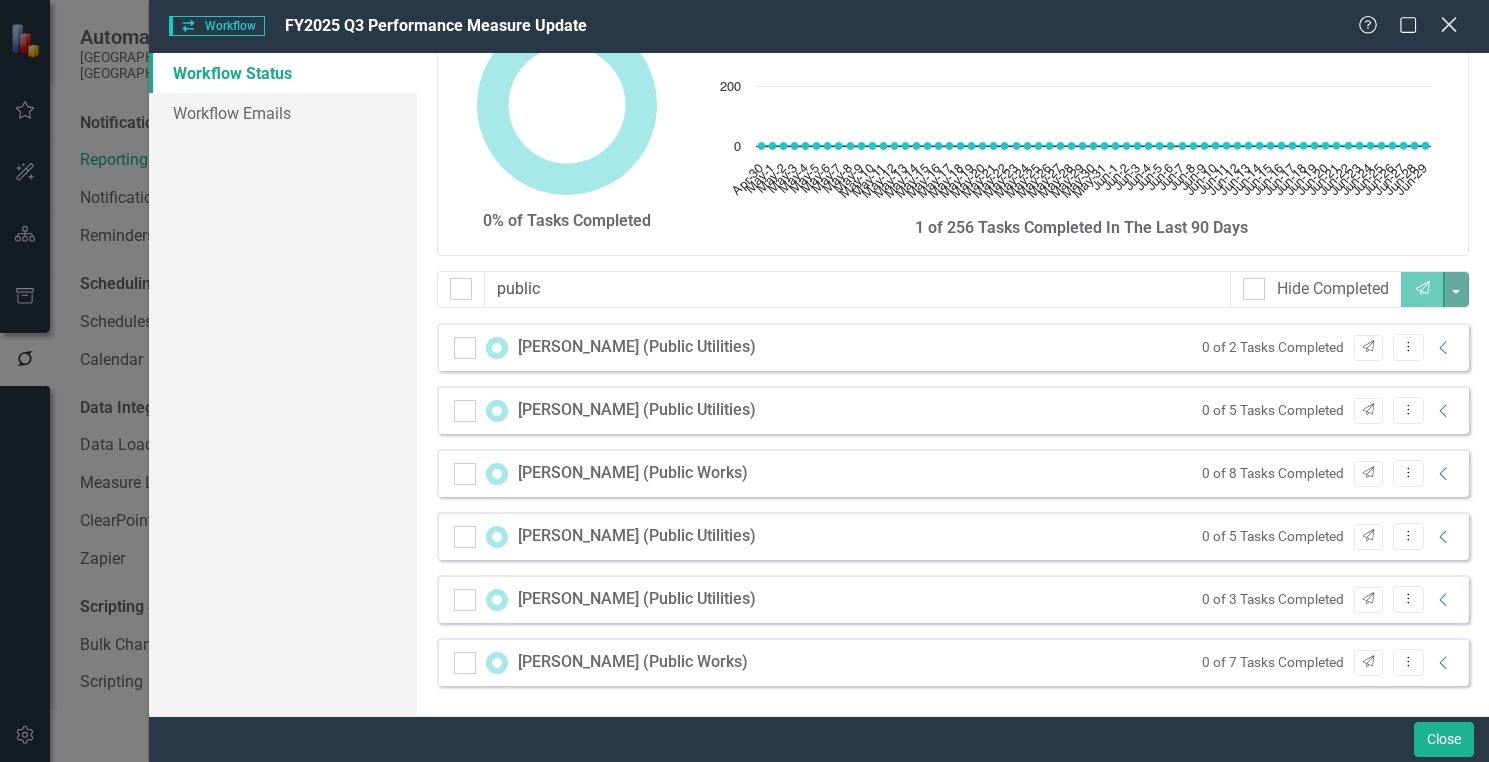 click on "Close" 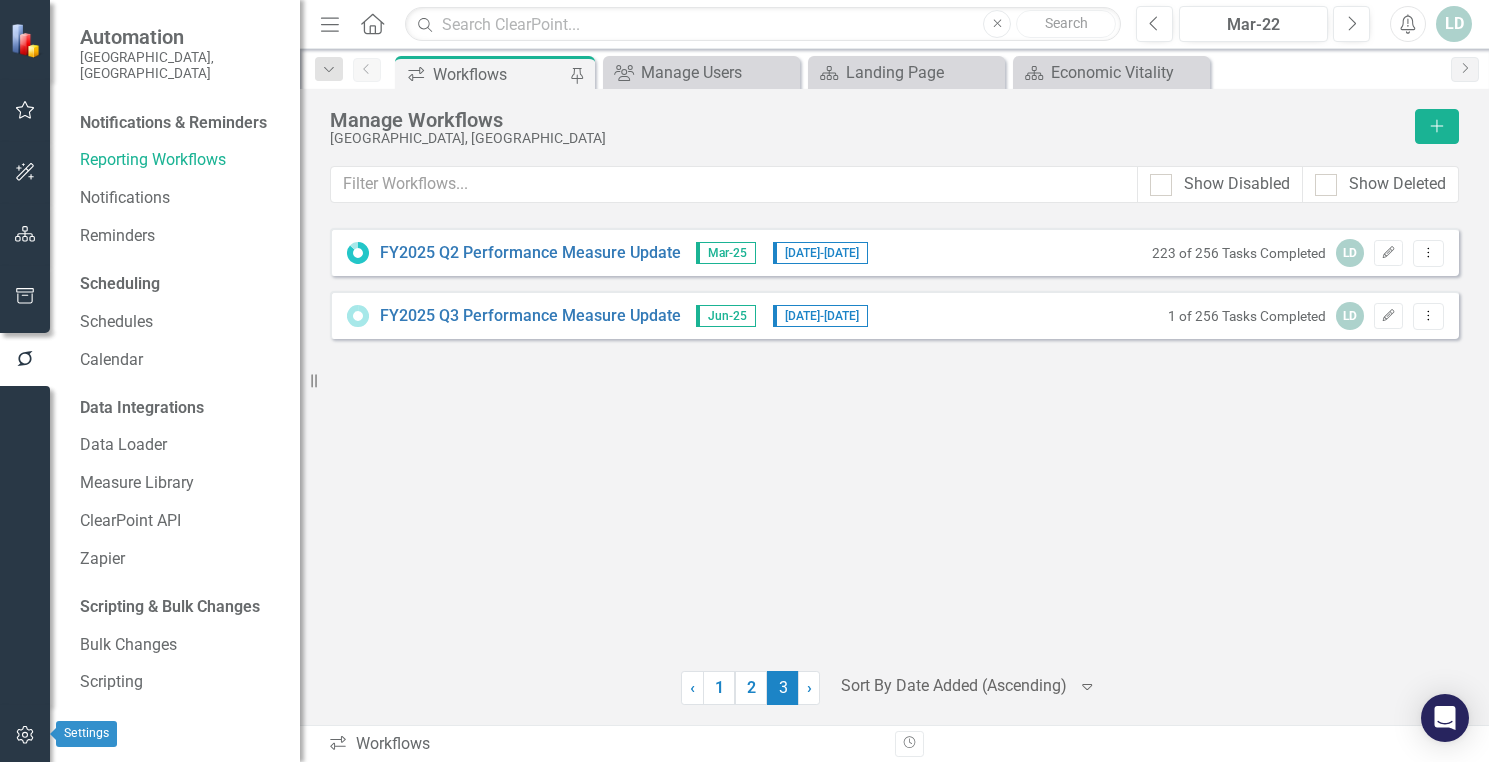 click 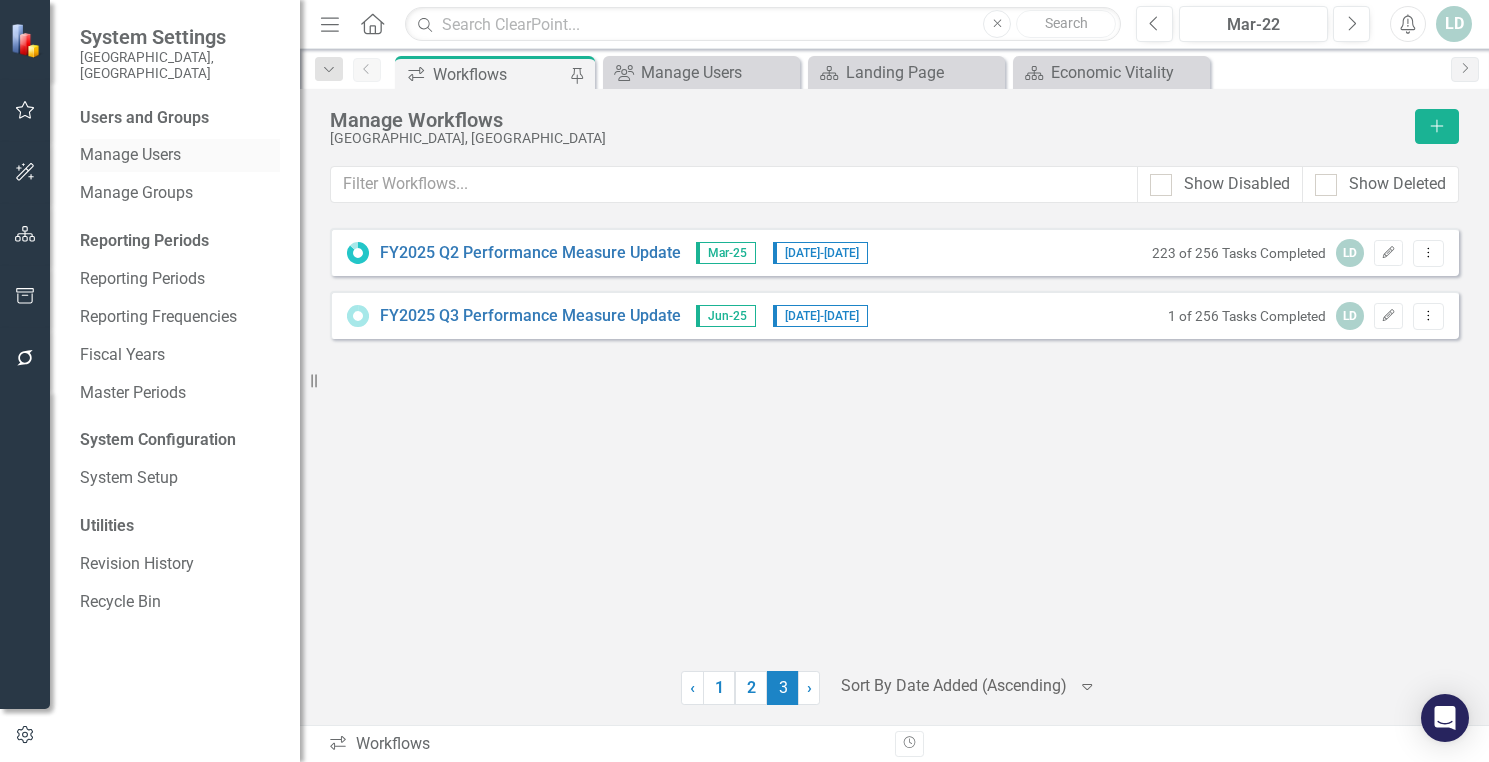 click on "Manage Users" at bounding box center [180, 155] 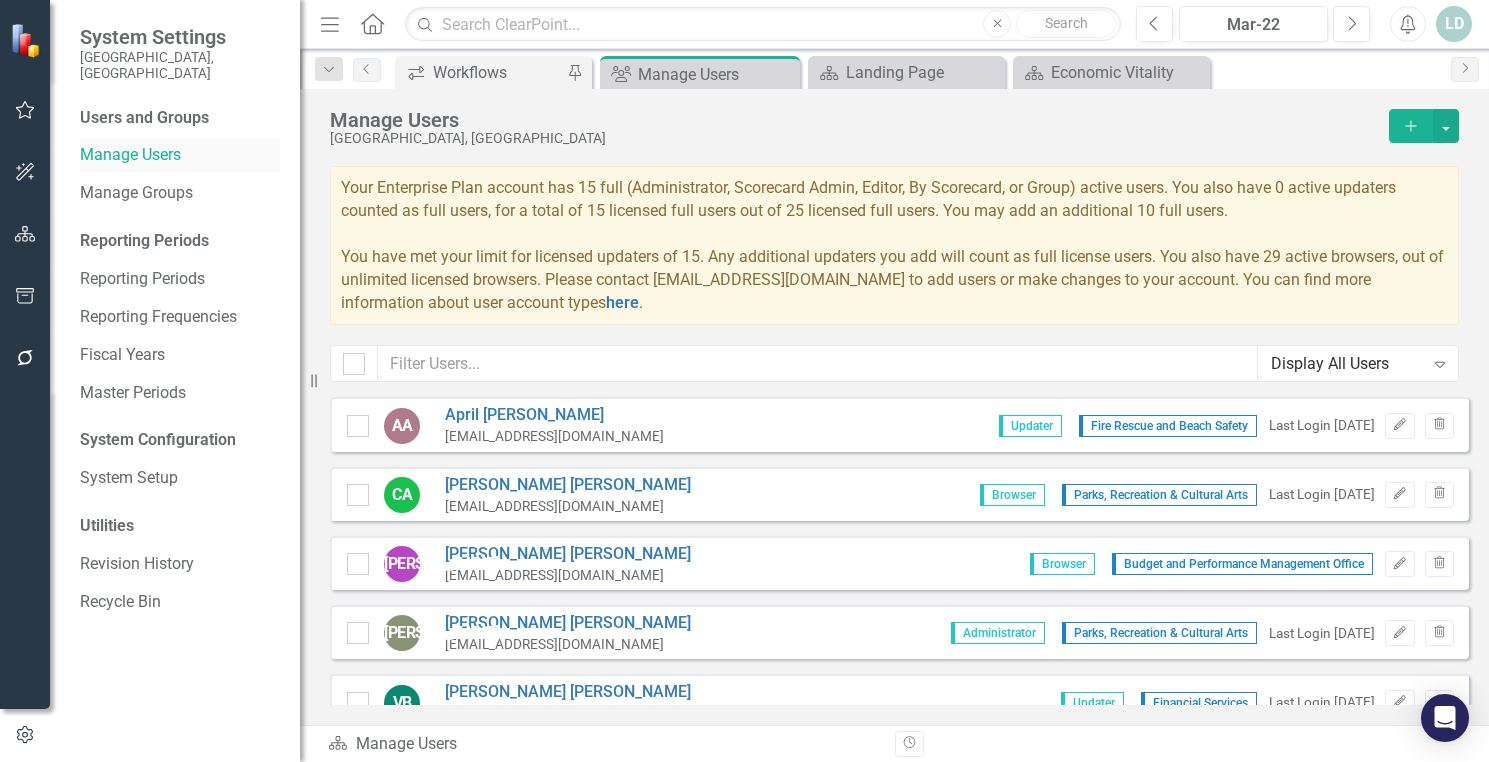 checkbox on "false" 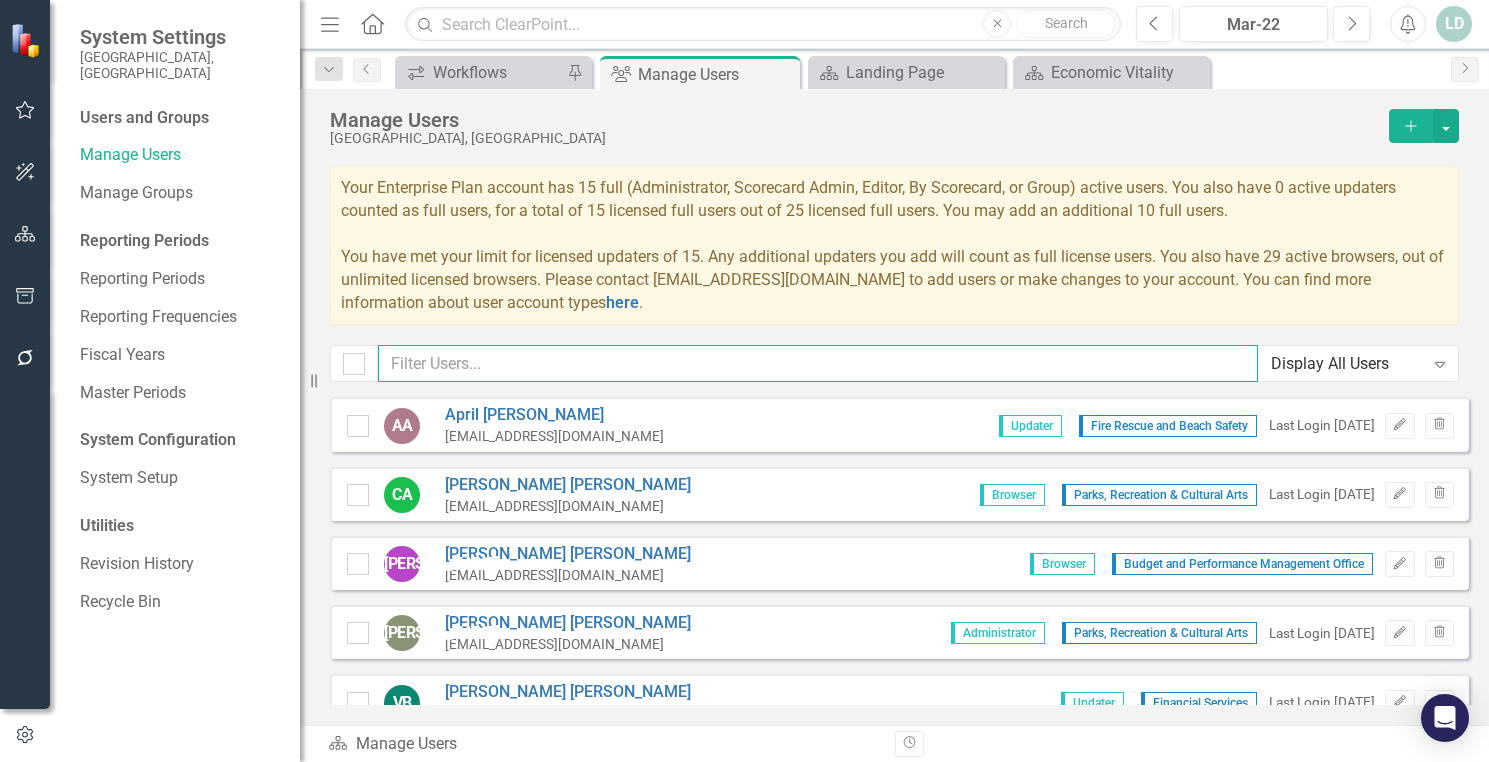click at bounding box center (818, 363) 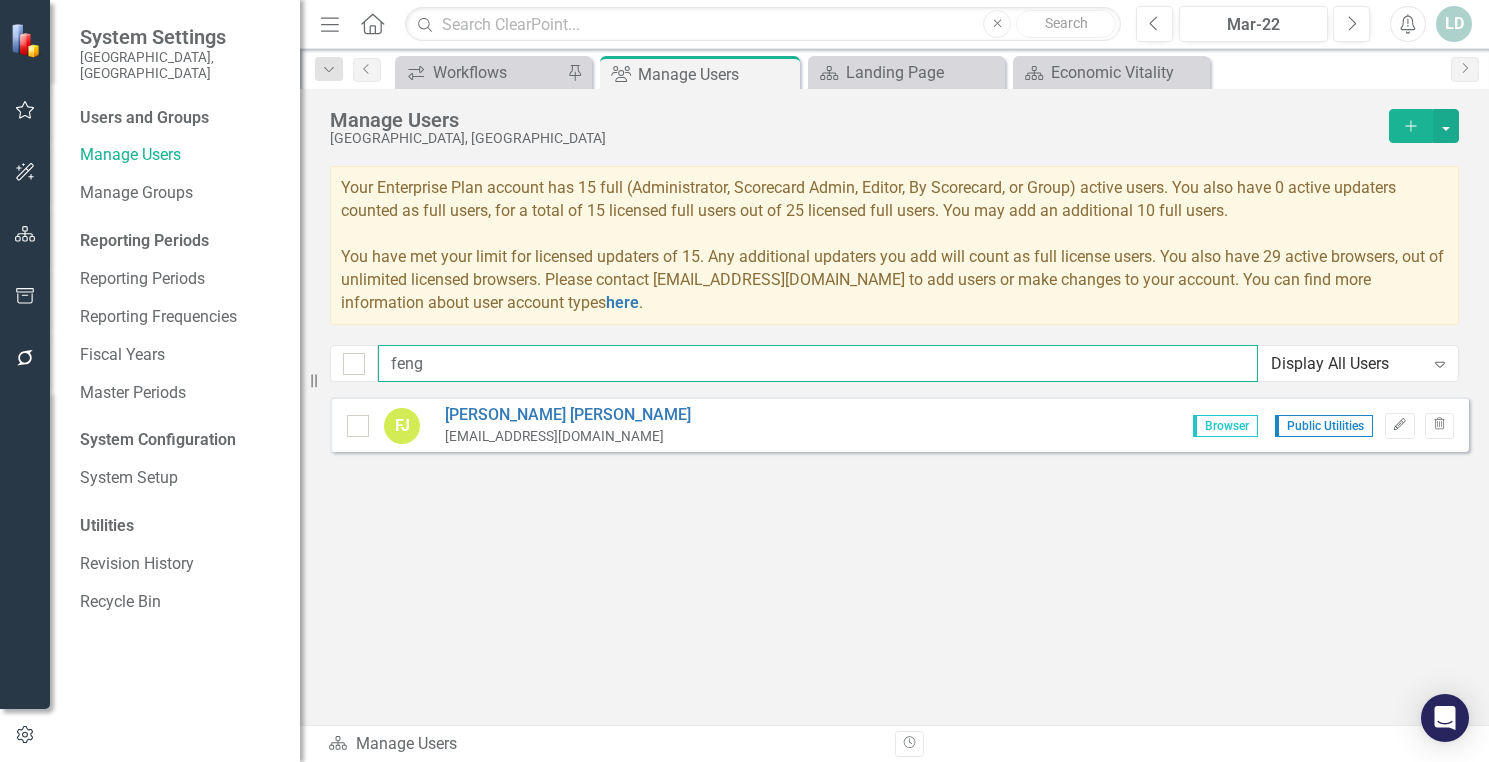drag, startPoint x: 507, startPoint y: 356, endPoint x: -86, endPoint y: 327, distance: 593.7087 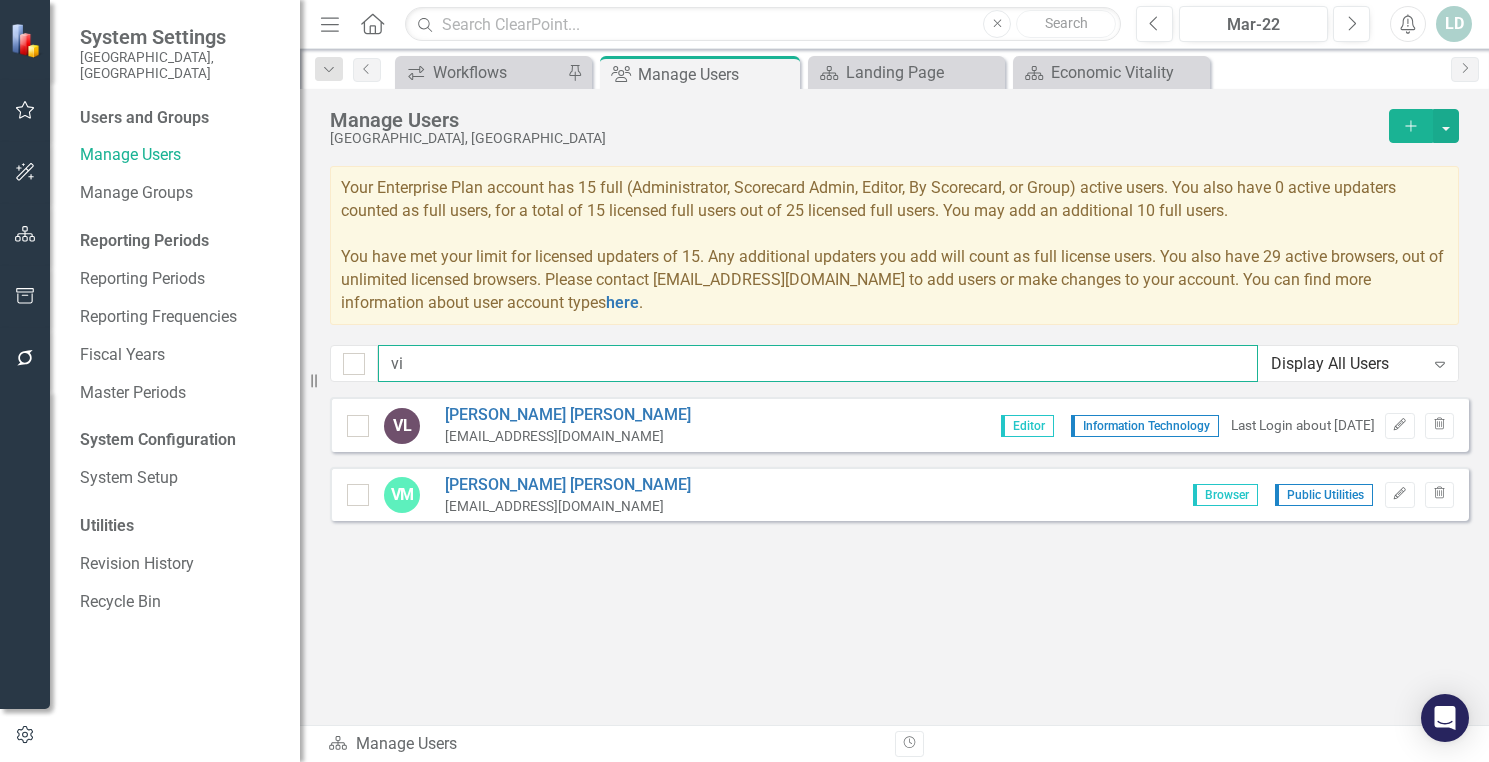 type on "v" 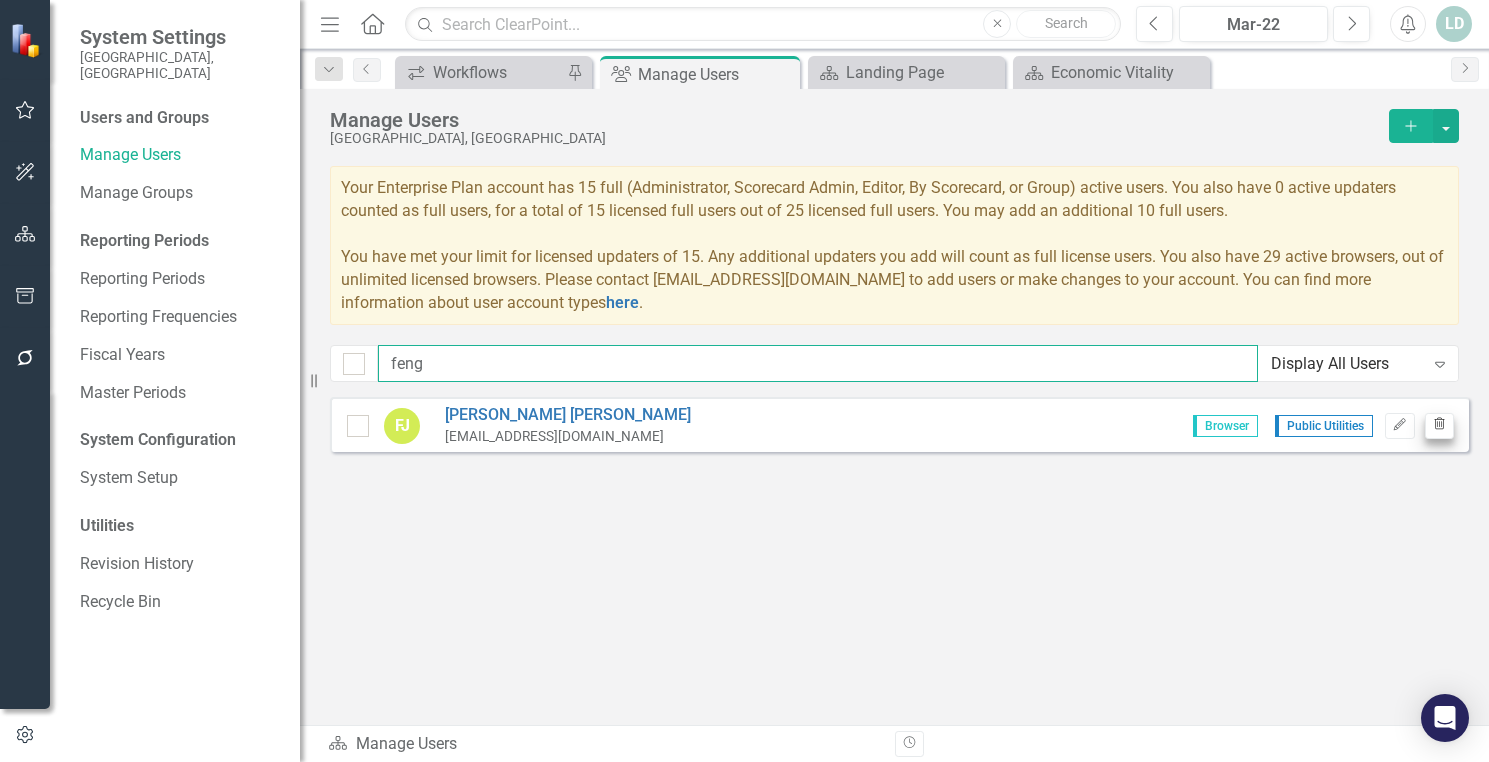 type on "feng" 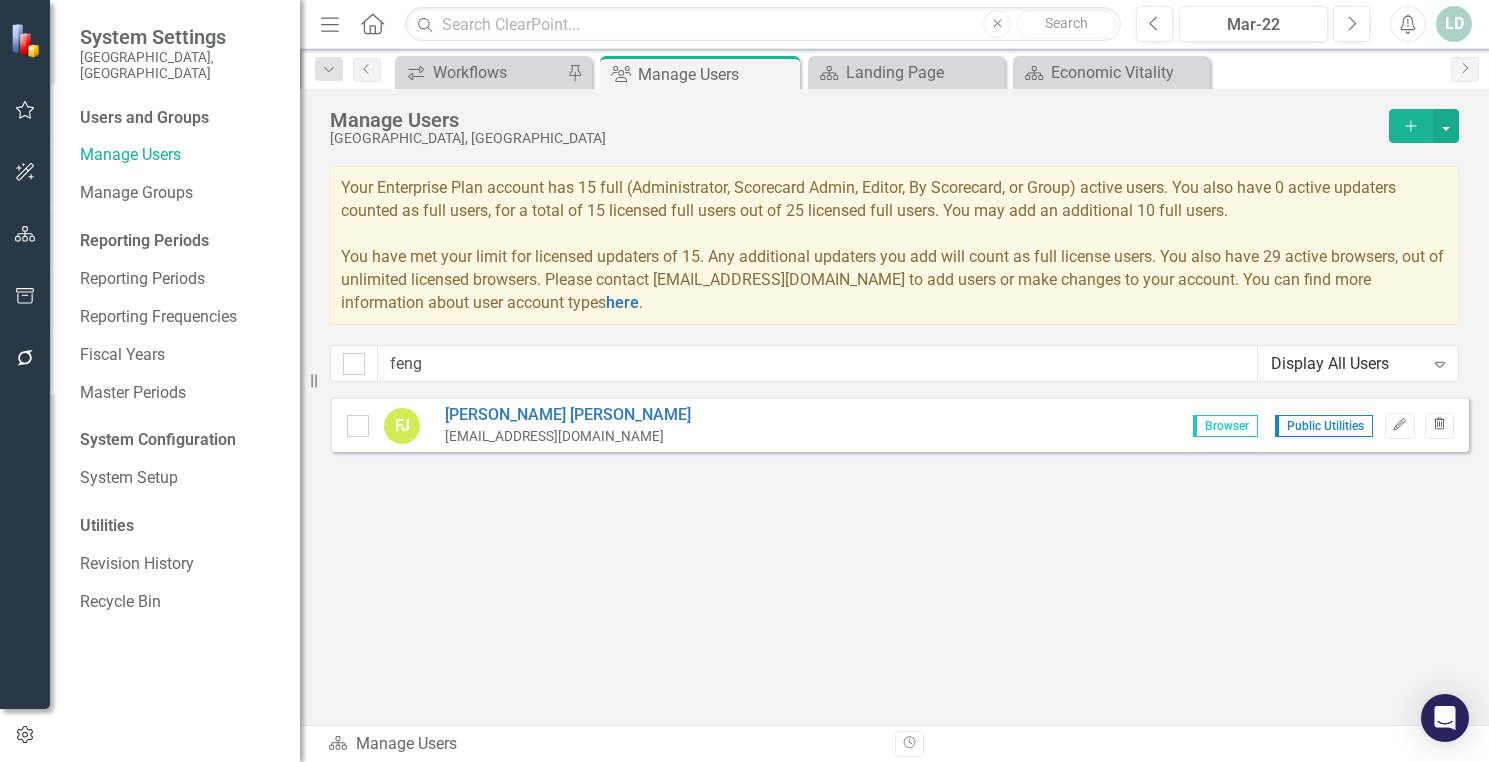 click on "Trash" 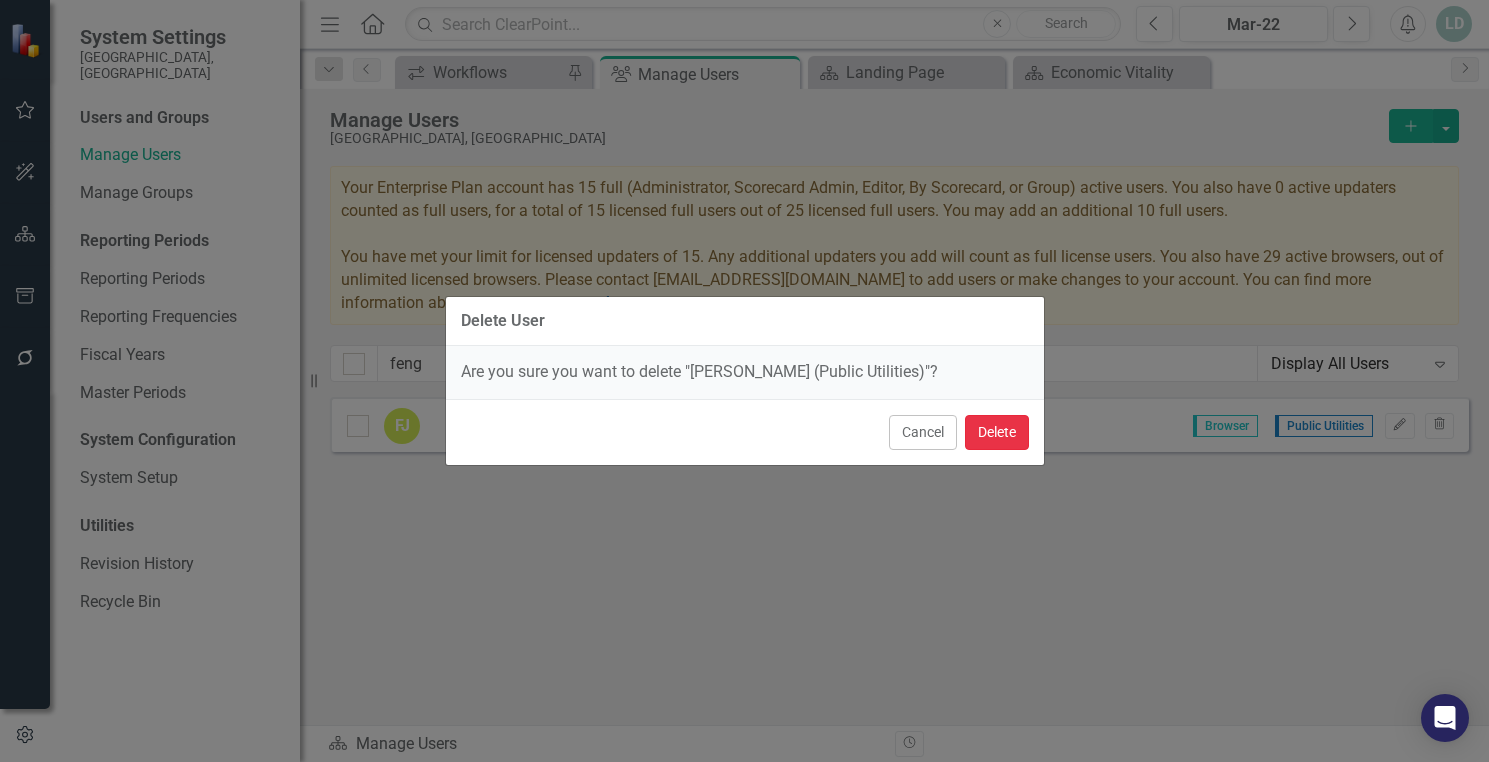 click on "Delete" at bounding box center [997, 432] 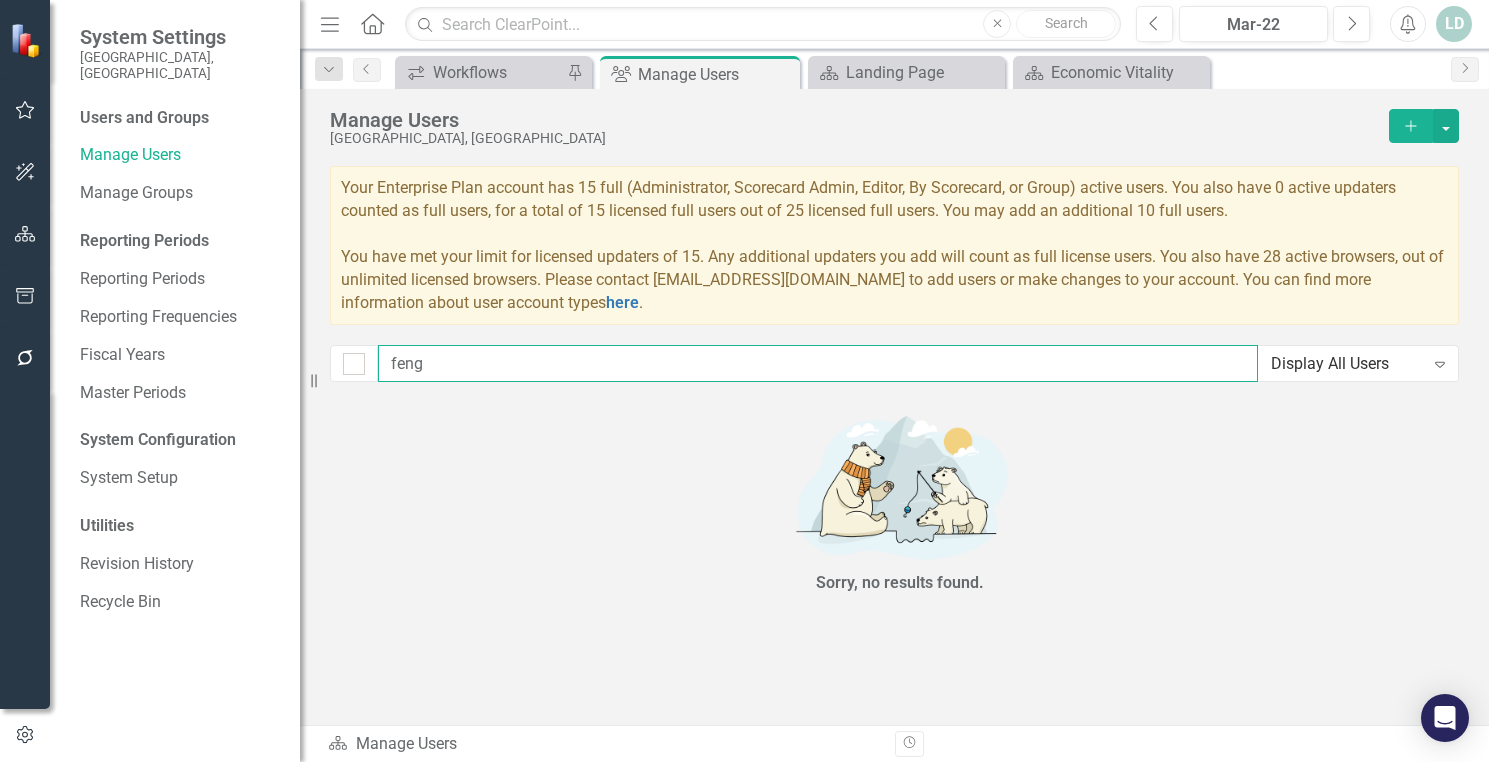 drag, startPoint x: 510, startPoint y: 367, endPoint x: 288, endPoint y: 358, distance: 222.18236 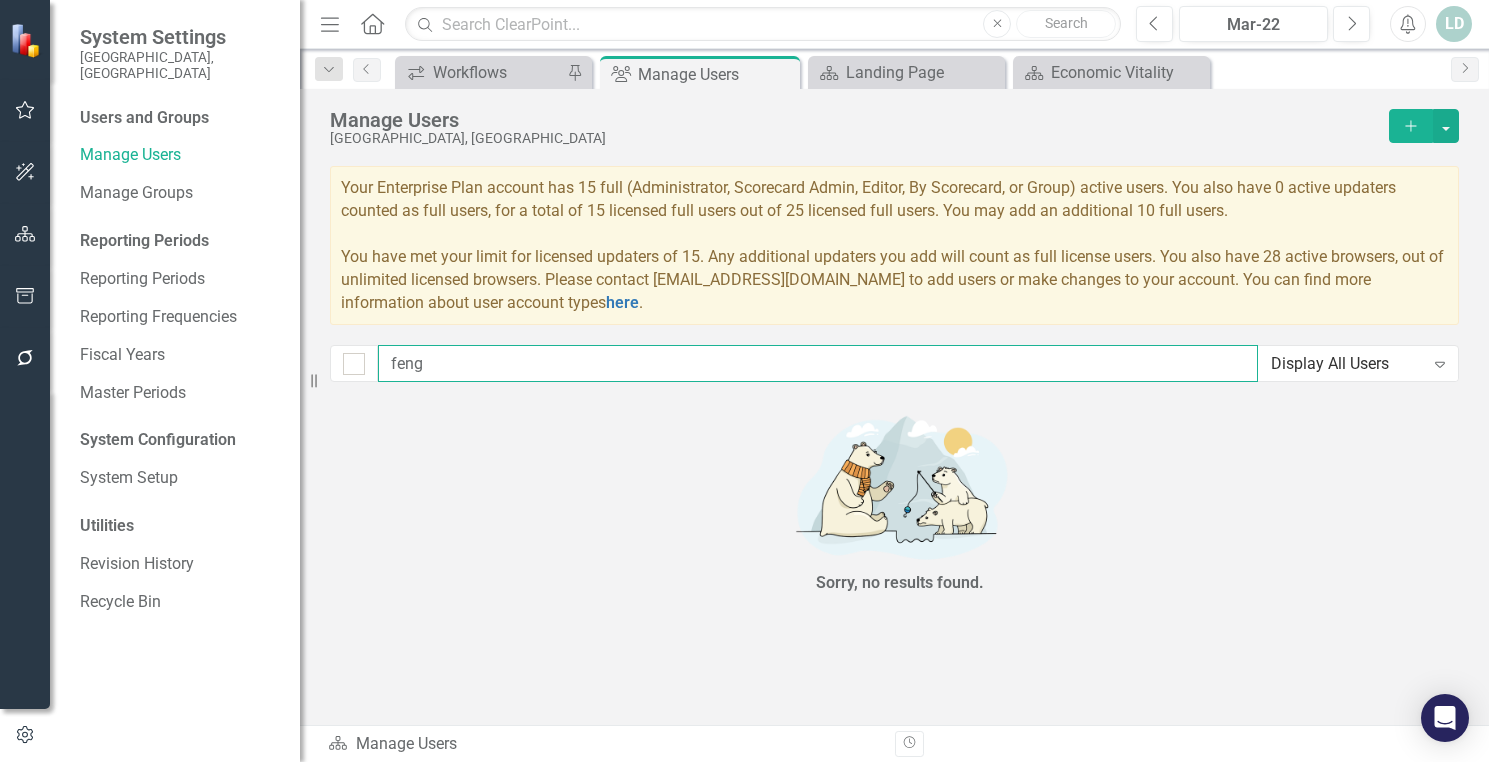 click on "System Settings City of [GEOGRAPHIC_DATA], [GEOGRAPHIC_DATA] Users and Groups Manage Users Manage Groups Reporting Periods Reporting Periods Reporting Frequencies Fiscal Years Master Periods System Configuration System Setup Utilities Revision History Recycle Bin Resize Menu Home Search Close Search Previous Mar-22 Next Alerts LD User Edit Profile Disable Sound Silence Alerts Help Support Center icon.tutorial Show Tutorials Settings System Setup icon.portal Success Portal Logout Log Out Dropdown Search Workflows Workflows Pin Group Manage Users Pin Scorecard Landing Page Close Scorecard Economic Vitality Close Previous Workflows Workflows Pin Group Manage Users Pin Close Scorecard Landing Page Close Scorecard Economic Vitality Close Next Manage Users City of [GEOGRAPHIC_DATA], [GEOGRAPHIC_DATA] Add here . feng Display All Users Expand Sorry, no results found. Scorecard Manage Users Revision History icon.tutorial ClearPoint Tutorials Close icon.navigation How To Navigate ClearPoint This guide provides a overview of how to navigate and use ClearPoint. Edit" at bounding box center [744, 381] 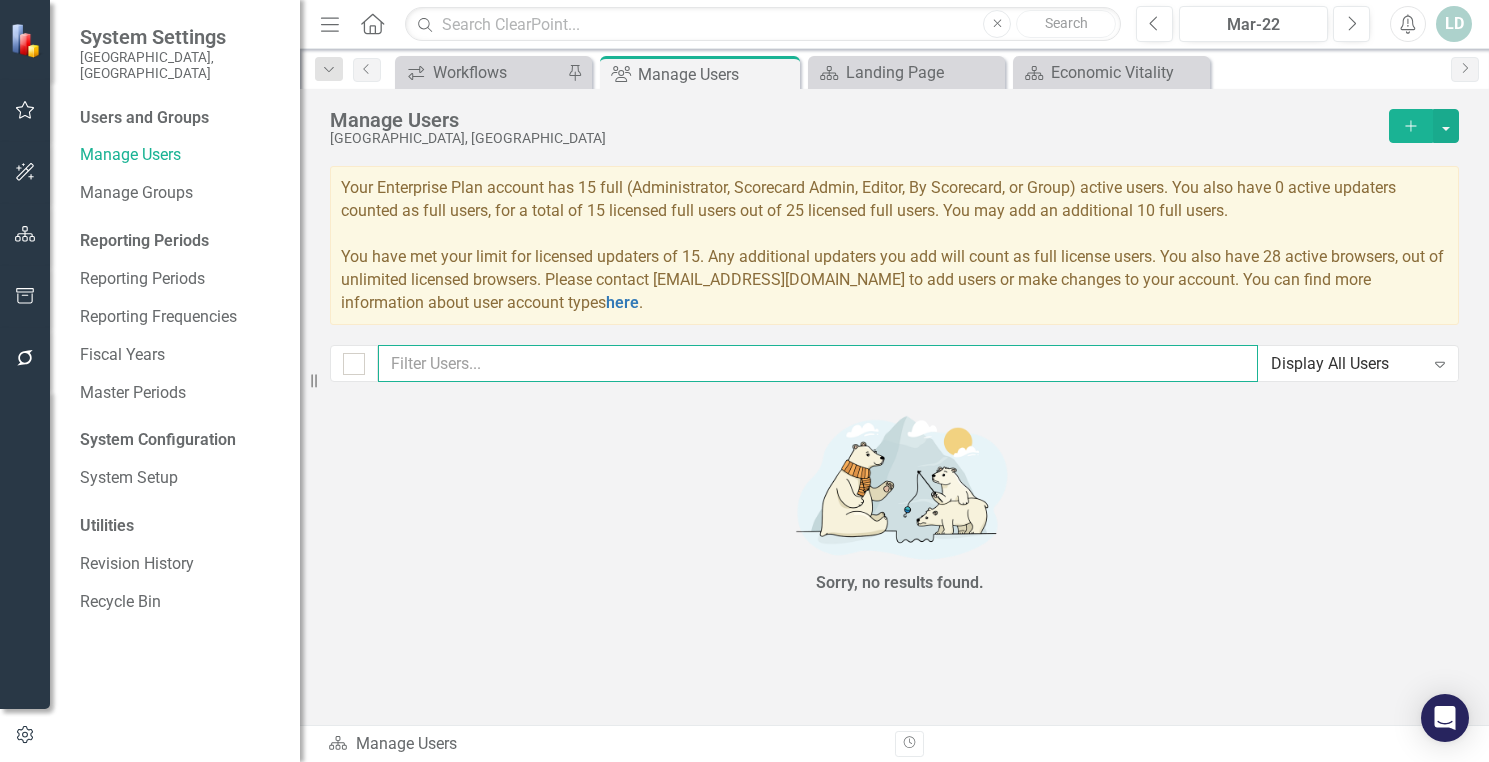 checkbox on "false" 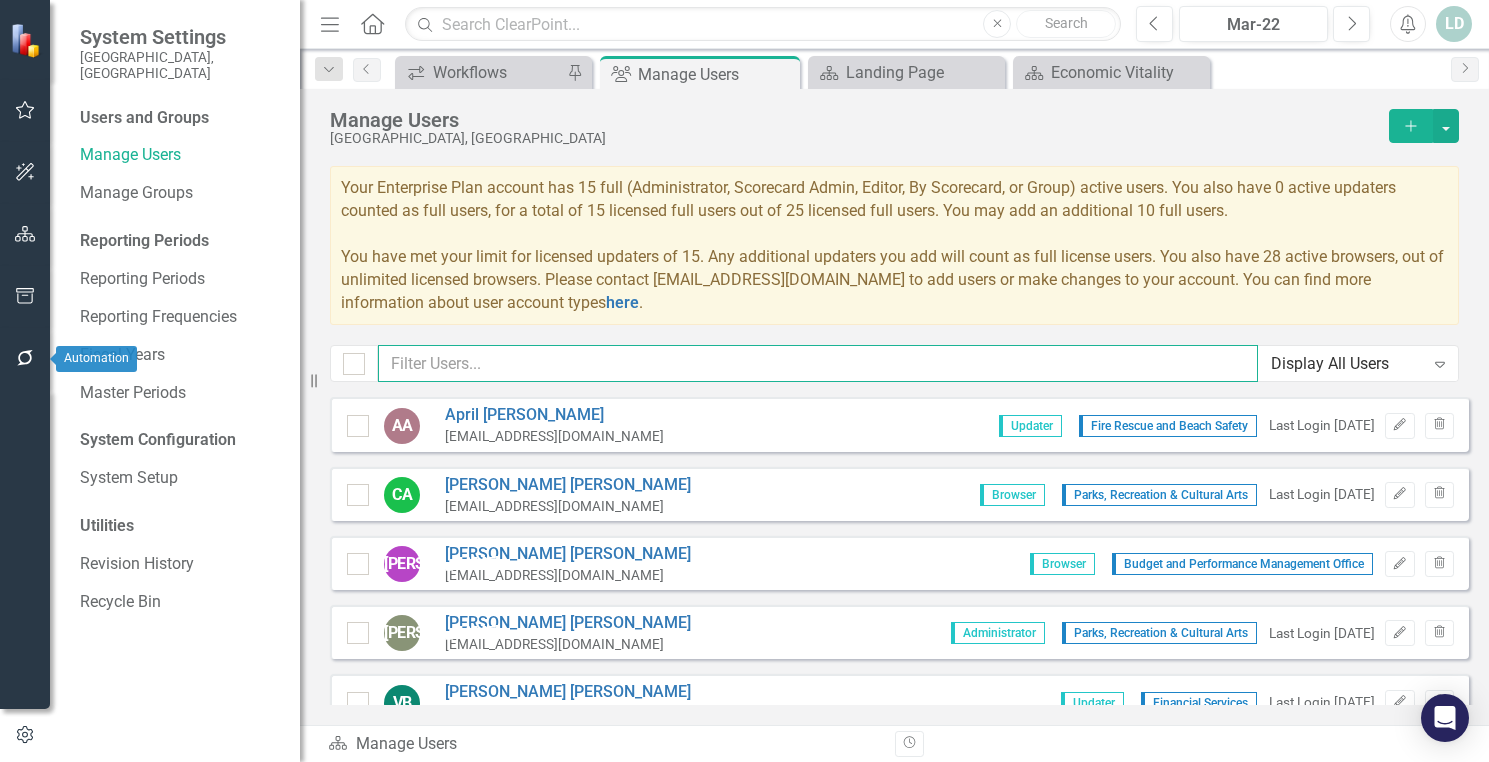 type 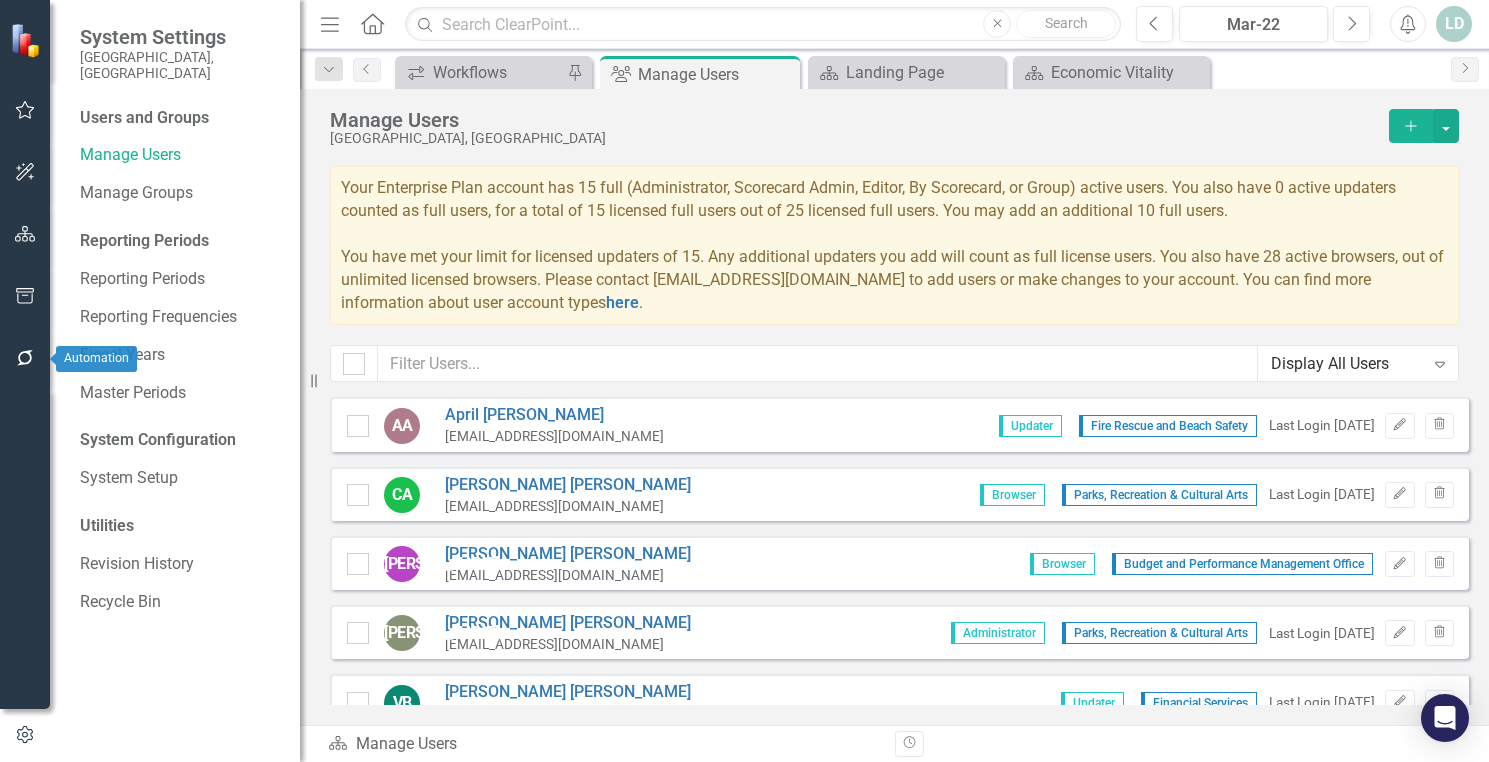 click 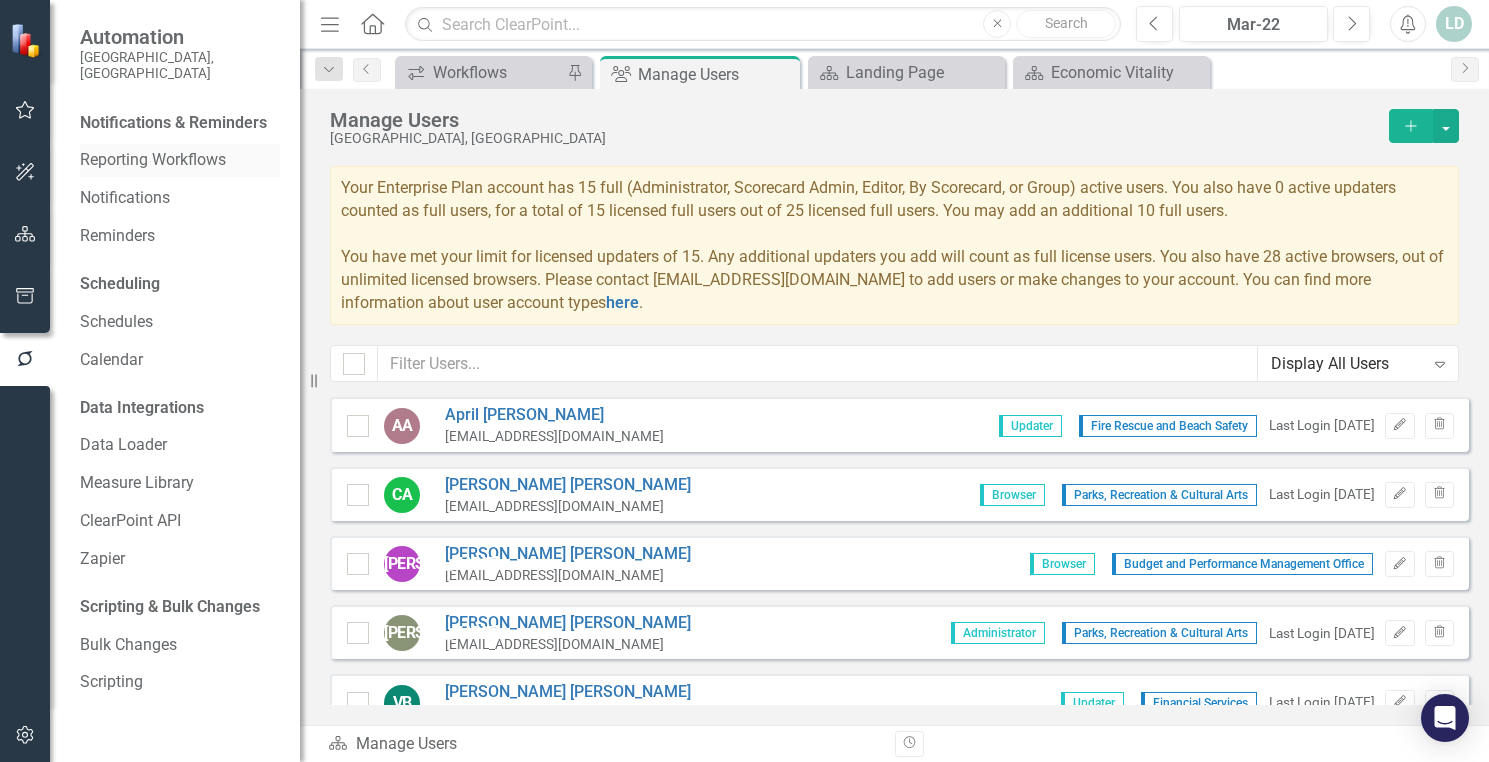 click on "Reporting Workflows" at bounding box center (180, 160) 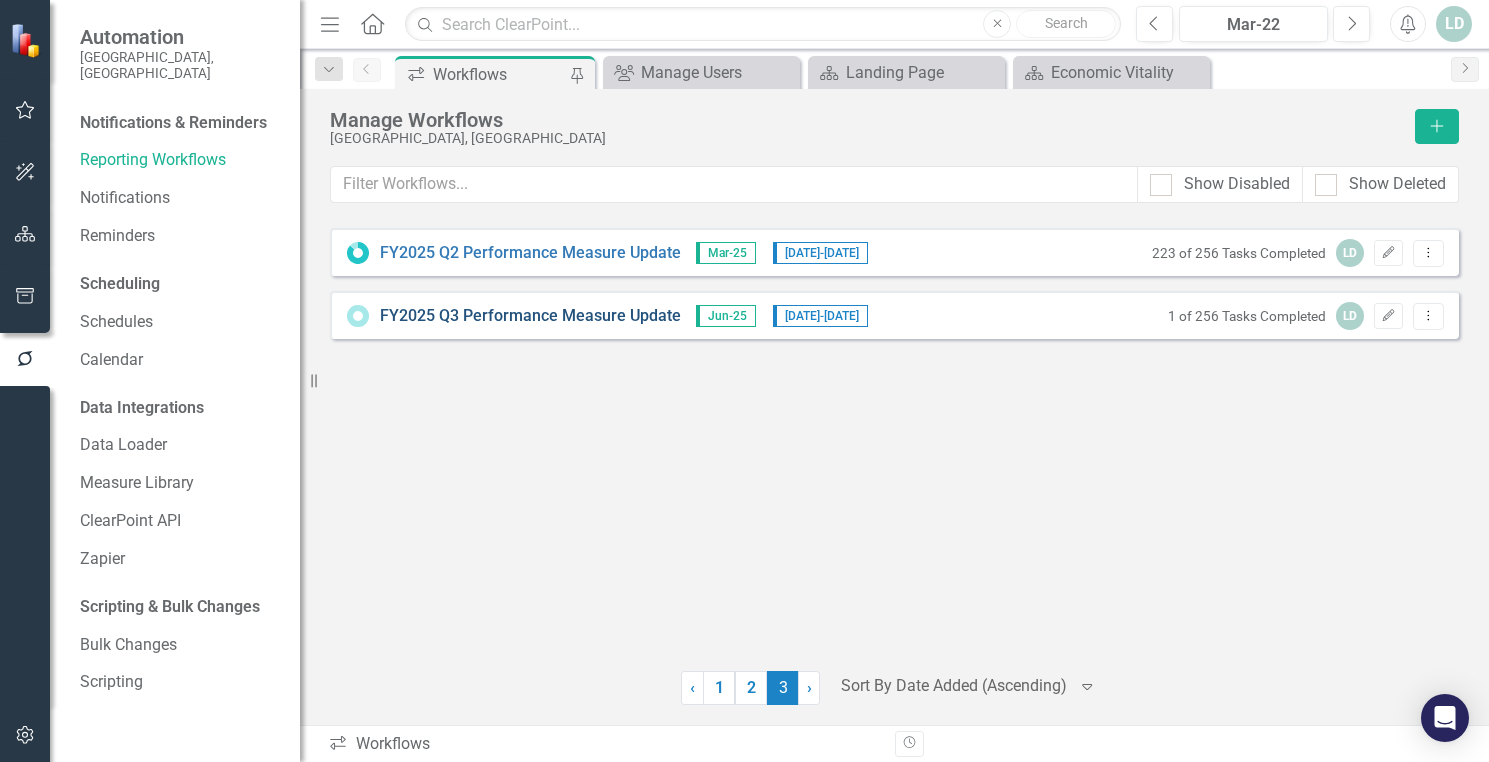 click on "FY2025 Q3 Performance Measure Update" at bounding box center (530, 316) 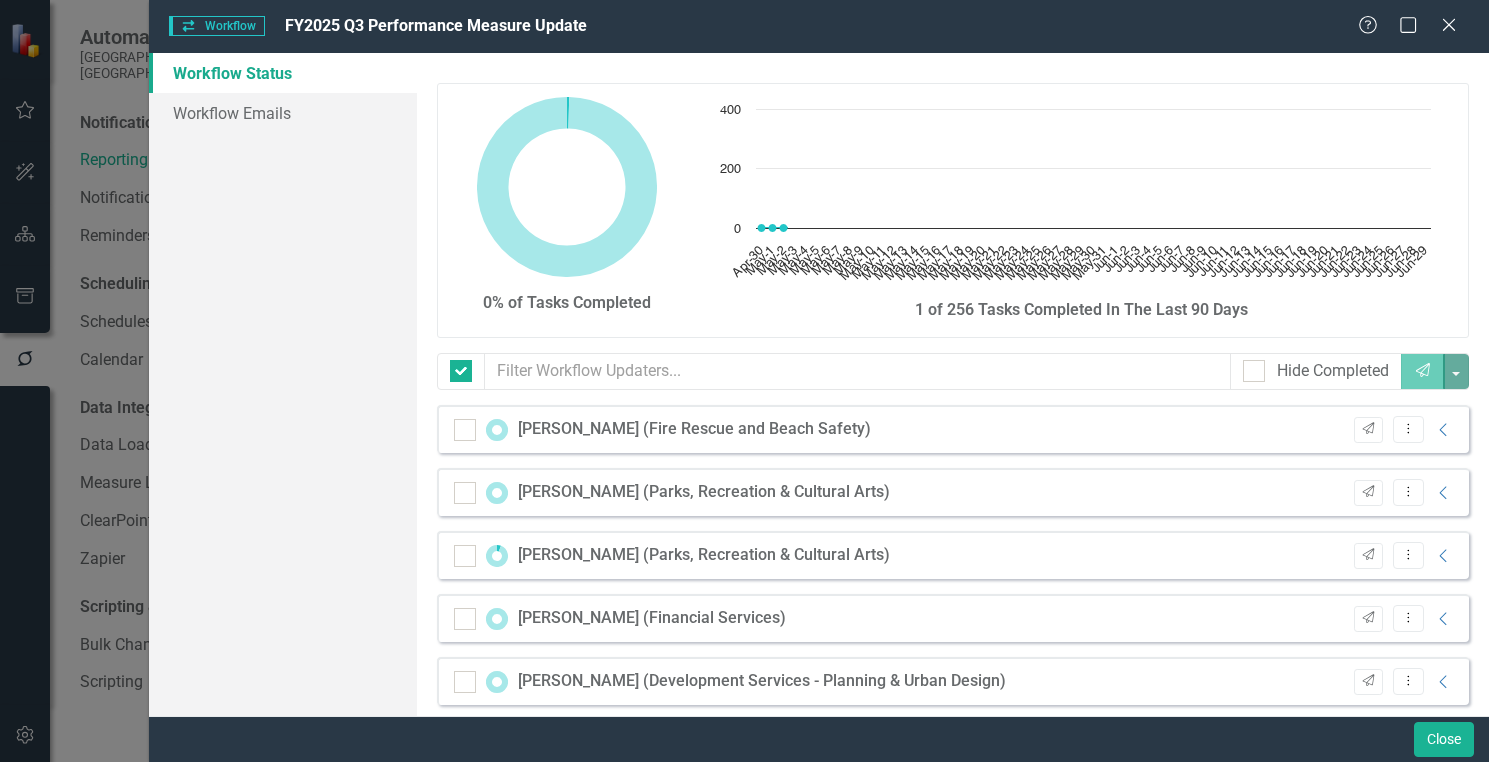 checkbox on "false" 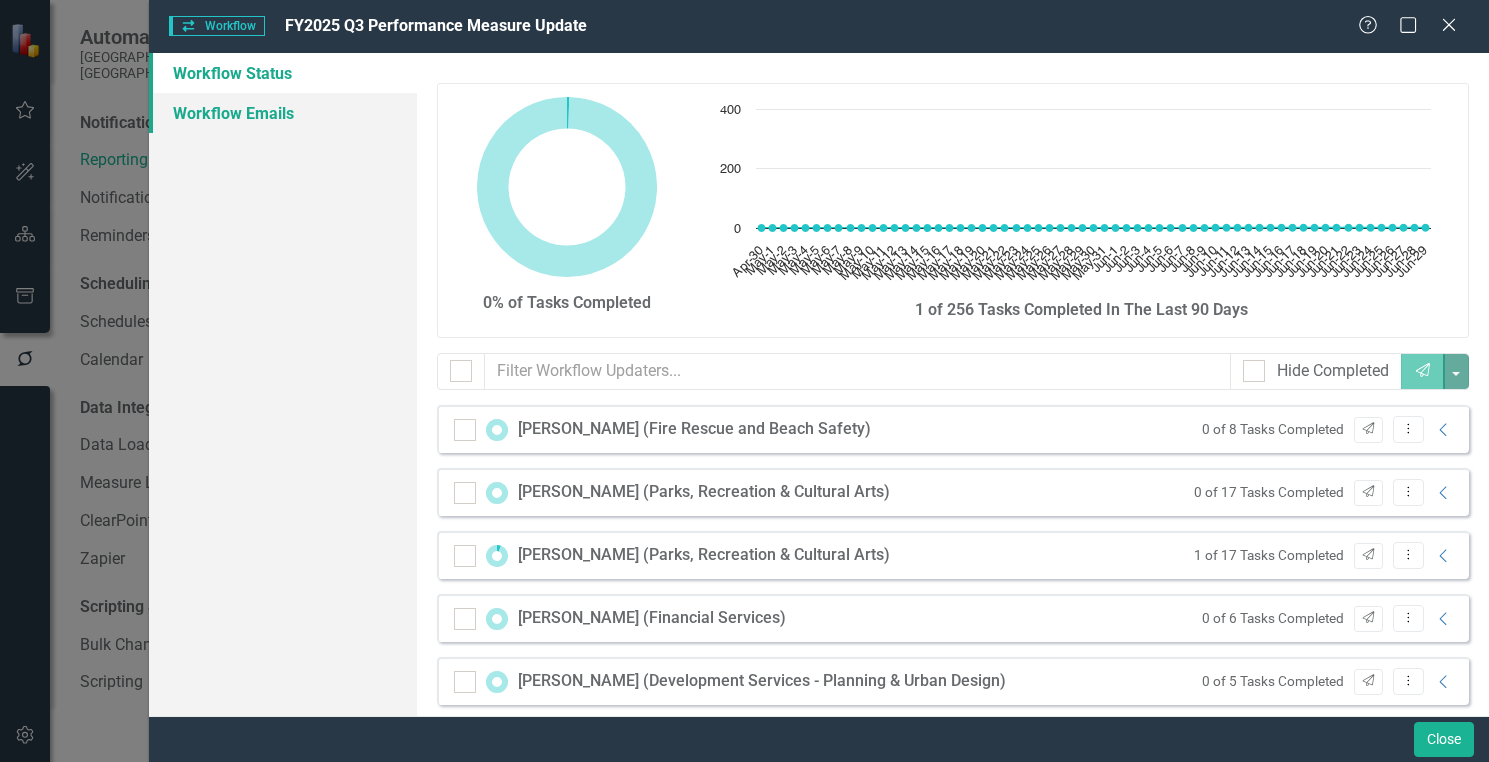 click on "Workflow Emails" at bounding box center (283, 113) 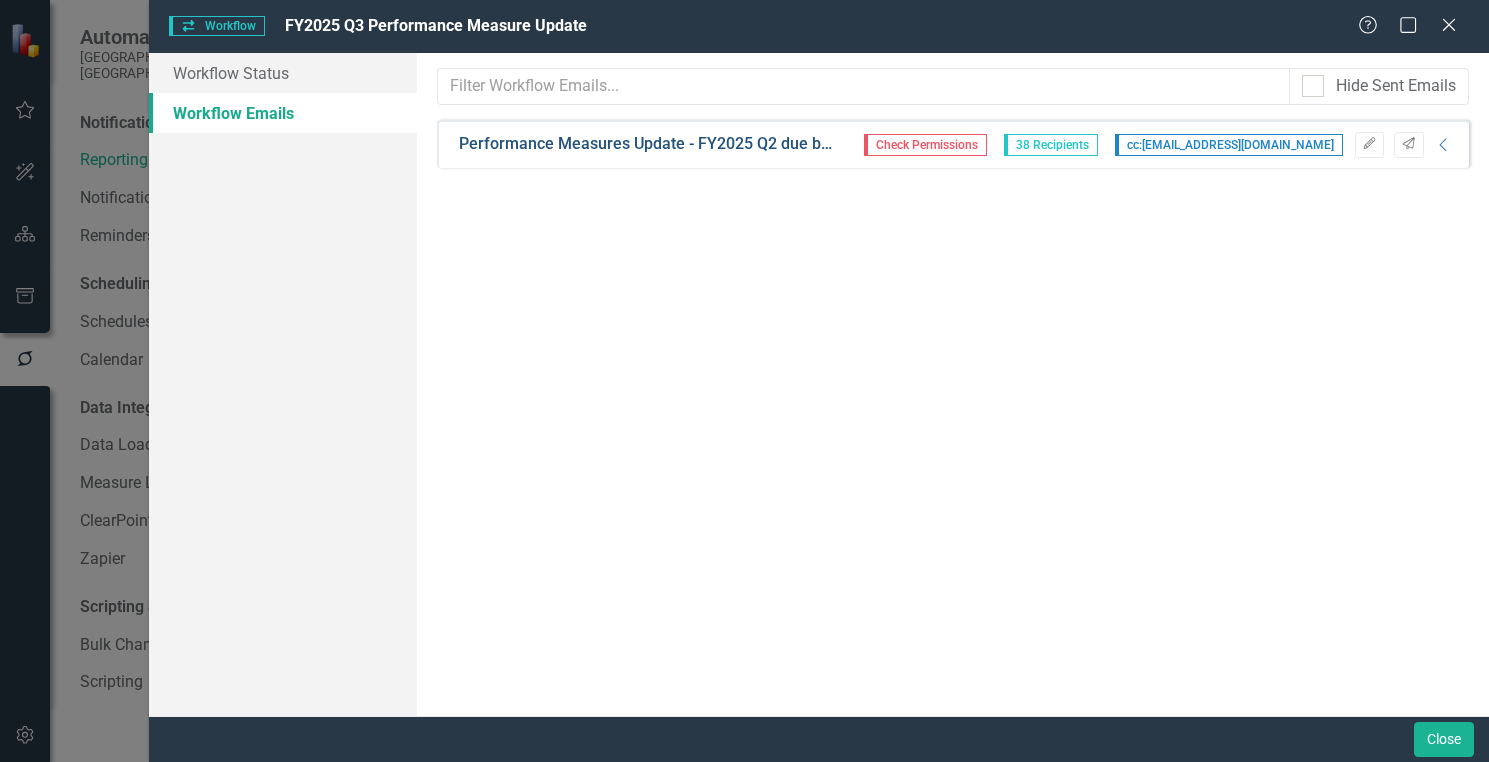 click on "Performance Measures Update - FY2025 Q2 due by [DATE]" at bounding box center [649, 144] 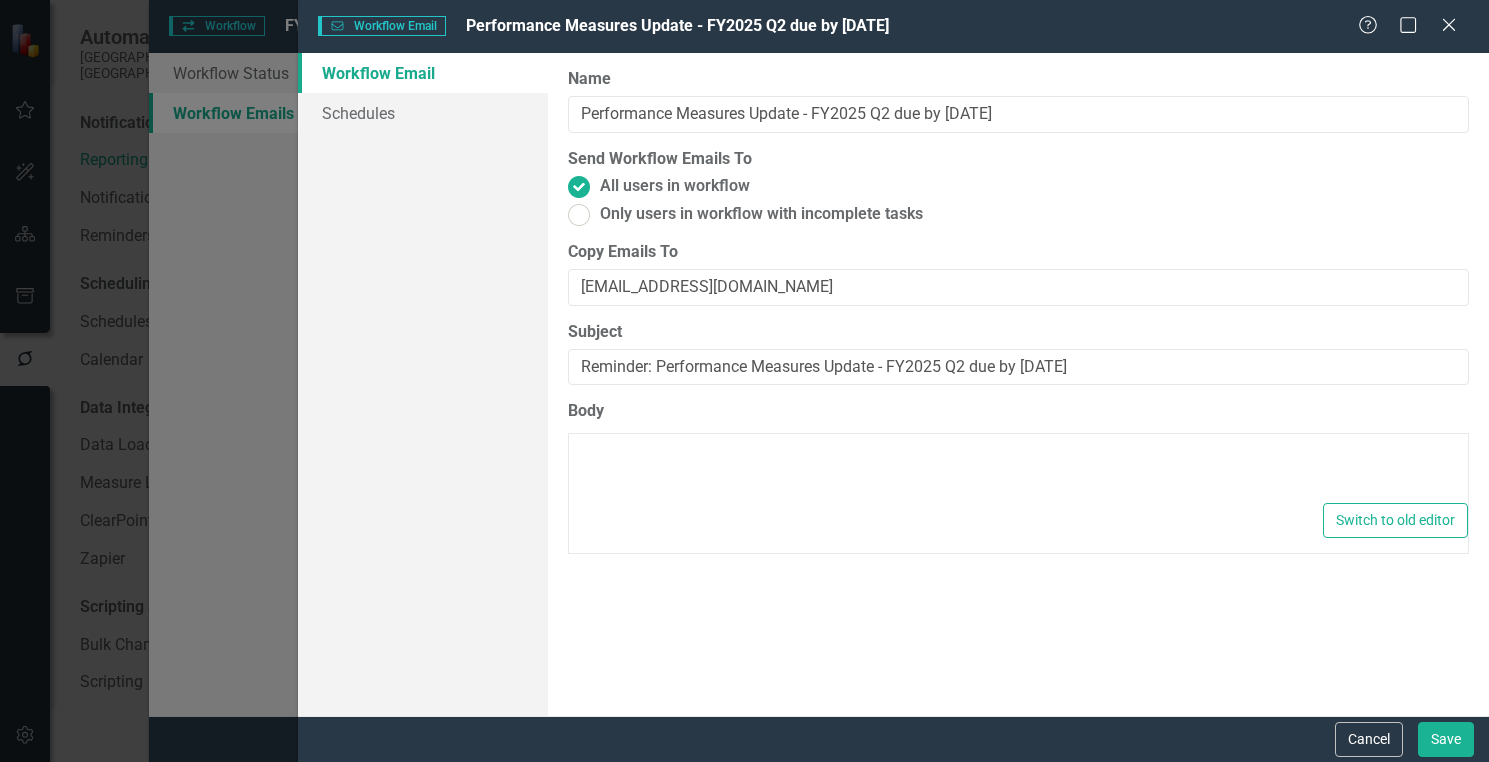 type on "<p>Dear {FirstName},</p>
<p>I hope this message finds you well. This is a friendly reminder to update your performance measures in ClearPoint. The original due date is [DATE].</p>
<p>Please take a moment to review and update your tasks by visiting the "My Updates" page here:</p>
<p>{MyUpdatesLink}</p>
<p>Here are the Performance Measures you&rsquo;re responsible for:</p>
<p>{ItemList}</p>
<p>If you have any questions or need assistance, feel free to reach out to me at [PHONE_NUMBER].</p>
<p>Thank you for your attention to this matter!</p>
<p>Best Regards,</p>
<p>[PERSON_NAME]</p>
<p><span style="font-family: 'Arial',sans-serif; mso-fareast-font-family: 'Times New Roman'; mso-fareast-theme-font: minor-fareast; color: #1f497d; mso-font-kerning: 0pt; mso-ligatures: none; mso-no-proof: yes;">Budget Administration Coordinator</span></p>
<p class="MsoNormal"><span style="font-family: 'Arial',sans-serif; mso-fareast-font-family: 'Times New Roman'; mso-fareast-theme-font: minor-fareast; color: #1f497d; ..." 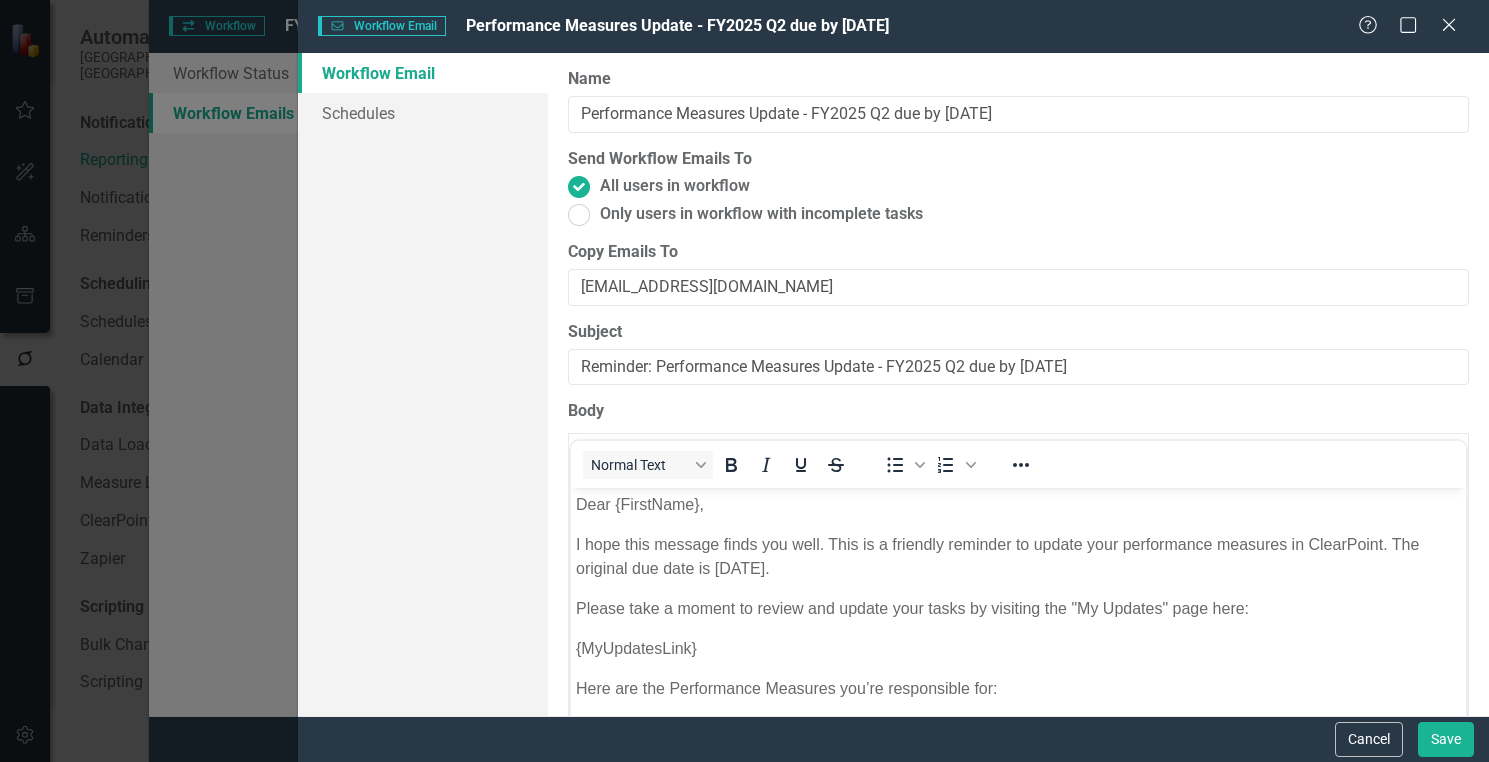 scroll, scrollTop: 0, scrollLeft: 0, axis: both 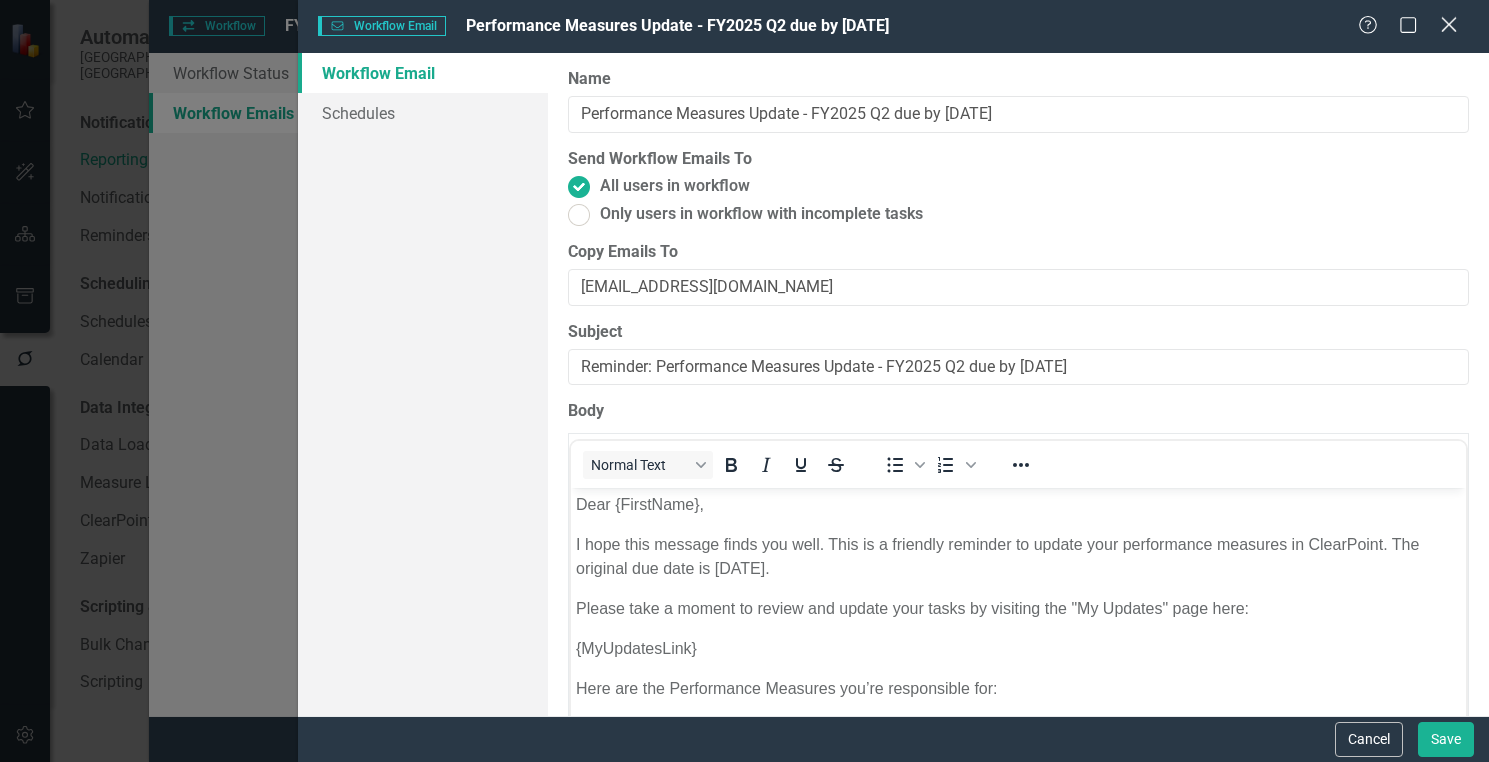 click 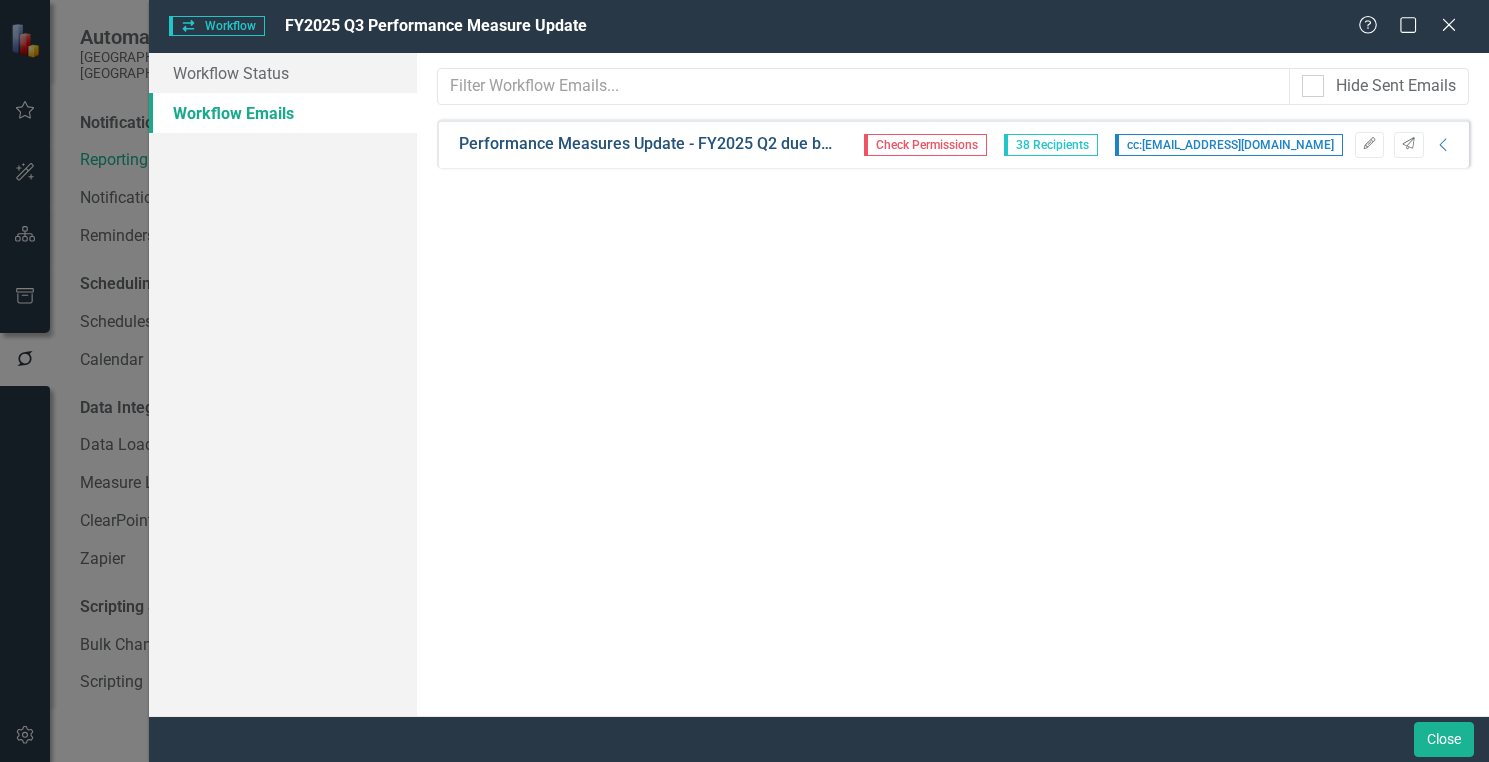 click on "Performance Measures Update - FY2025 Q2 due by [DATE]" at bounding box center (649, 144) 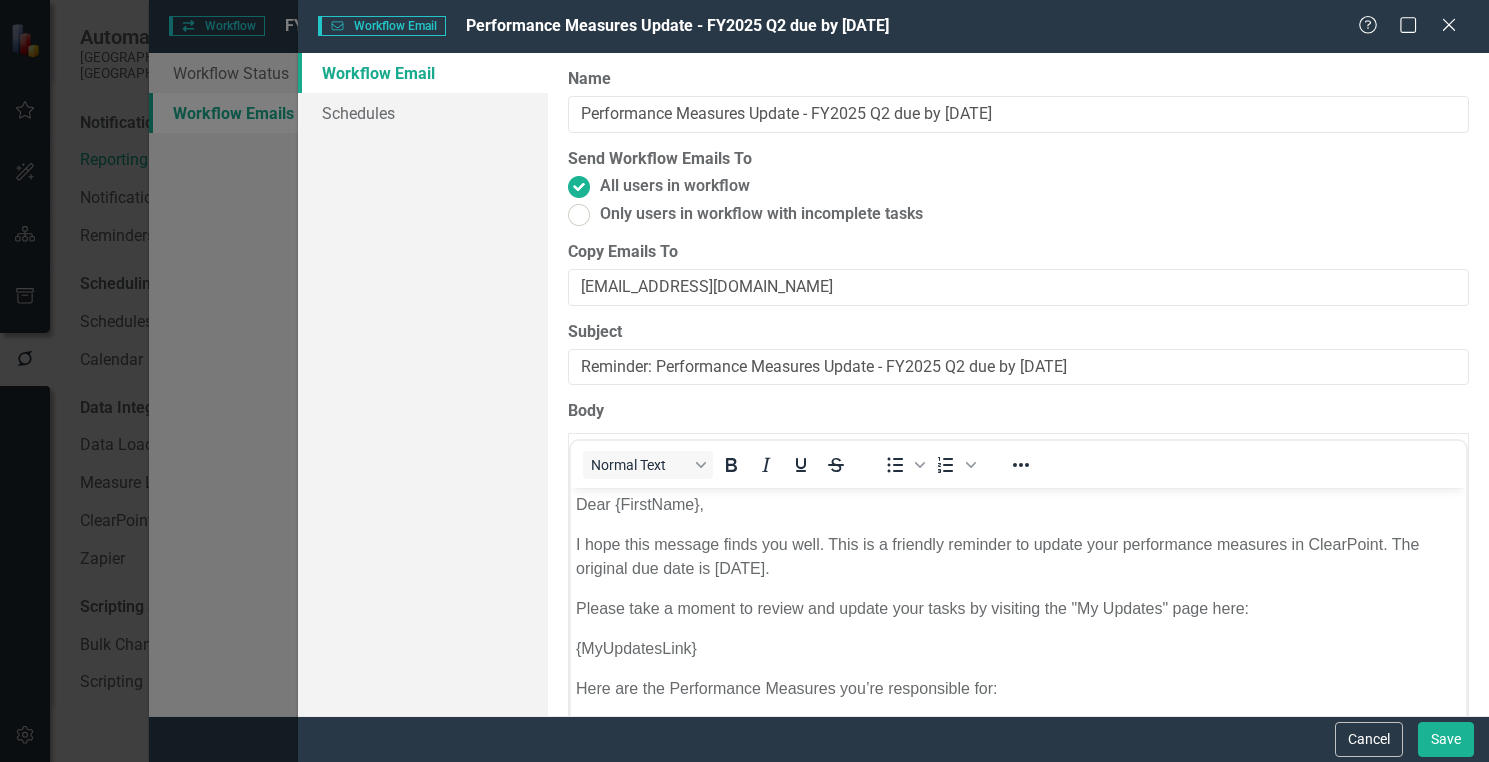 scroll, scrollTop: 0, scrollLeft: 0, axis: both 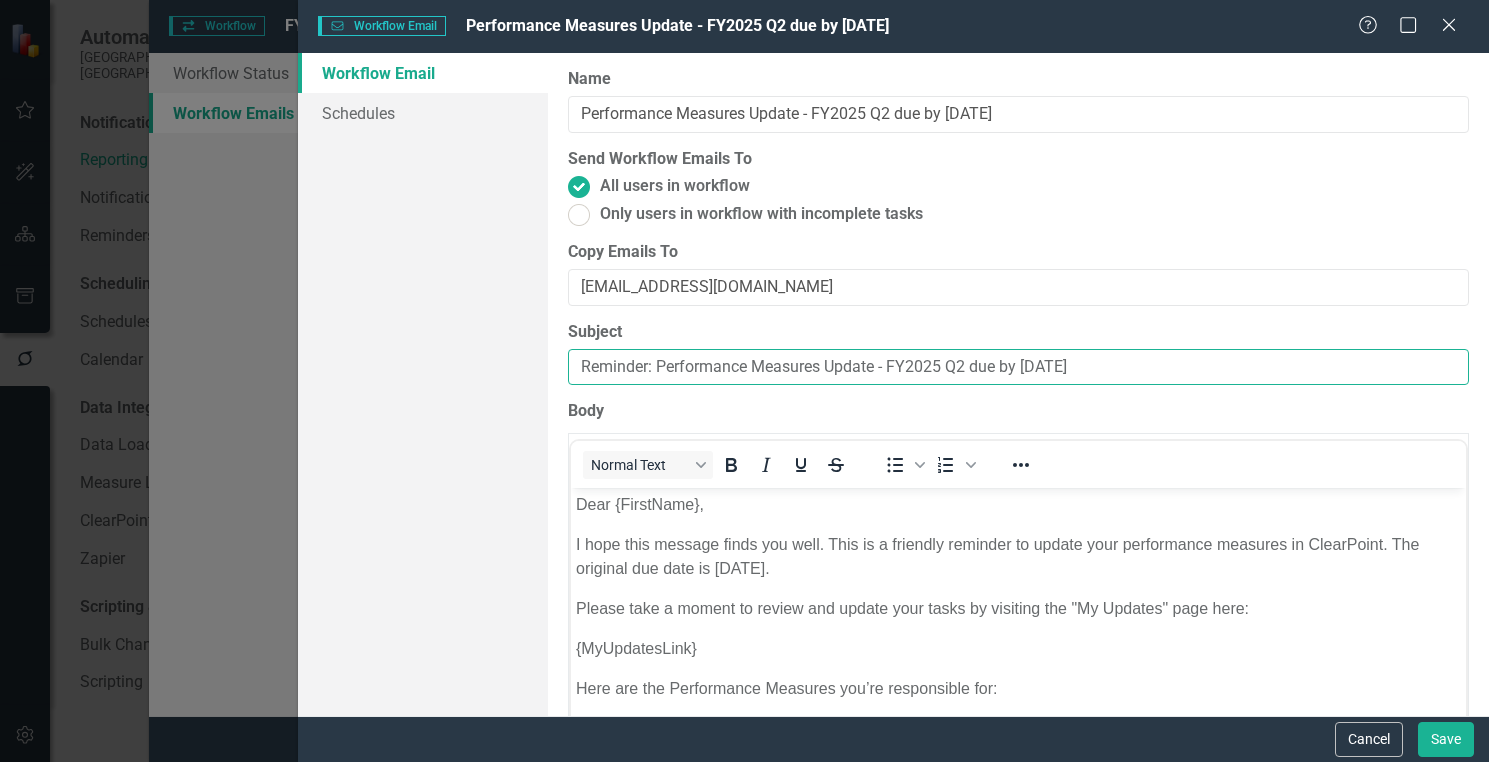 click on "Reminder: Performance Measures Update - FY2025 Q2 due by [DATE]" at bounding box center (1018, 367) 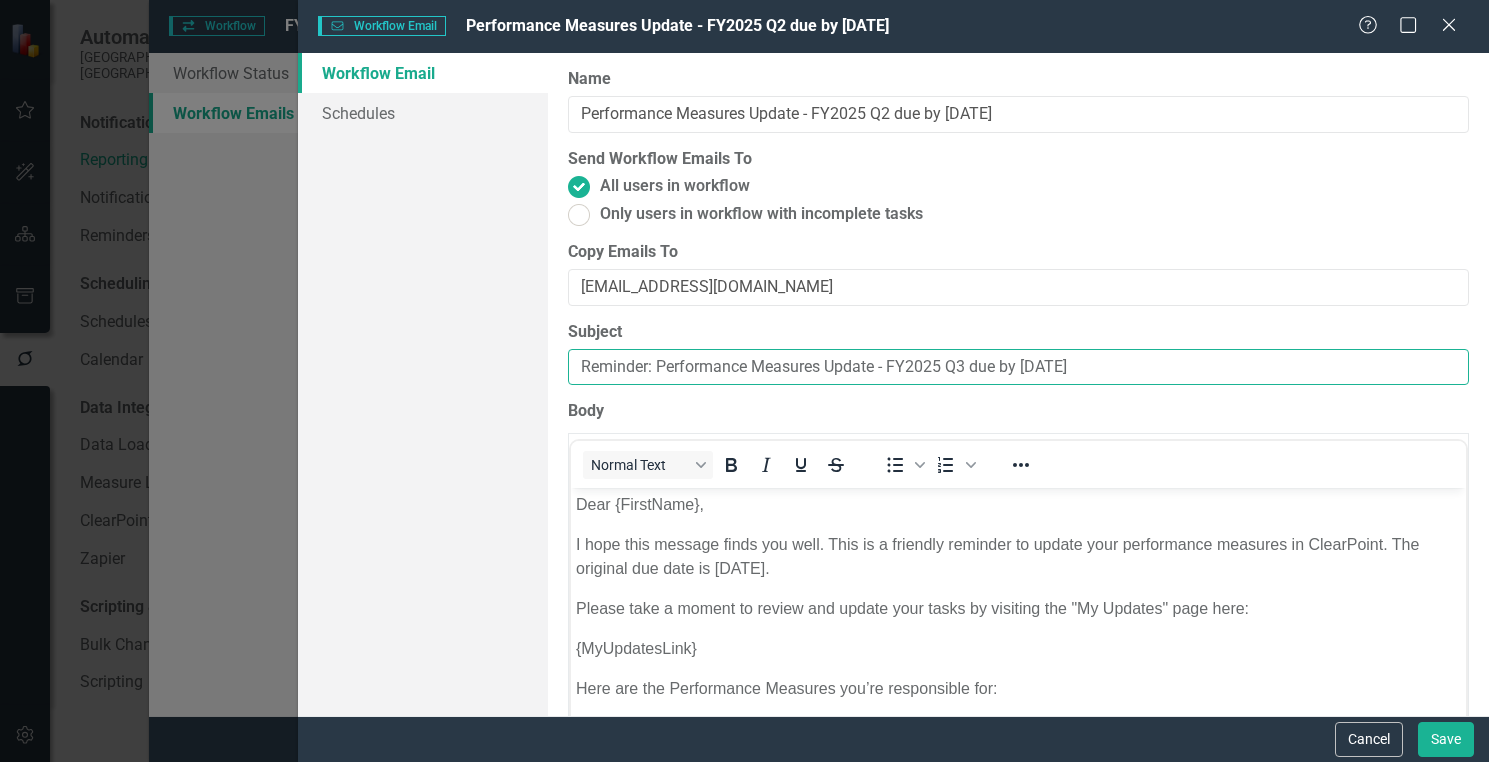 type on "Reminder: Performance Measures Update - FY2025 Q3 due by [DATE]" 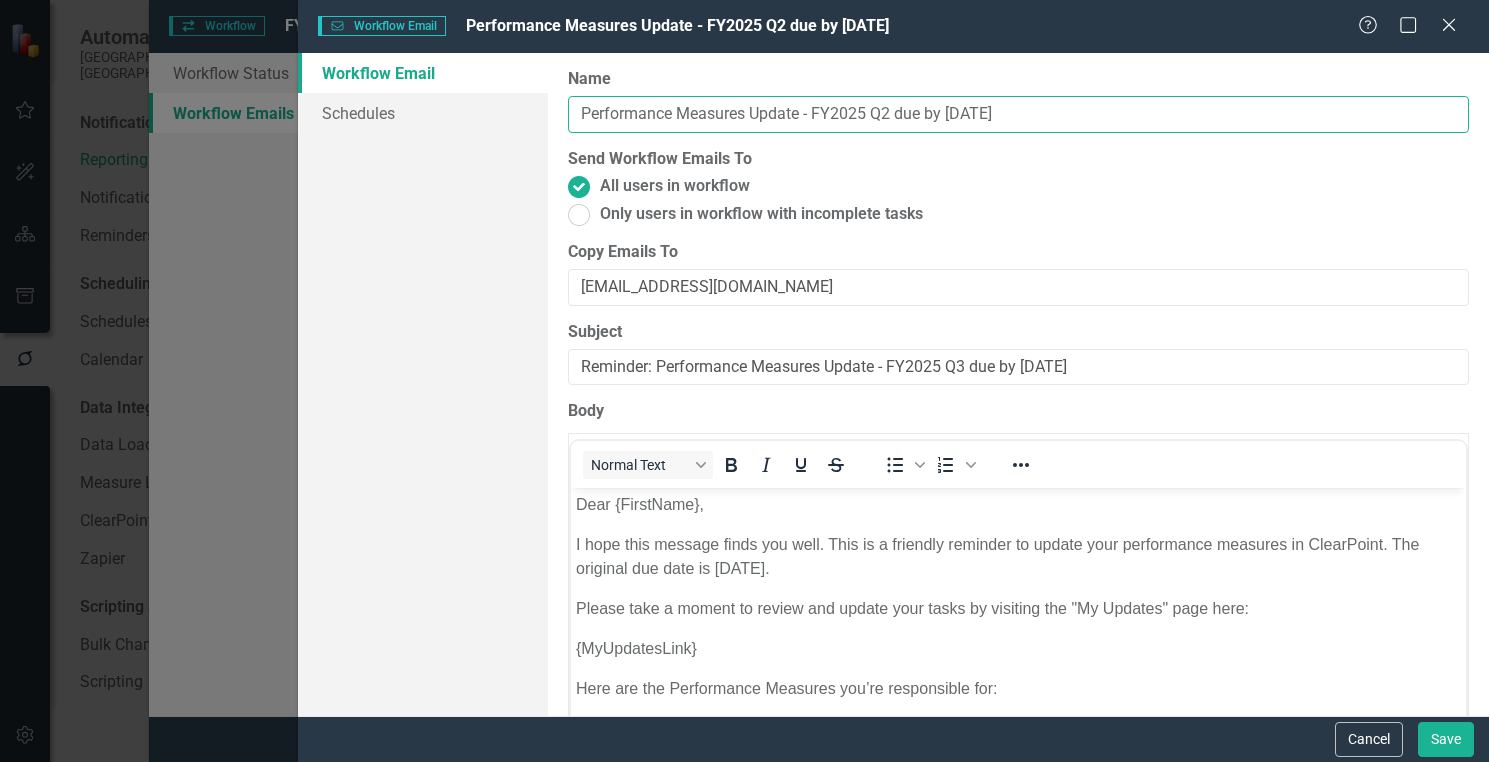 click on "Performance Measures Update - FY2025 Q2 due by [DATE]" at bounding box center (1018, 114) 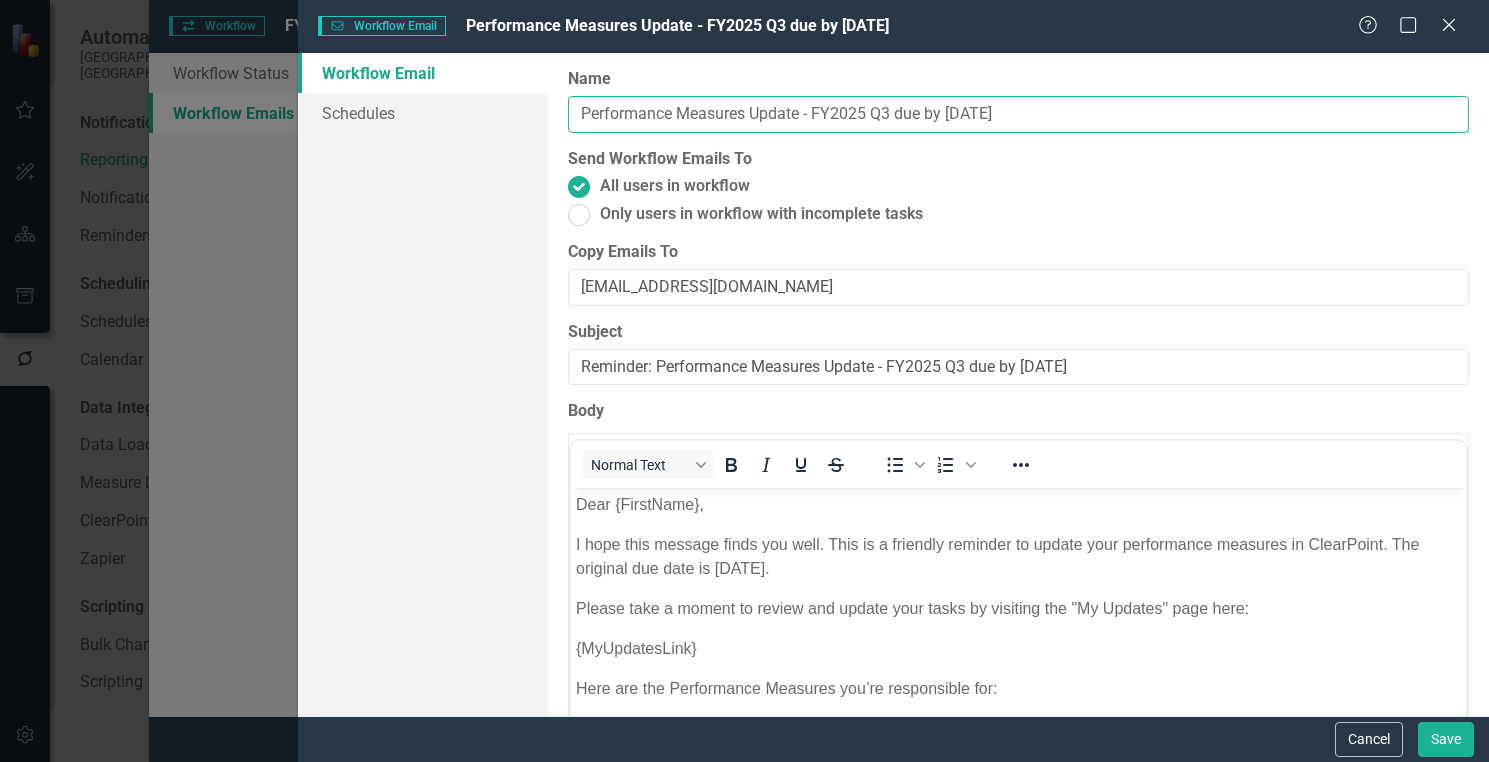 drag, startPoint x: 981, startPoint y: 111, endPoint x: 949, endPoint y: 109, distance: 32.06244 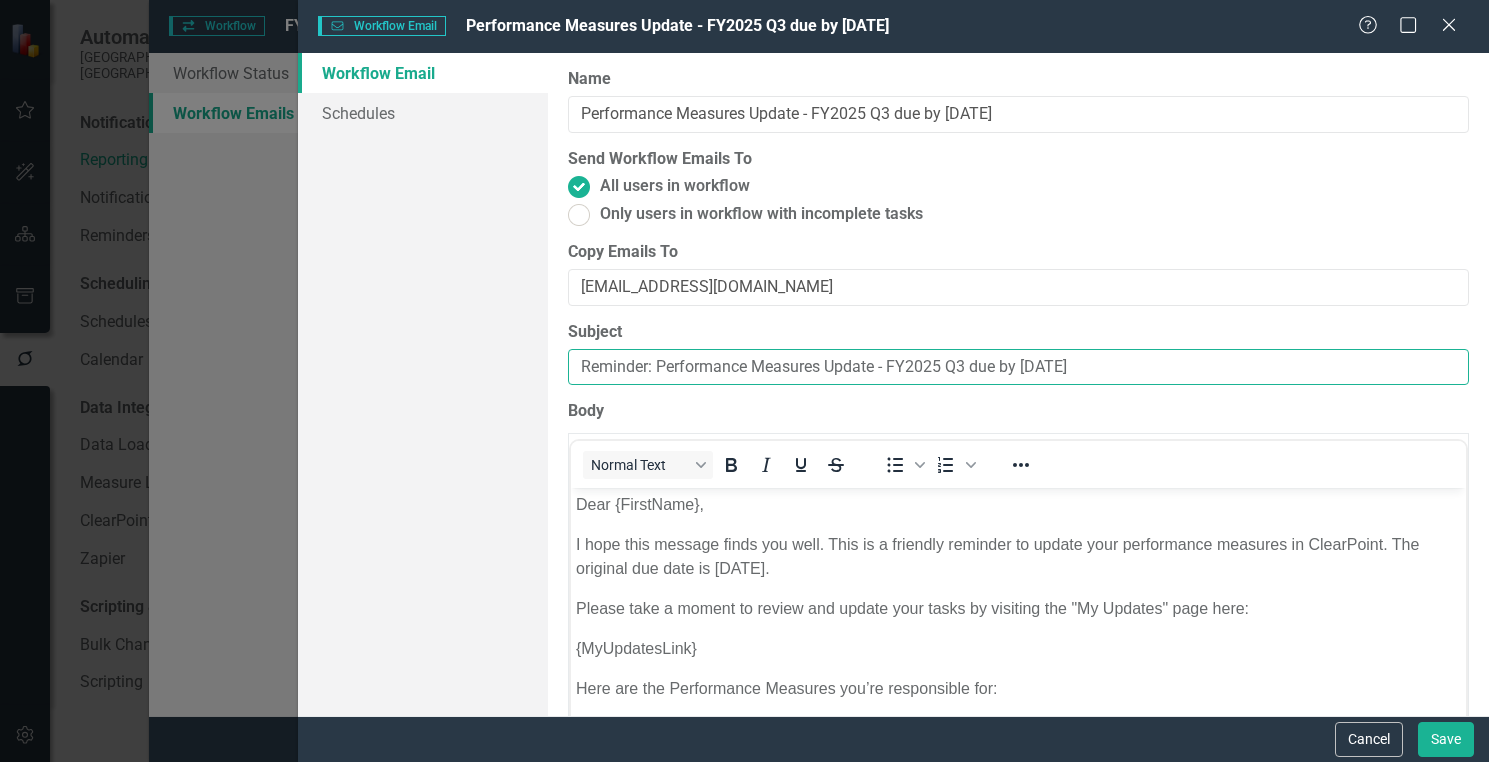 drag, startPoint x: 1150, startPoint y: 375, endPoint x: 891, endPoint y: 365, distance: 259.193 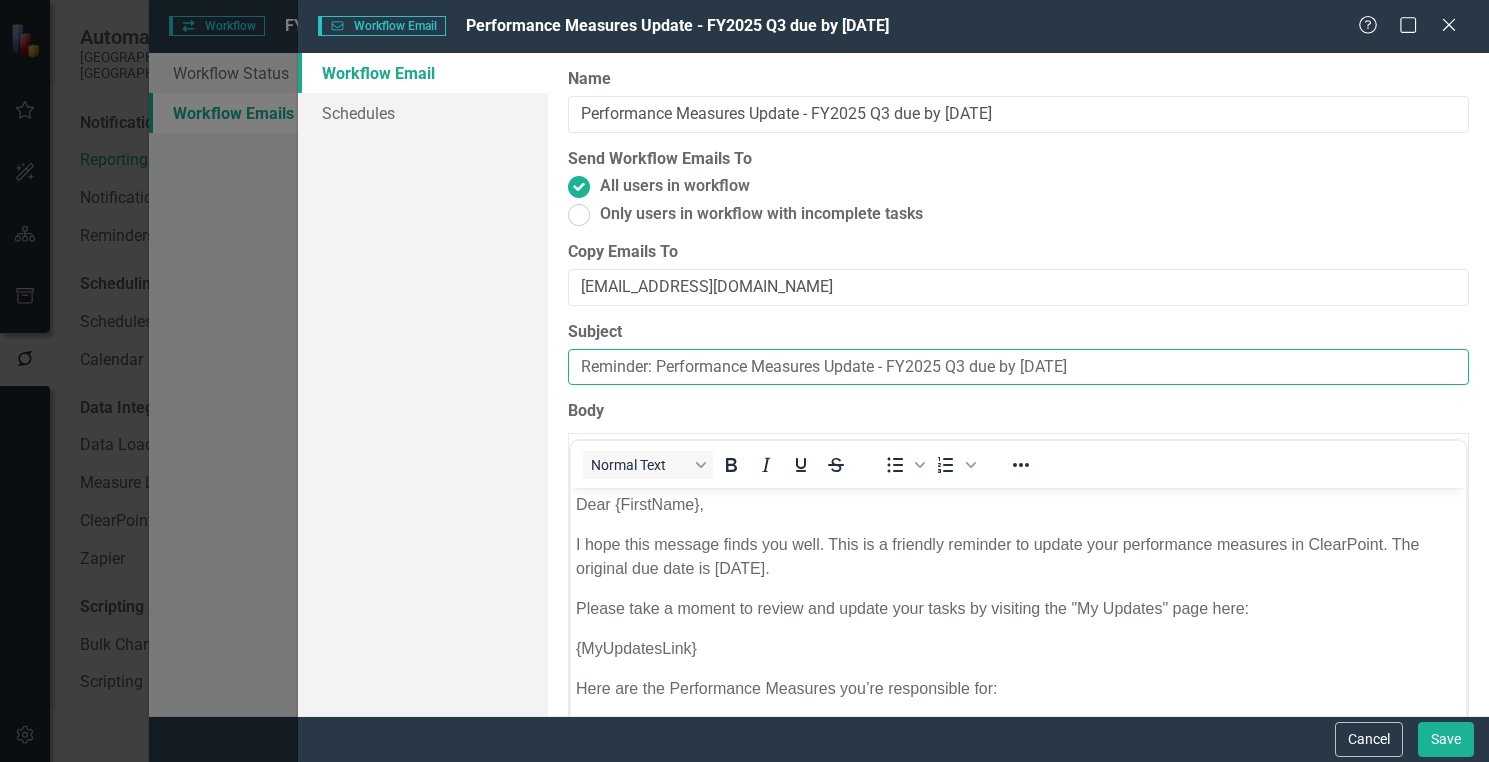 scroll, scrollTop: 100, scrollLeft: 0, axis: vertical 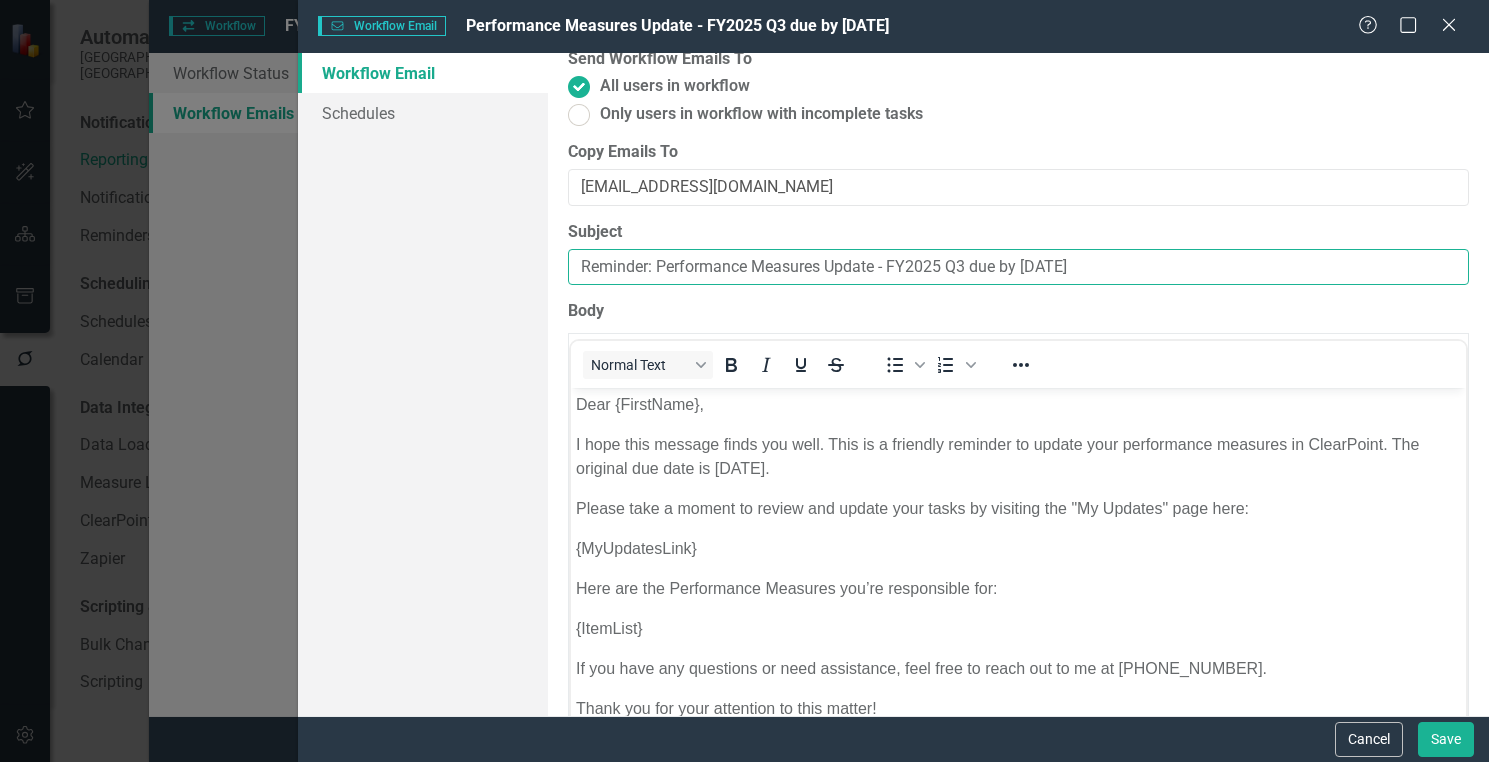 drag, startPoint x: 1126, startPoint y: 270, endPoint x: 1026, endPoint y: 265, distance: 100.12492 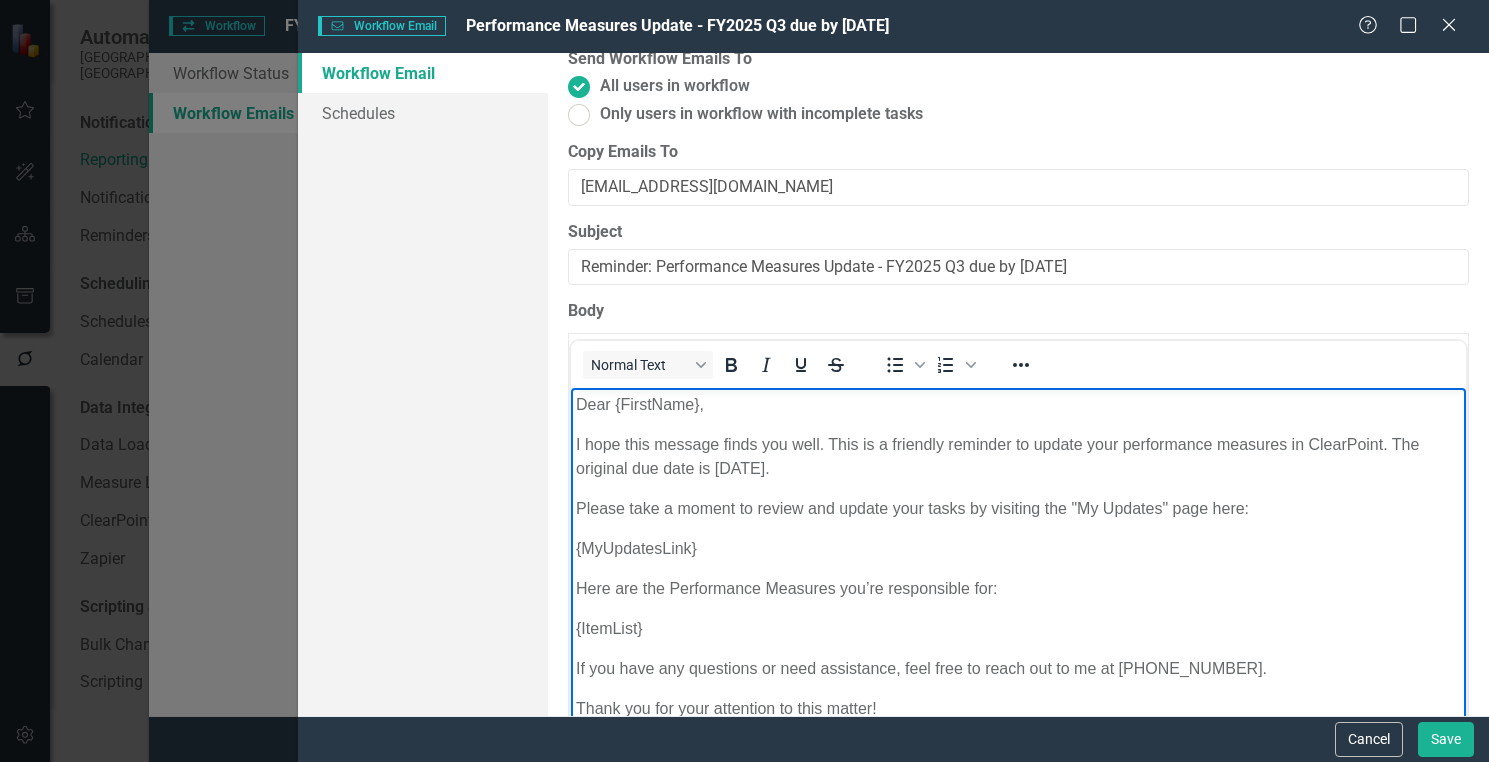 drag, startPoint x: 811, startPoint y: 465, endPoint x: 714, endPoint y: 465, distance: 97 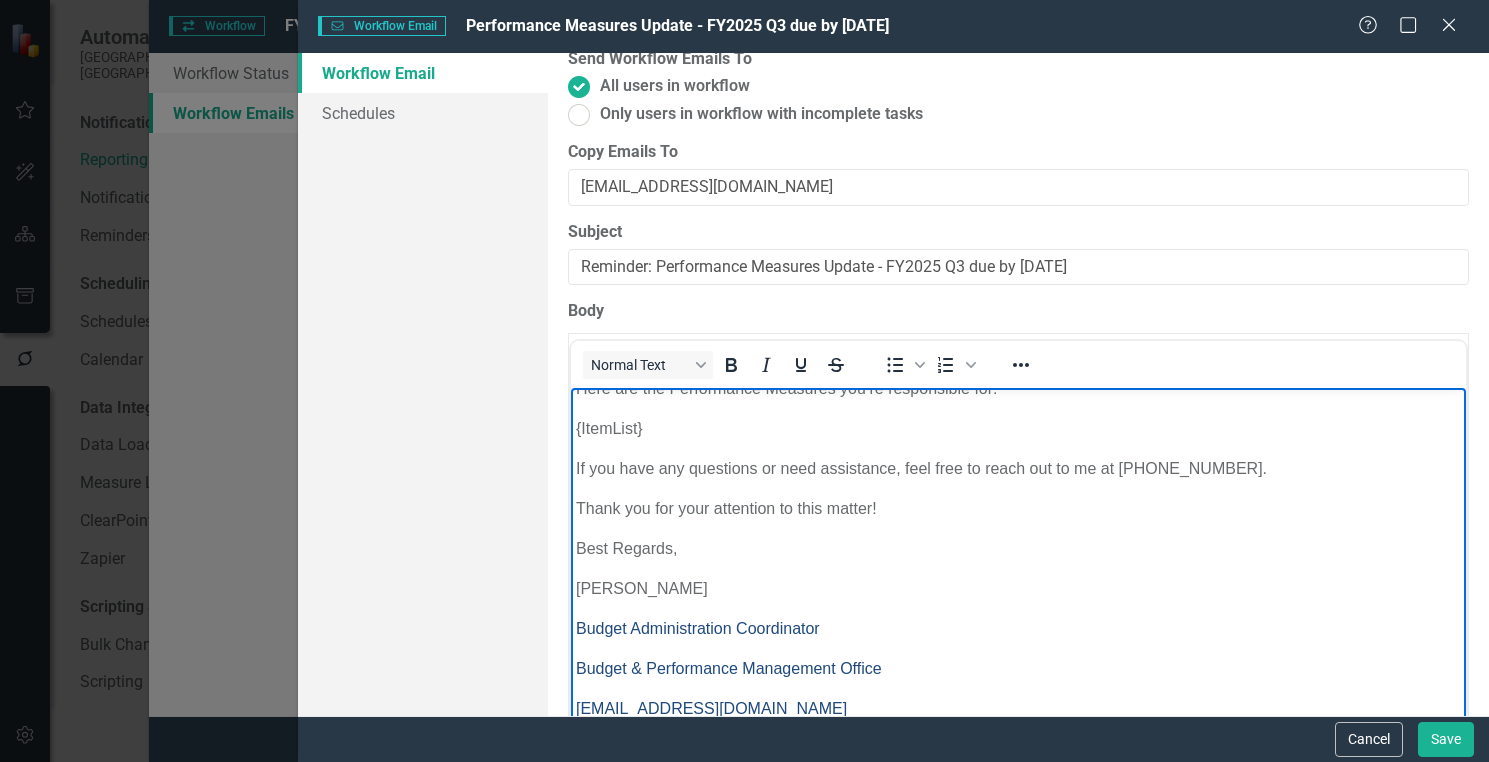 scroll, scrollTop: 245, scrollLeft: 0, axis: vertical 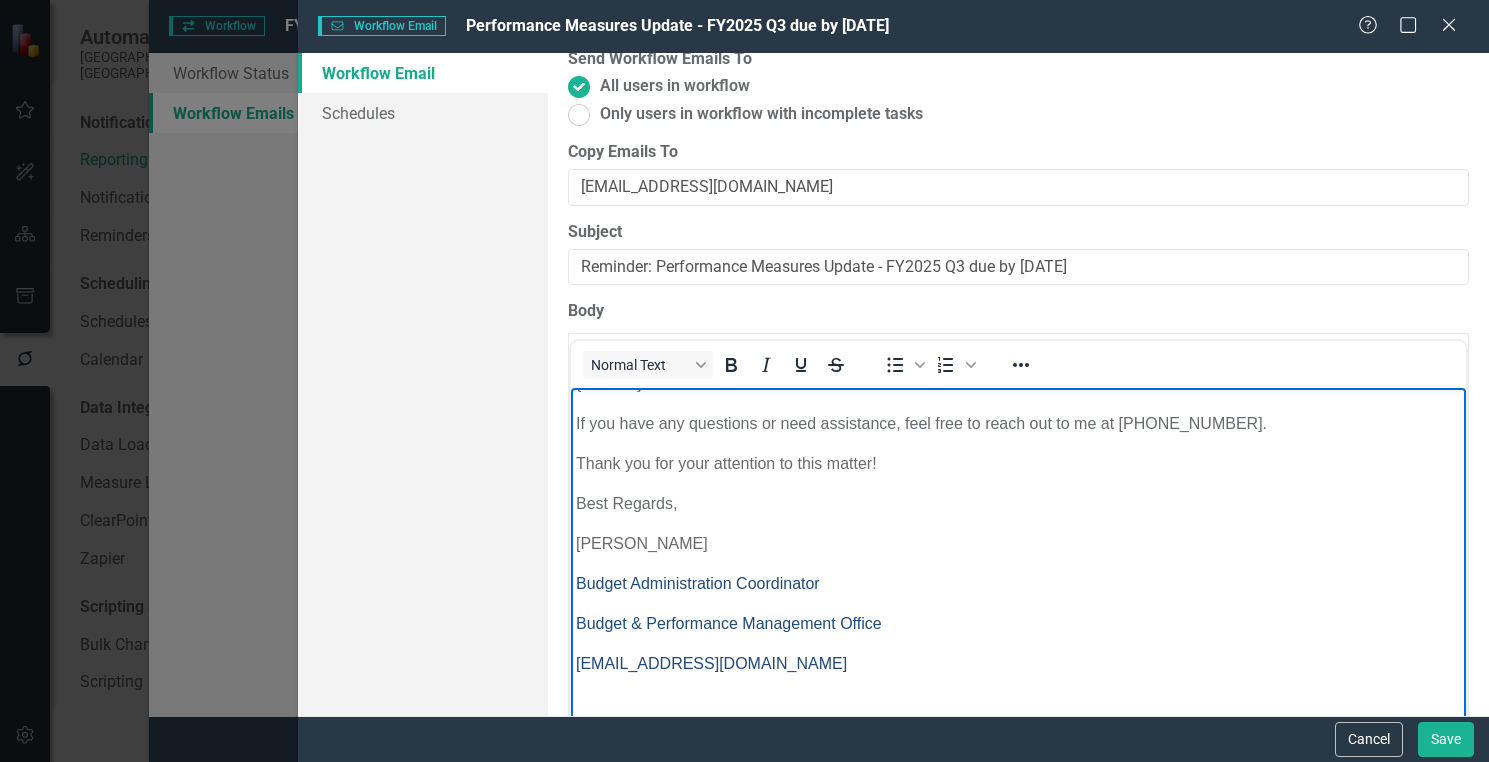 click on "Dear {FirstName}, I hope this message finds you well. This is a friendly reminder to update your performance measures in ClearPoint. The original due date is [DATE]. Please take a moment to review and update your tasks by visiting the "My Updates" page here: {MyUpdatesLink} Here are the Performance Measures you’re responsible for: {ItemList} If you have any questions or need assistance, feel free to reach out to me at [PHONE_NUMBER]. Thank you for your attention to this matter! Best Regards, [PERSON_NAME] Budget Administration Coordinator Budget & Performance Management Office [EMAIL_ADDRESS][DOMAIN_NAME]" at bounding box center [1017, 440] 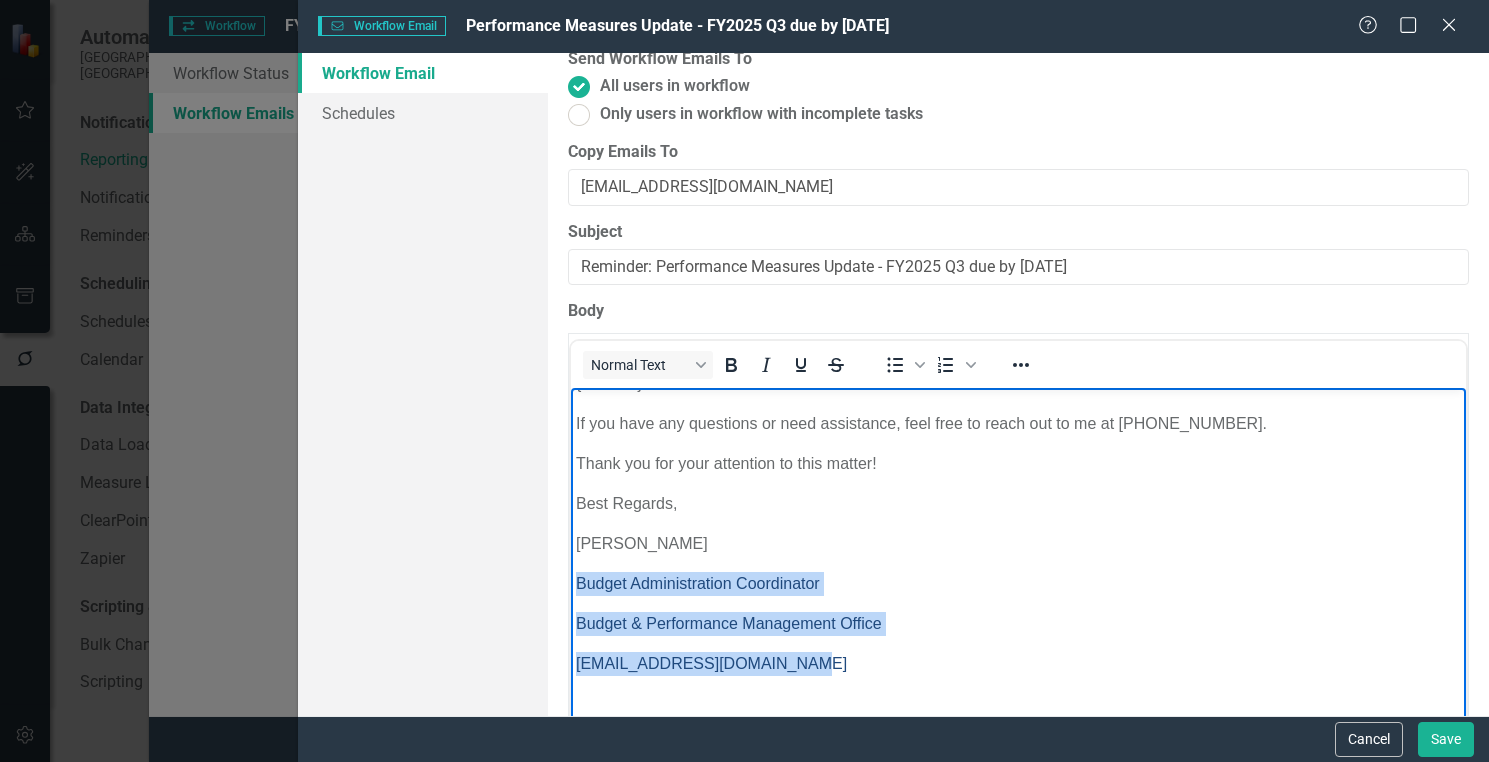 drag, startPoint x: 804, startPoint y: 666, endPoint x: 566, endPoint y: 579, distance: 253.40285 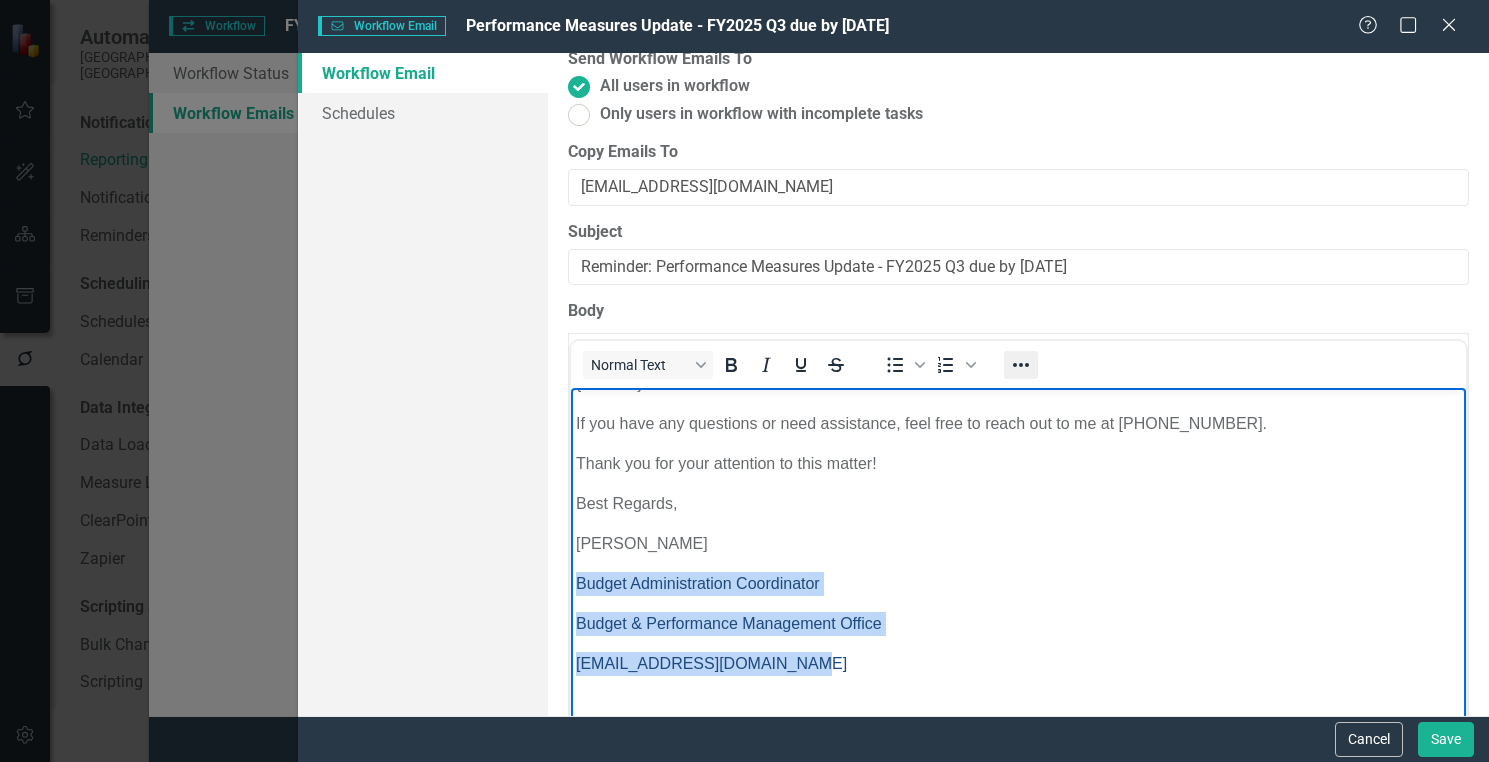 click 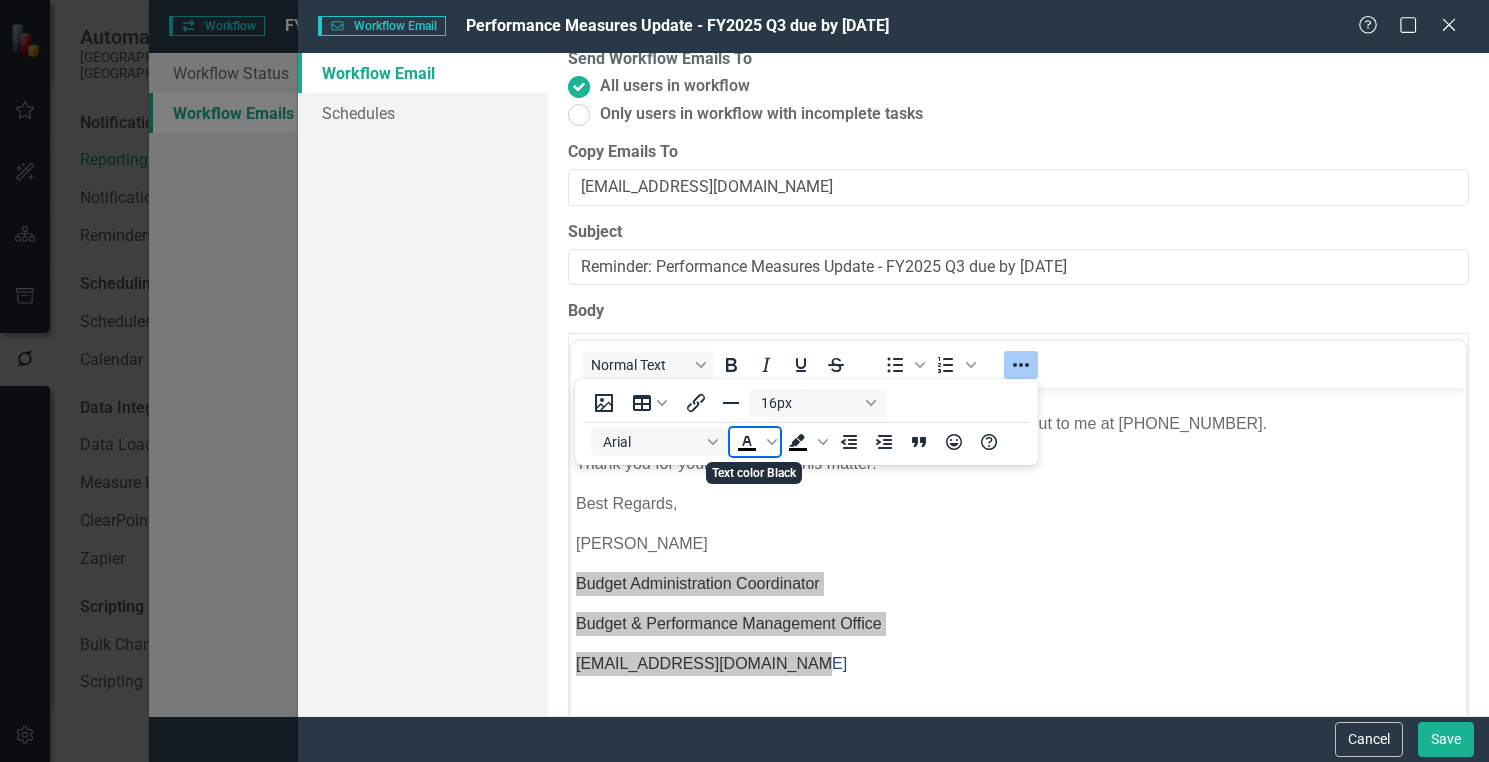 click 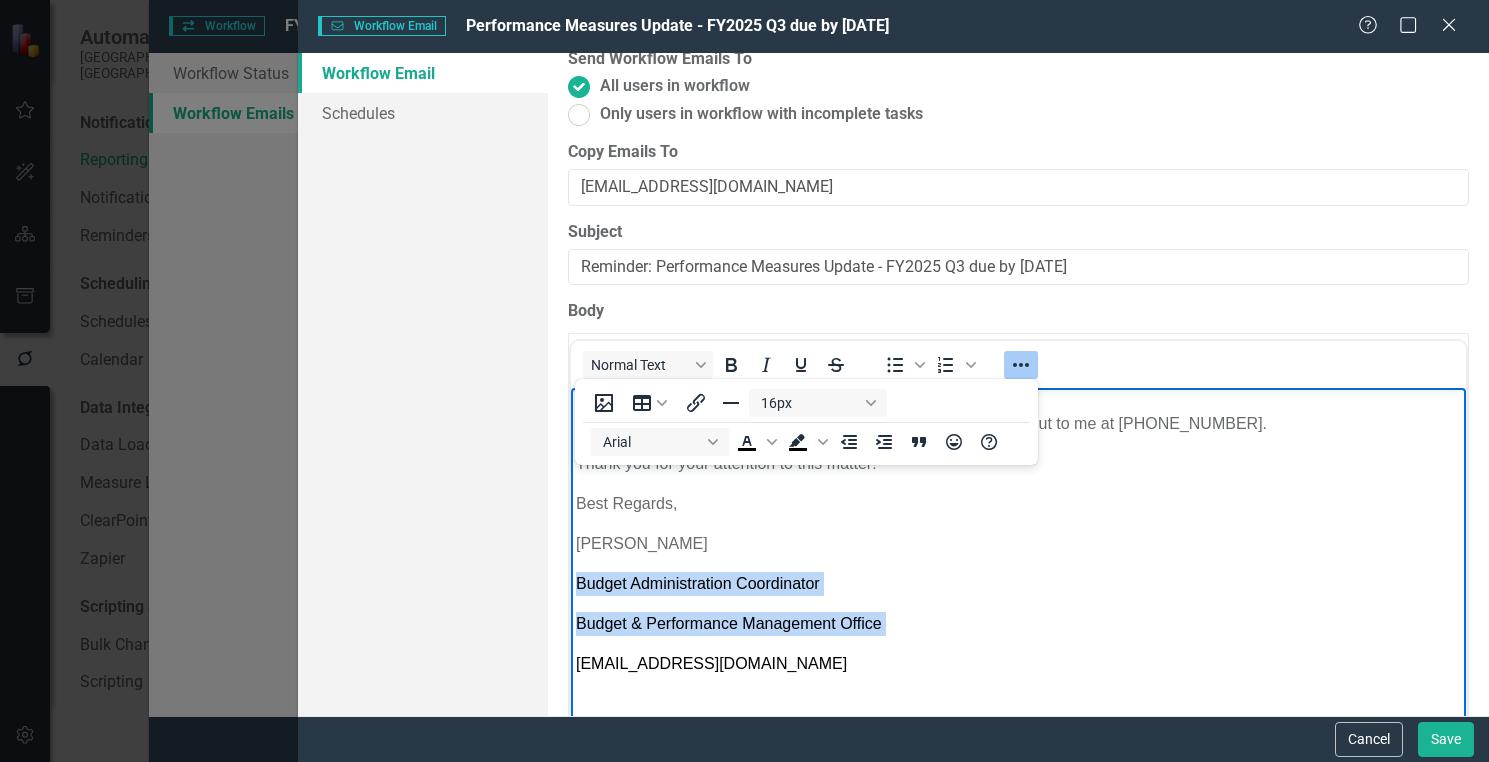 click on "Dear {FirstName}, I hope this message finds you well. This is a friendly reminder to update your performance measures in ClearPoint. The original due date is [DATE]. Please take a moment to review and update your tasks by visiting the "My Updates" page here: {MyUpdatesLink} Here are the Performance Measures you’re responsible for: {ItemList} If you have any questions or need assistance, feel free to reach out to me at [PHONE_NUMBER]. Thank you for your attention to this matter! Best Regards, [PERSON_NAME] Budget Administration Coordinator Budget & Performance Management Office [EMAIL_ADDRESS][DOMAIN_NAME]" at bounding box center (1017, 440) 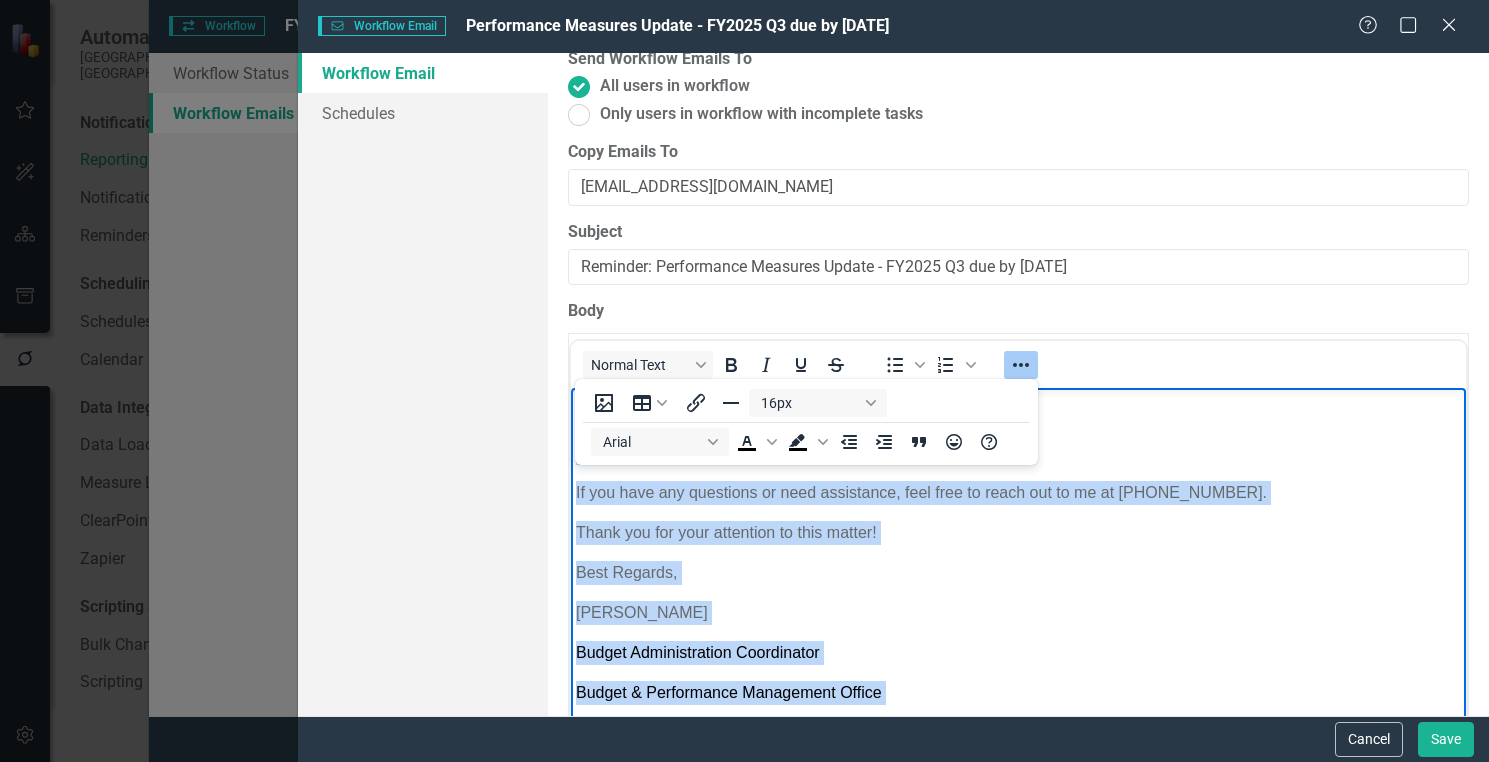 scroll, scrollTop: 0, scrollLeft: 0, axis: both 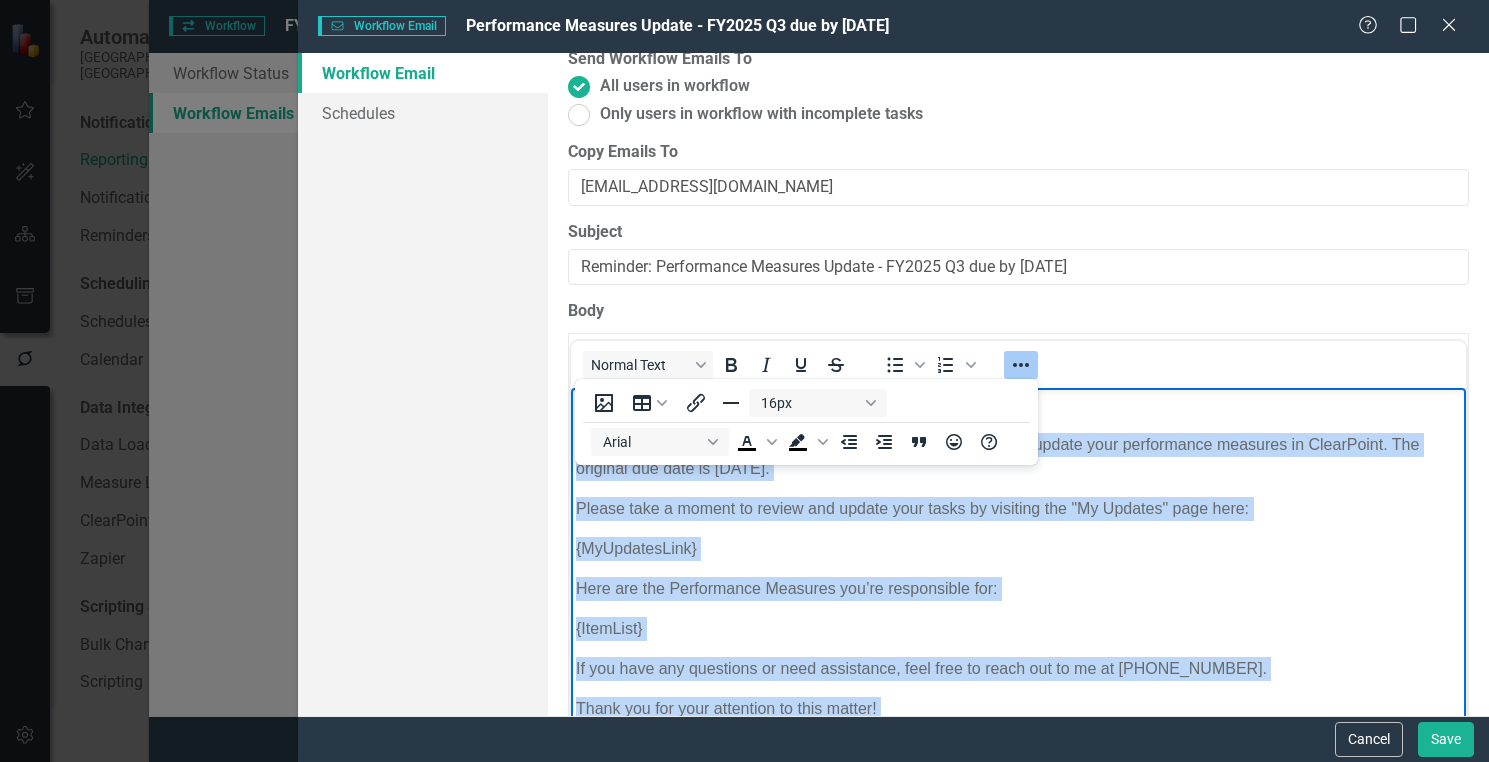 drag, startPoint x: 756, startPoint y: 662, endPoint x: 1179, endPoint y: 788, distance: 441.3672 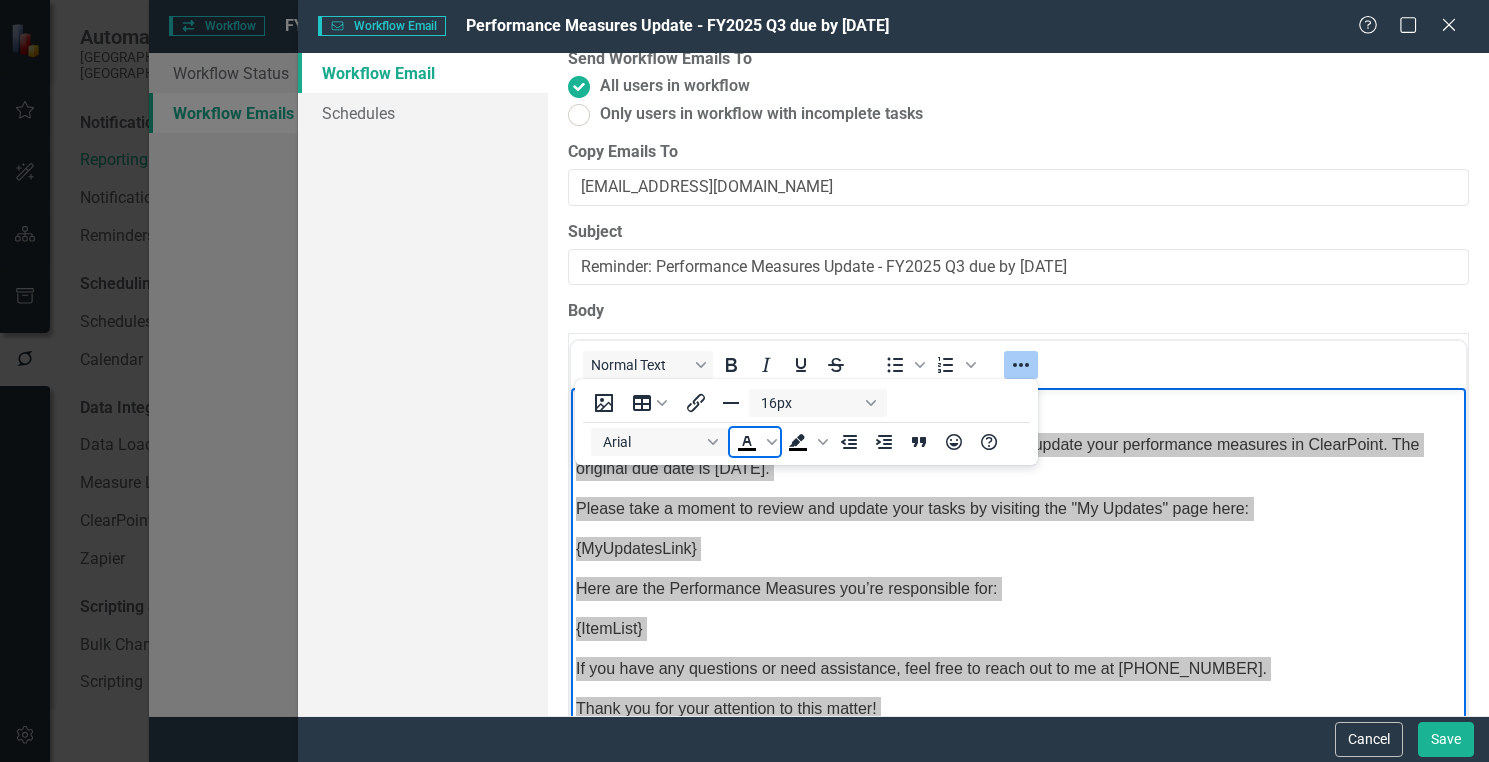 click 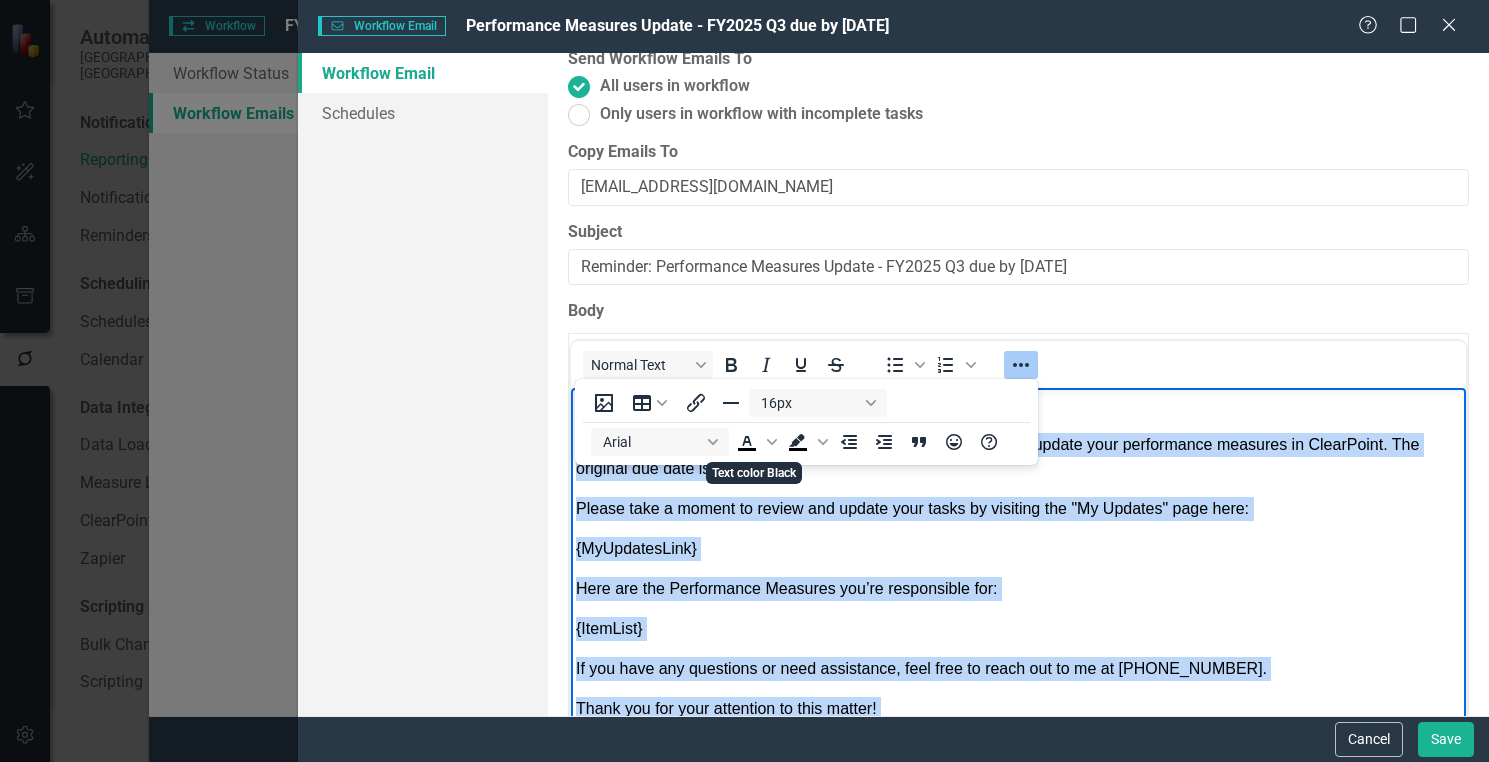 drag, startPoint x: 1050, startPoint y: 571, endPoint x: 1064, endPoint y: 578, distance: 15.652476 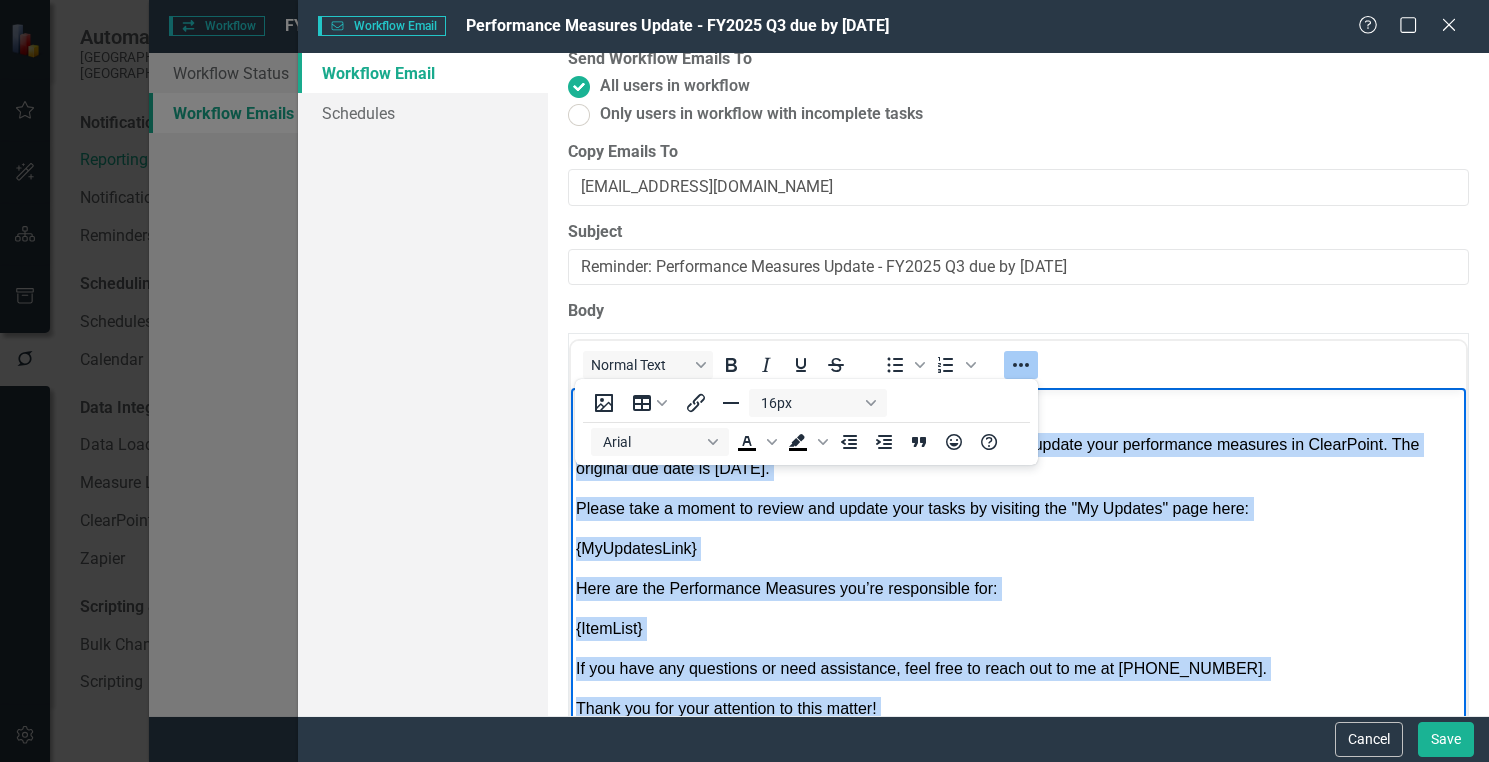 click on "{ItemList}" at bounding box center (1017, 629) 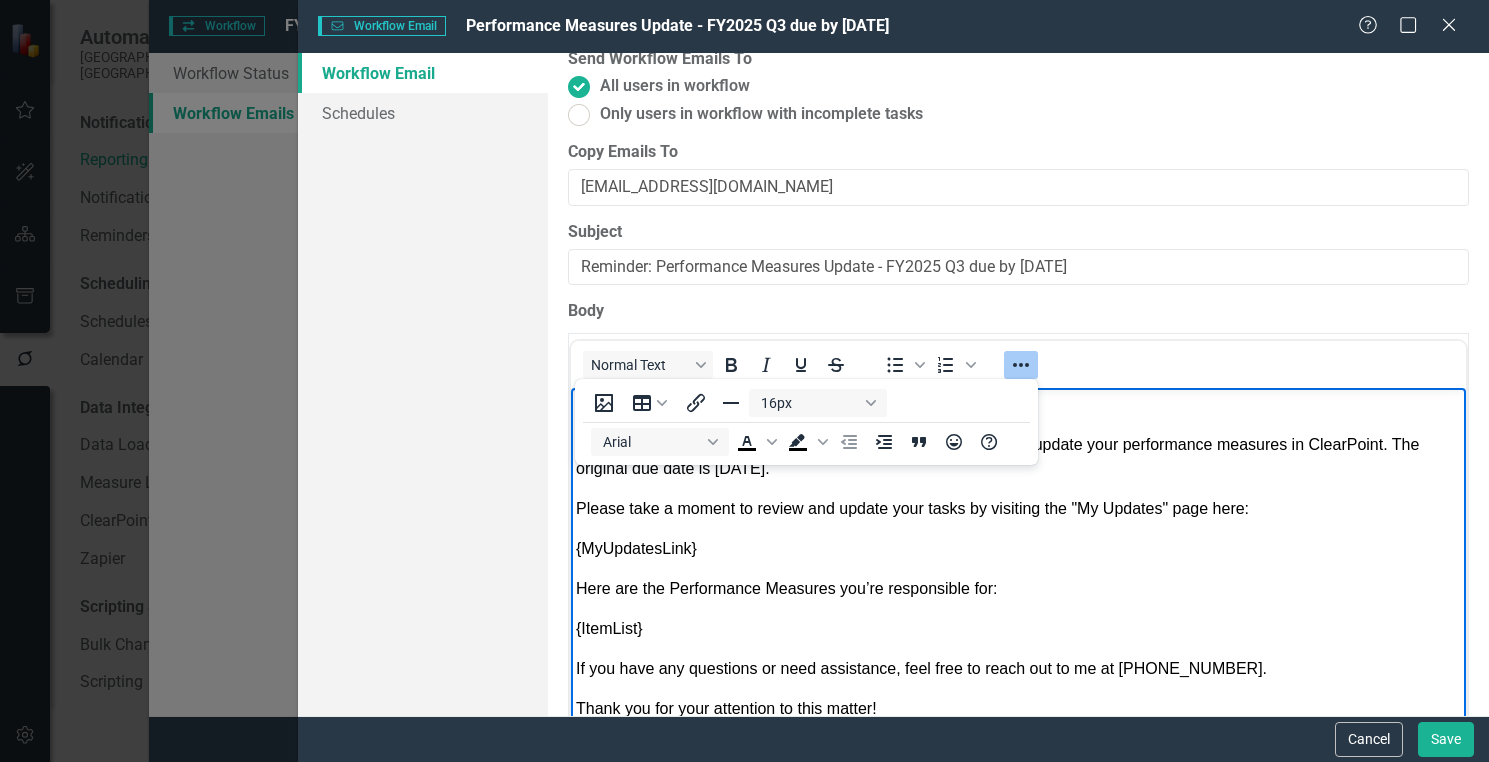 click 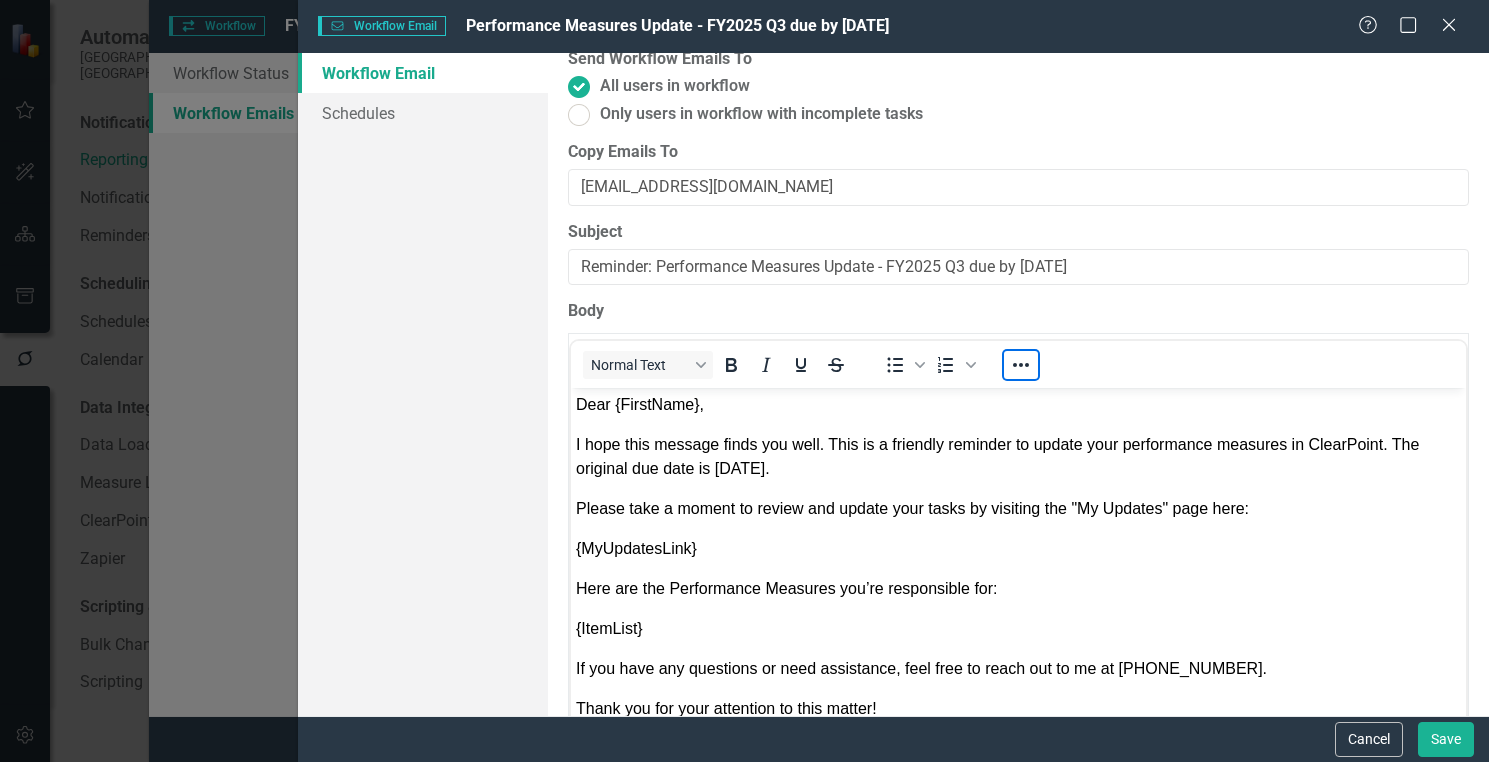 scroll, scrollTop: 0, scrollLeft: 0, axis: both 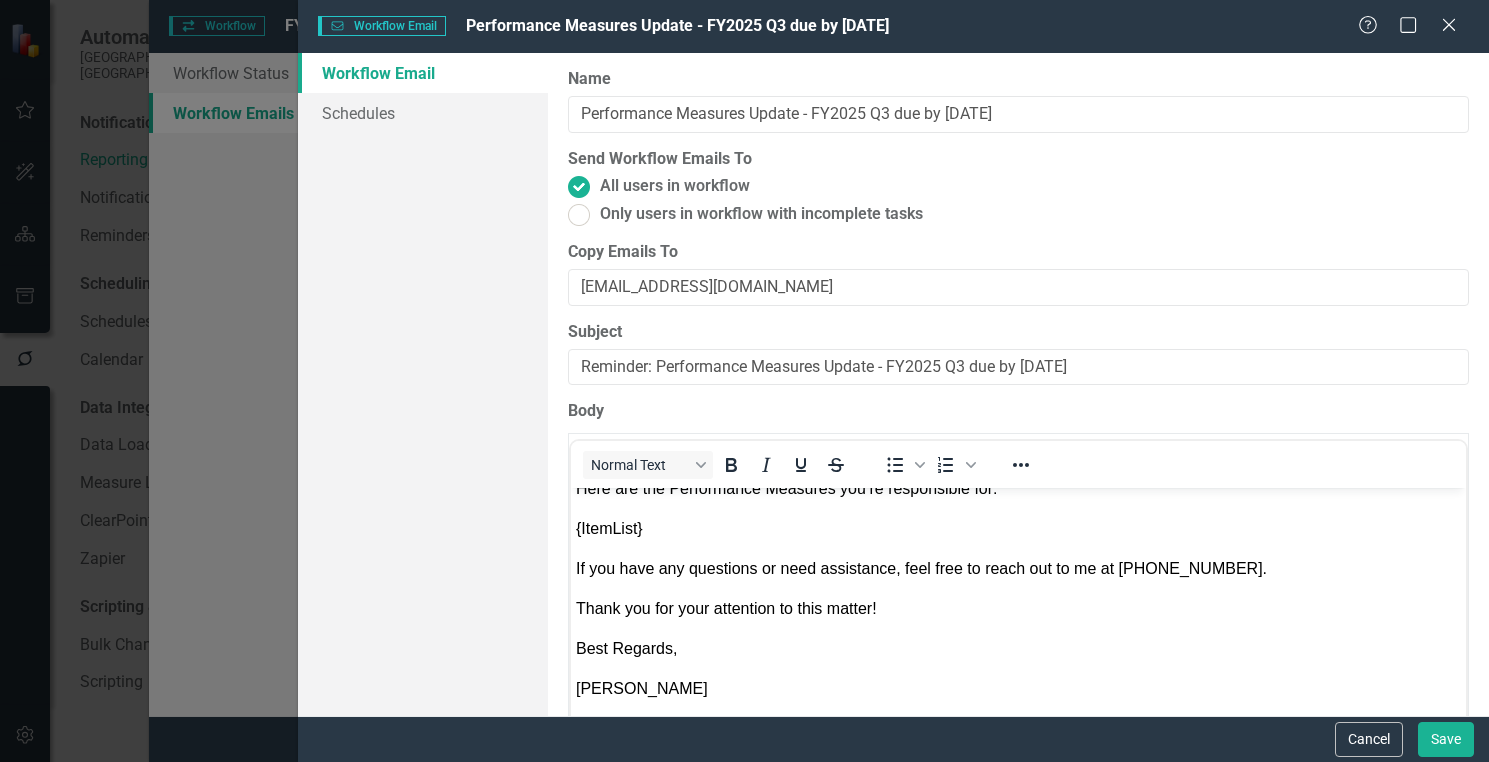 click on "If you have any questions or need assistance, feel free to reach out to me at [PHONE_NUMBER]." at bounding box center (920, 568) 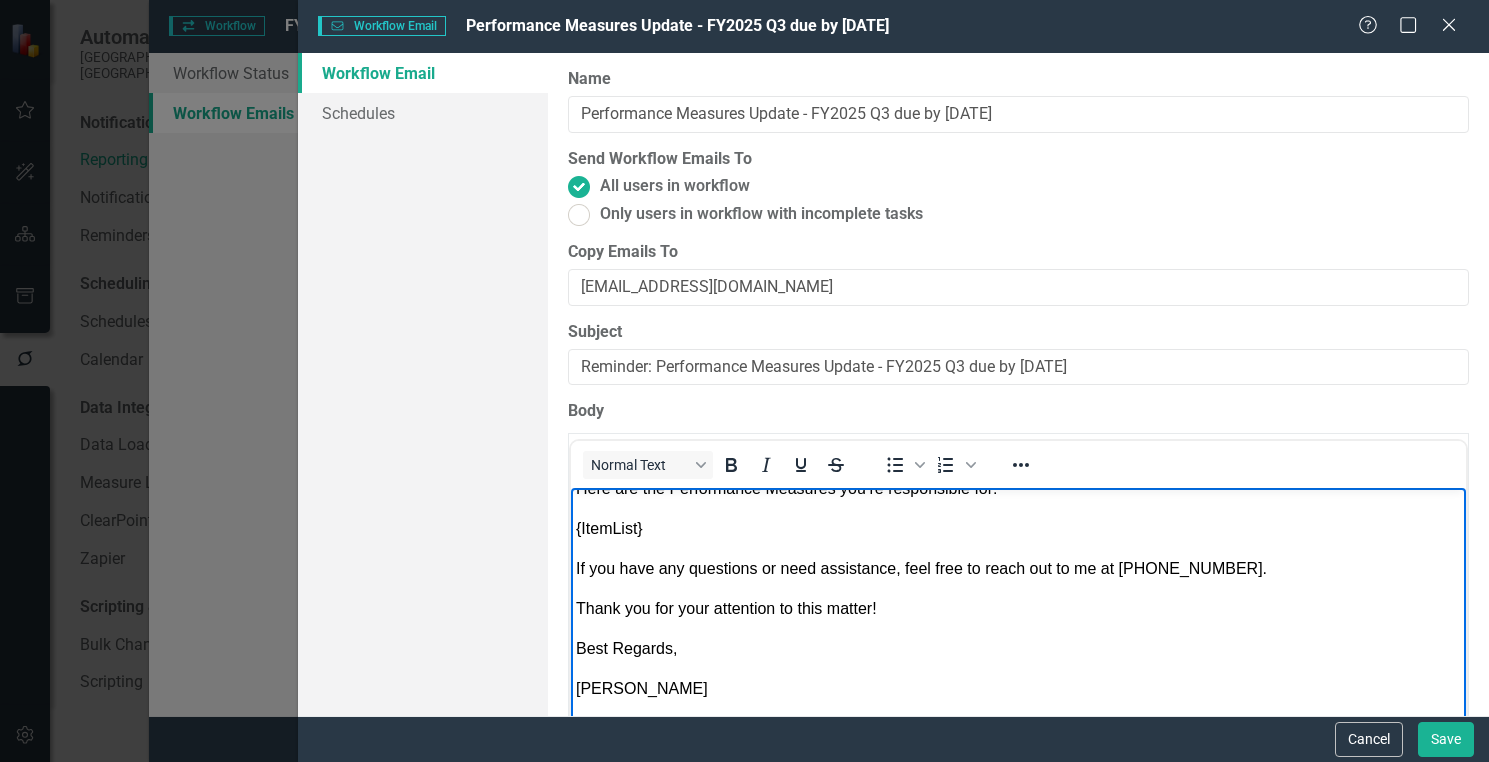 click on "Dear {FirstName}, I hope this message finds you well. This is a friendly reminder to update your performance measures in ClearPoint. The original due date is [DATE]. Please take a moment to review and update your tasks by visiting the "My Updates" page here: {MyUpdatesLink} Here are the Performance Measures you’re responsible for: {ItemList} If you have any questions or need assistance, feel free to reach out to me at [PHONE_NUMBER]. Thank you for your attention to this matter! Best Regards, [PERSON_NAME] Budget Administration Coordinator Budget & Performance Management Office [EMAIL_ADDRESS][DOMAIN_NAME]" at bounding box center [1017, 585] 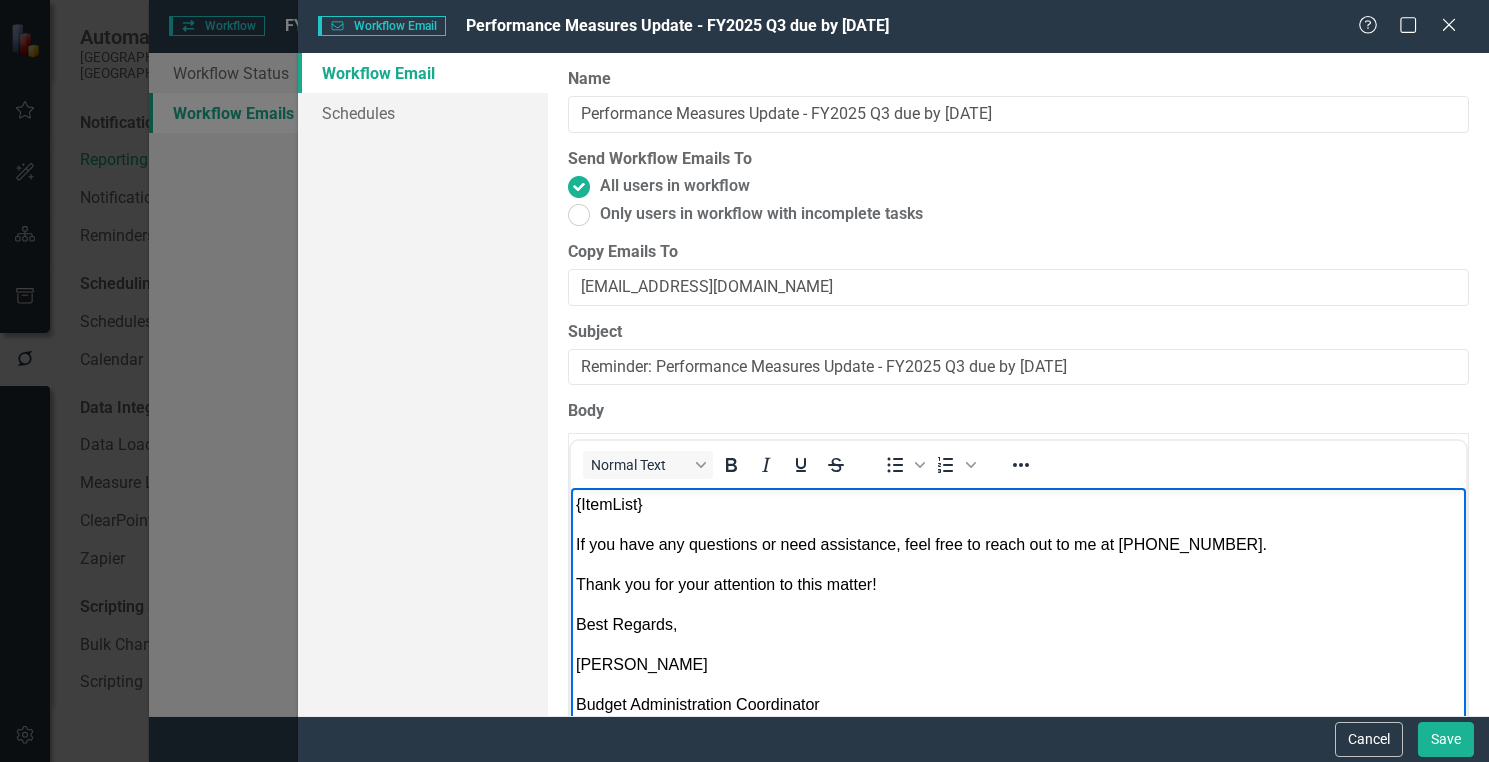 scroll, scrollTop: 245, scrollLeft: 0, axis: vertical 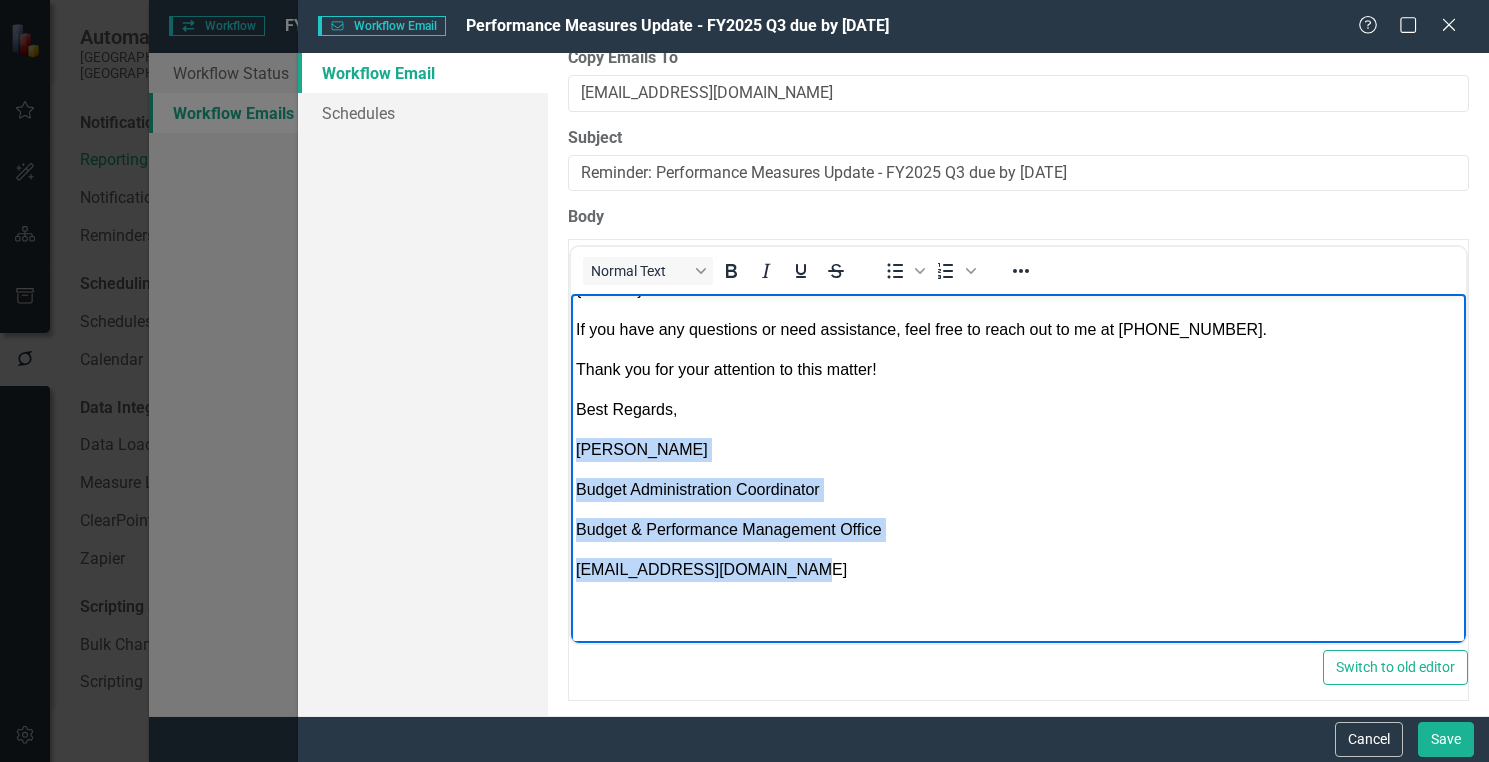 drag, startPoint x: 799, startPoint y: 571, endPoint x: 578, endPoint y: 450, distance: 251.95634 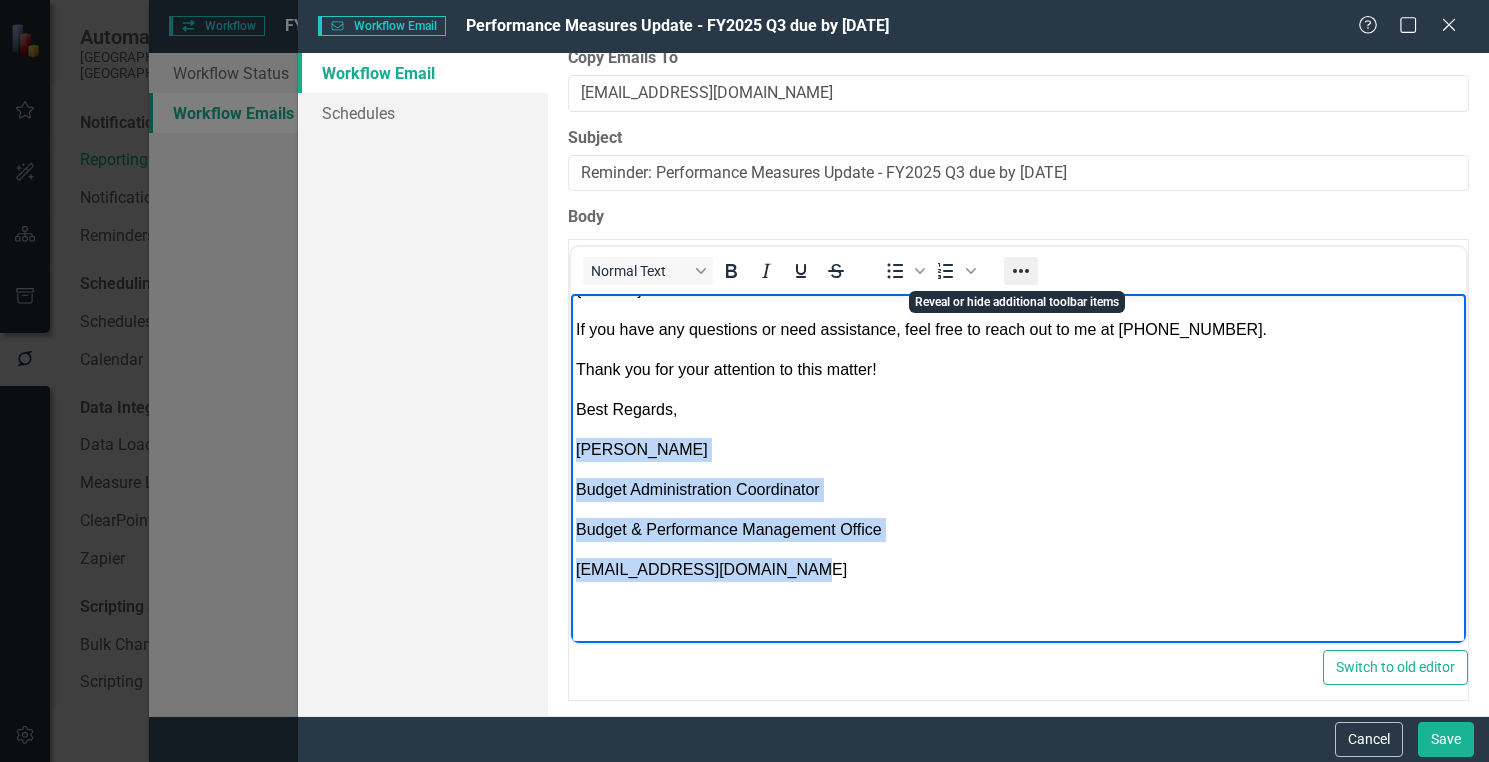 click 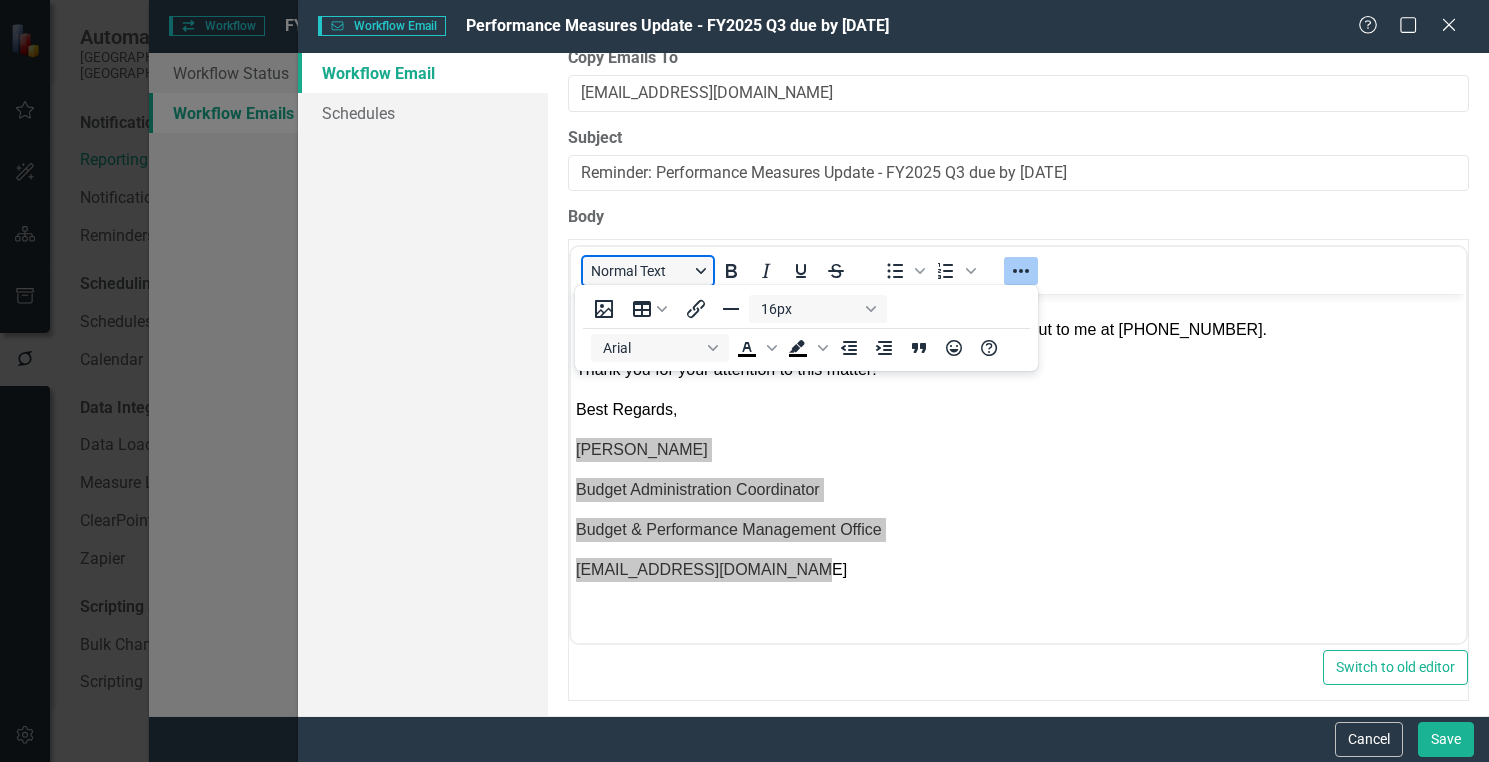 click on "Normal Text" at bounding box center (648, 271) 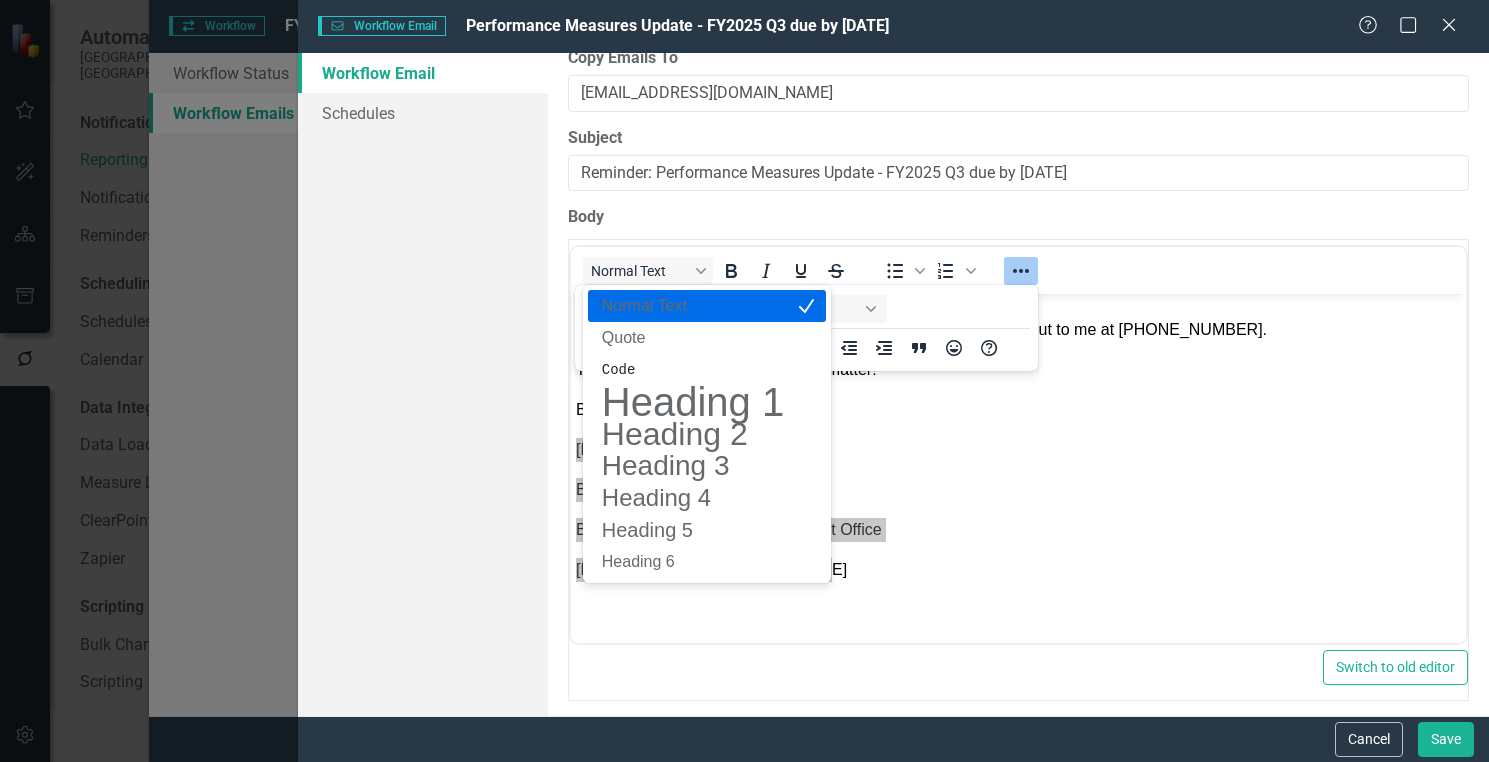 click on "Normal Text" at bounding box center (693, 306) 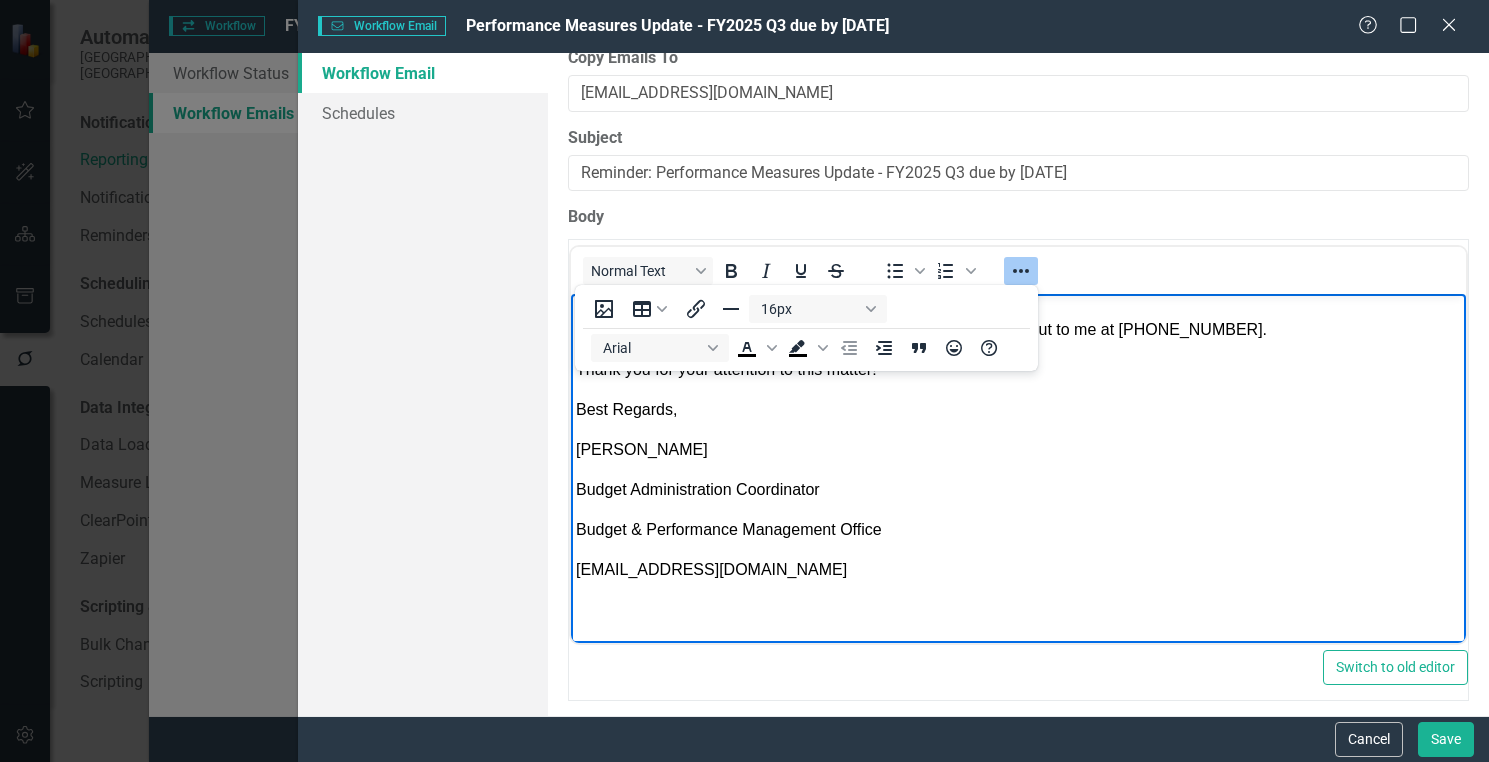 click at bounding box center [1017, 610] 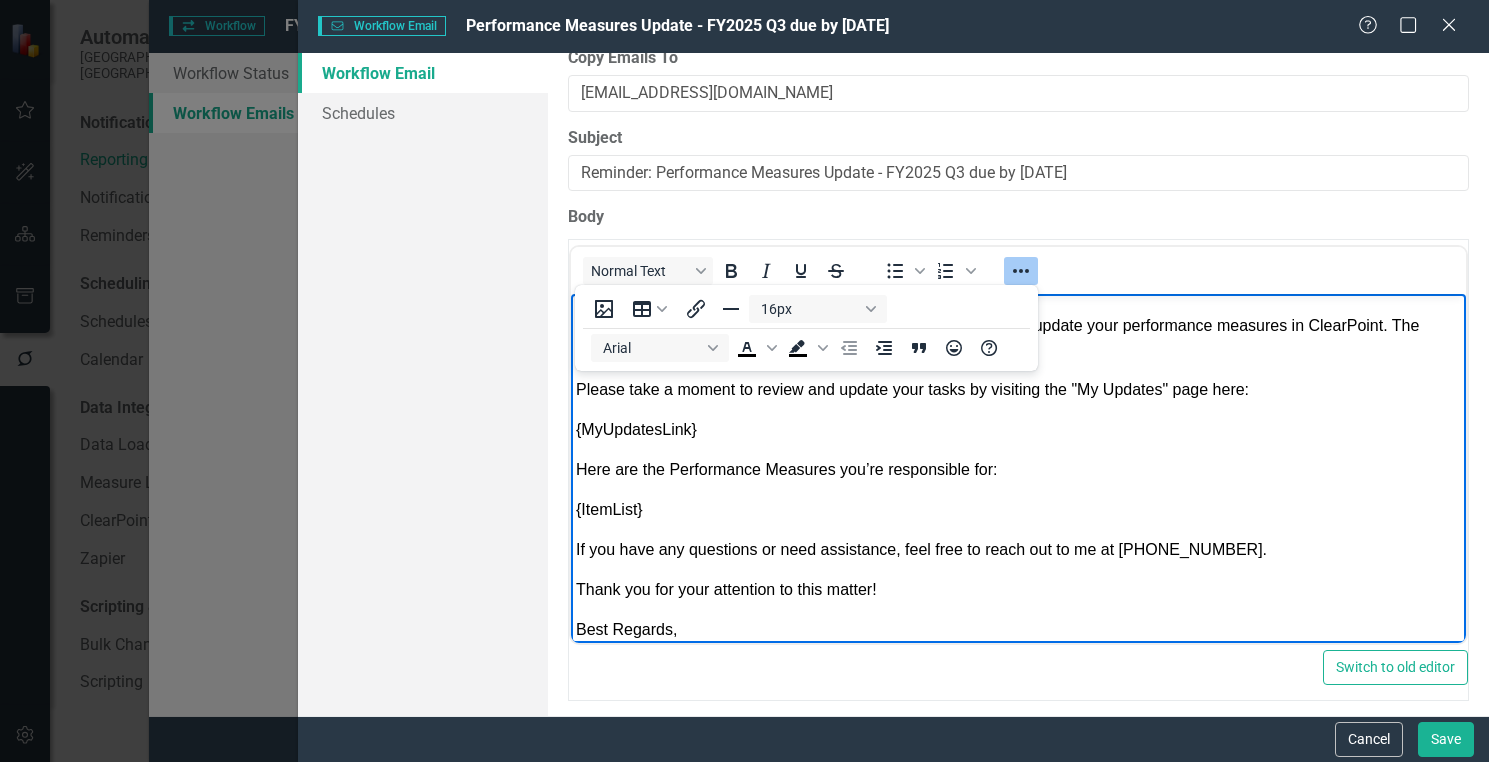 scroll, scrollTop: 0, scrollLeft: 0, axis: both 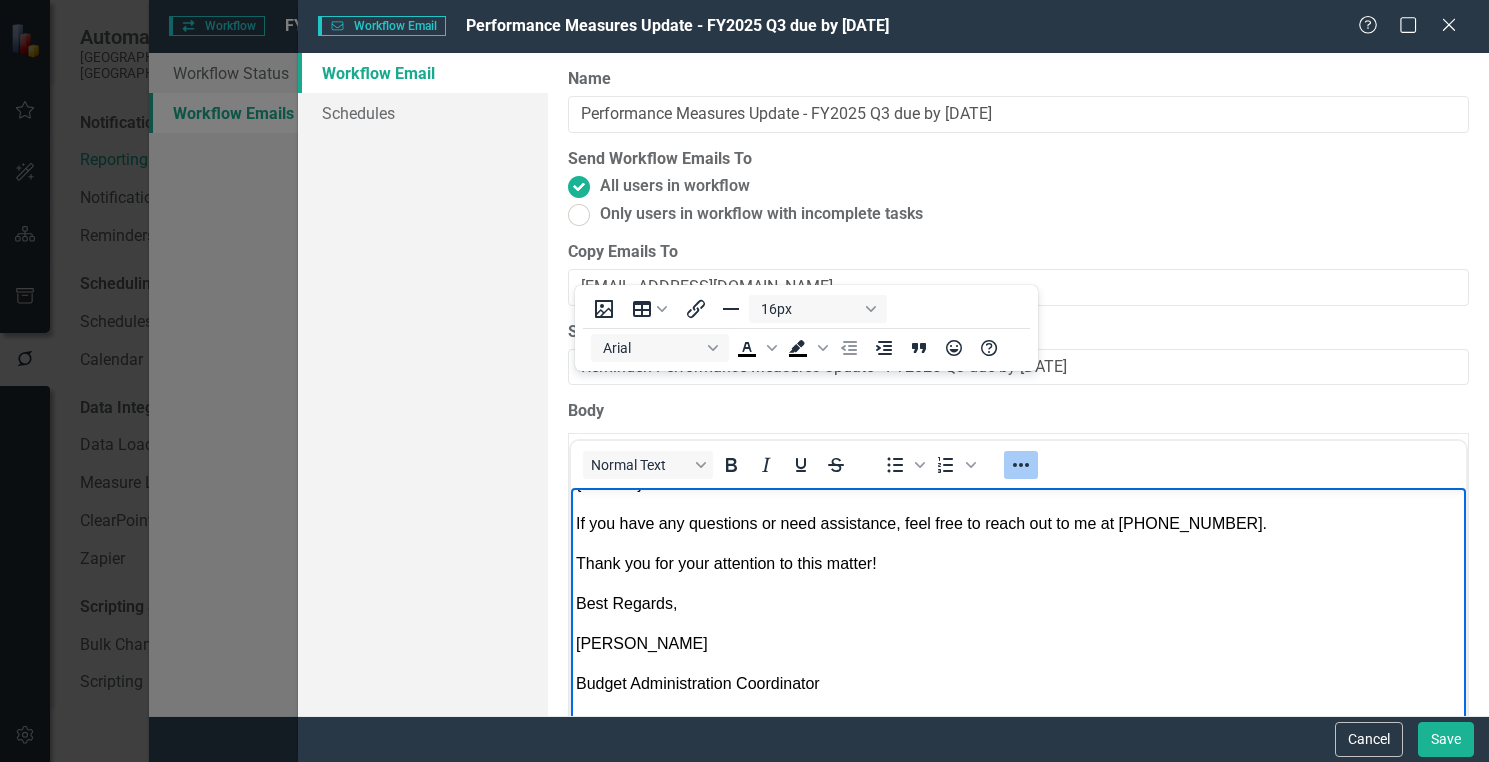 click on "Workflow Emails are templated reminders linked to Reporting Workflows that can be scheduled to run at the ideal time in your reporting process. Users will receive a customized email with a link to their My Updates page, as well as a detailed list of everything they are responsible for.   Learn more in the ClearPoint Support Center. Close Help Name Performance Measures Update - FY2025 Q3 due by [DATE] Send Workflow Emails To All users in workflow Only users in workflow with incomplete tasks Copy Emails To [EMAIL_ADDRESS][DOMAIN_NAME] Subject Reminder: Performance Measures Update - FY2025 Q3 due by [DATE] Special tokens can be used in the email to save you time in typing a custom email for every user. Possible Tokens include: {FullName}, {FirstName}, {LastName}, {ReportingPeriod}, {MyUpdatesLink}, {ItemList}, and {Instructions}.    Learn more in the ClearPoint Support Center. Close Help Body Normal Text To open the popup, press Shift+Enter To open the popup, press Shift+Enter Switch to old editor" at bounding box center [1018, 384] 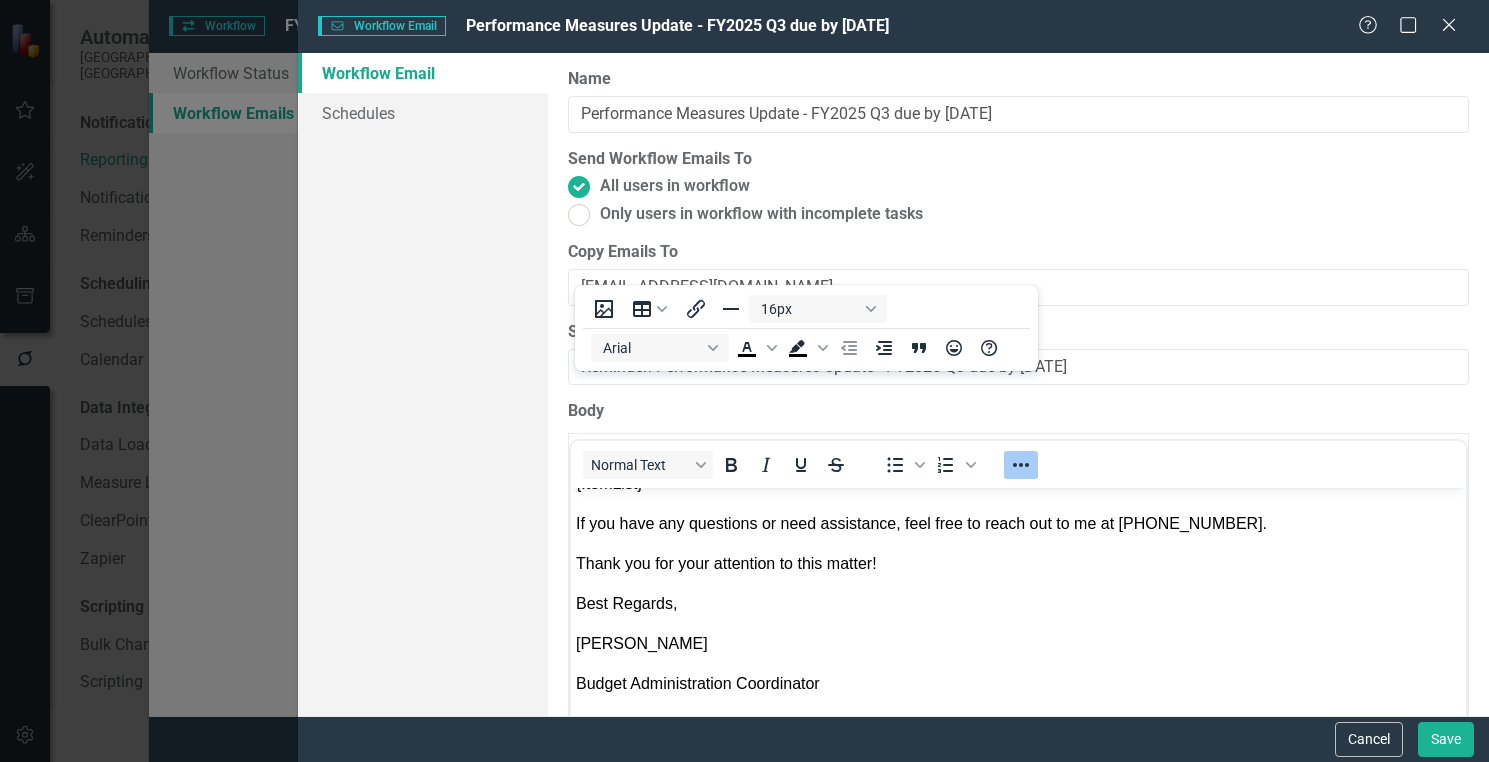click 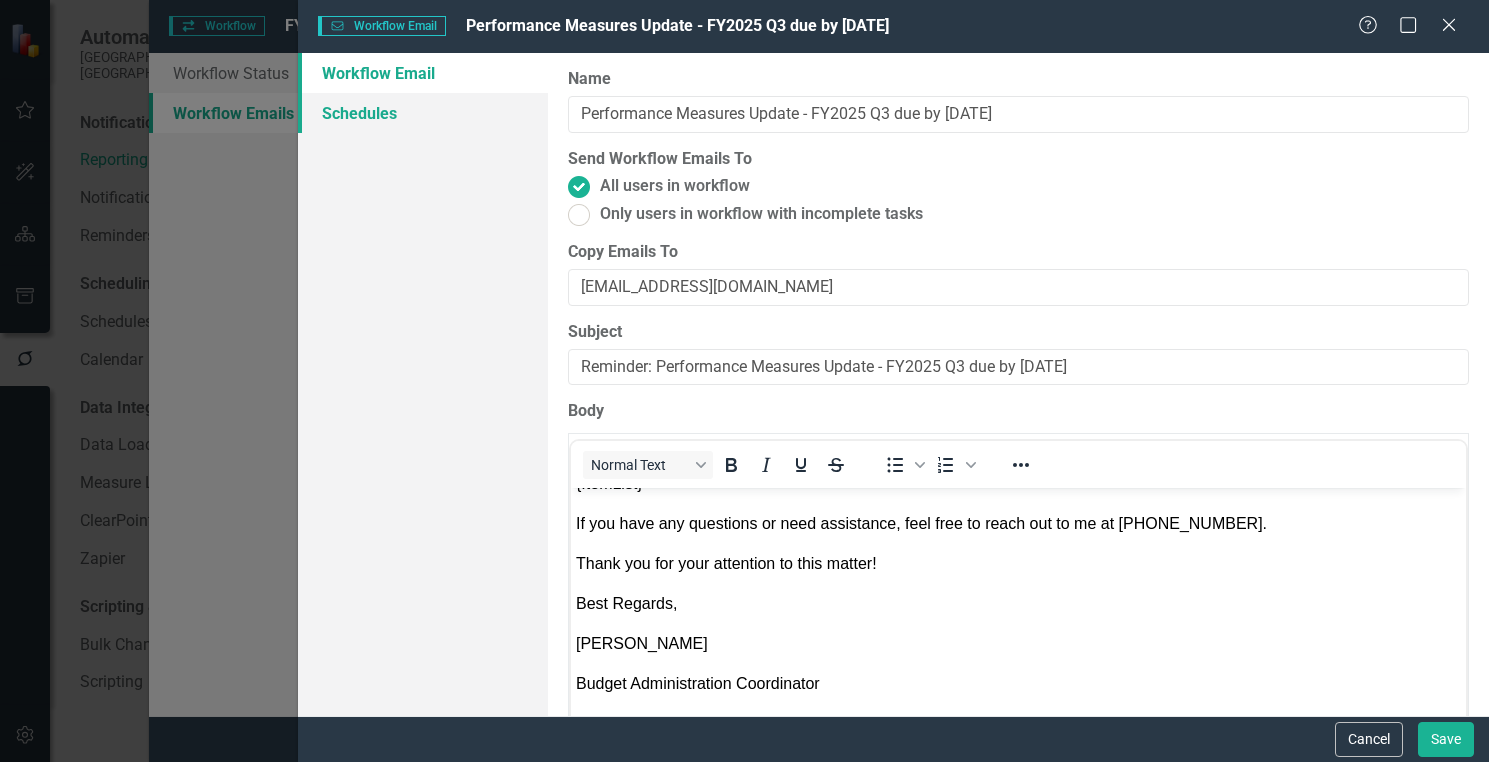 click on "Schedules" at bounding box center [423, 113] 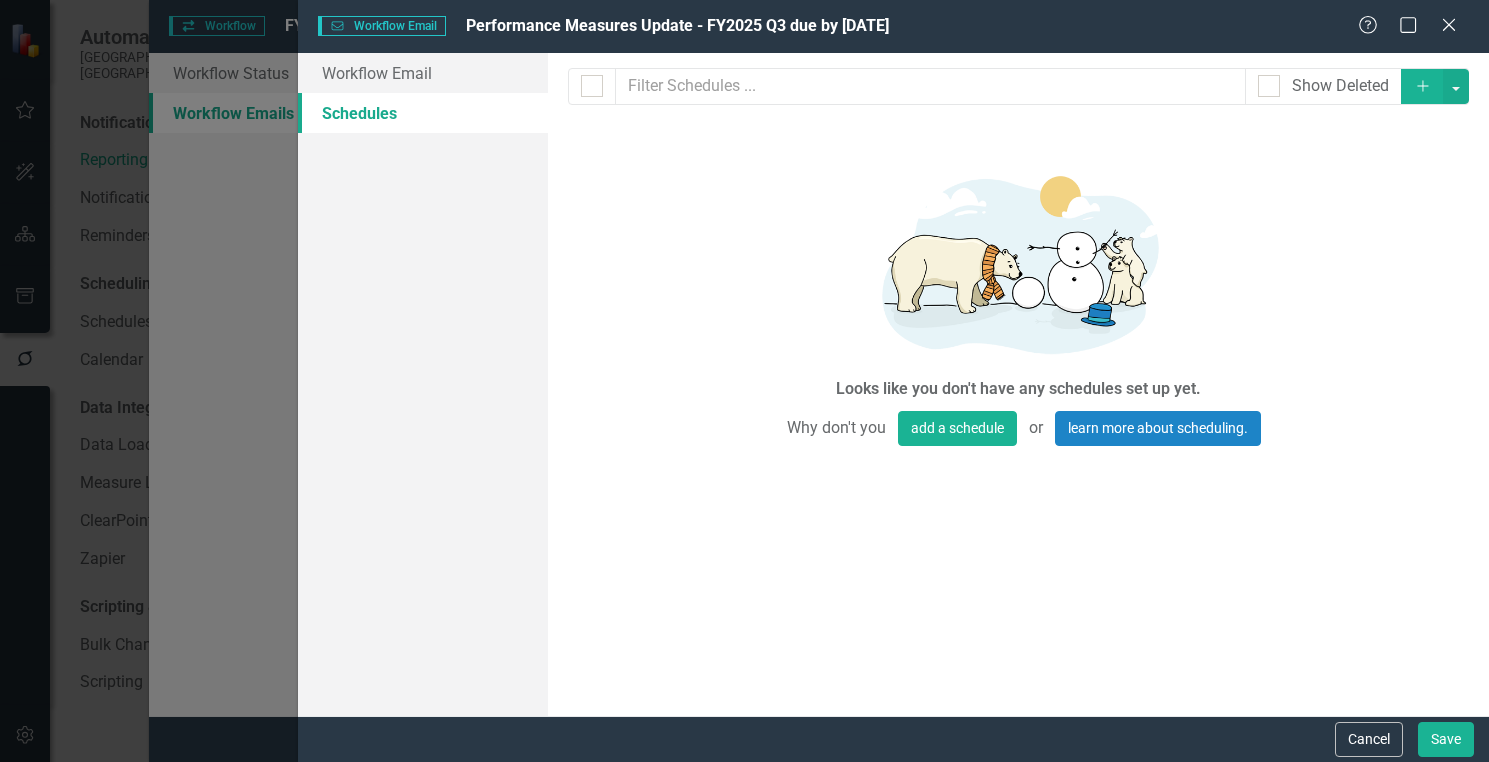 click on "Schedules" at bounding box center (423, 113) 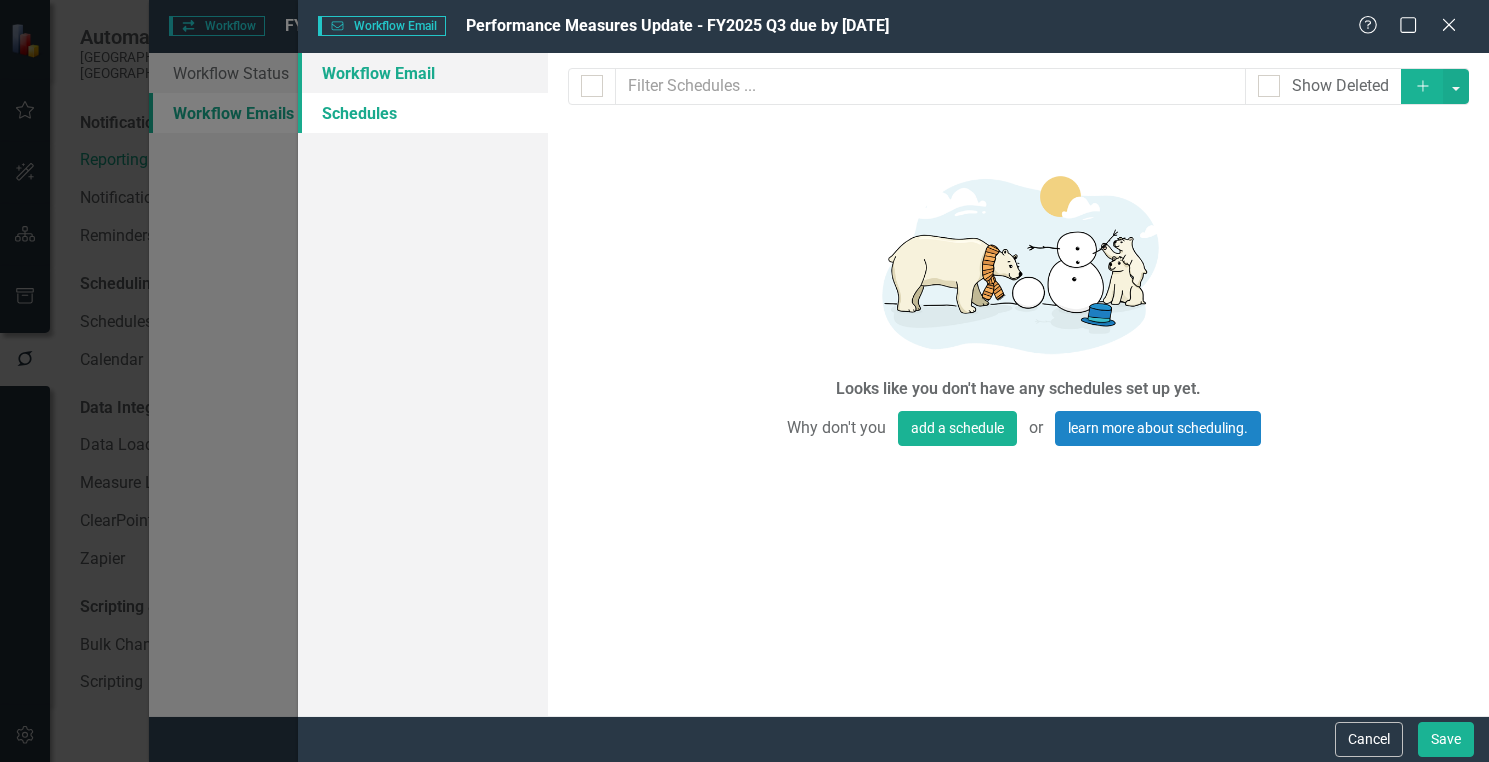 click on "Workflow Email" at bounding box center (423, 73) 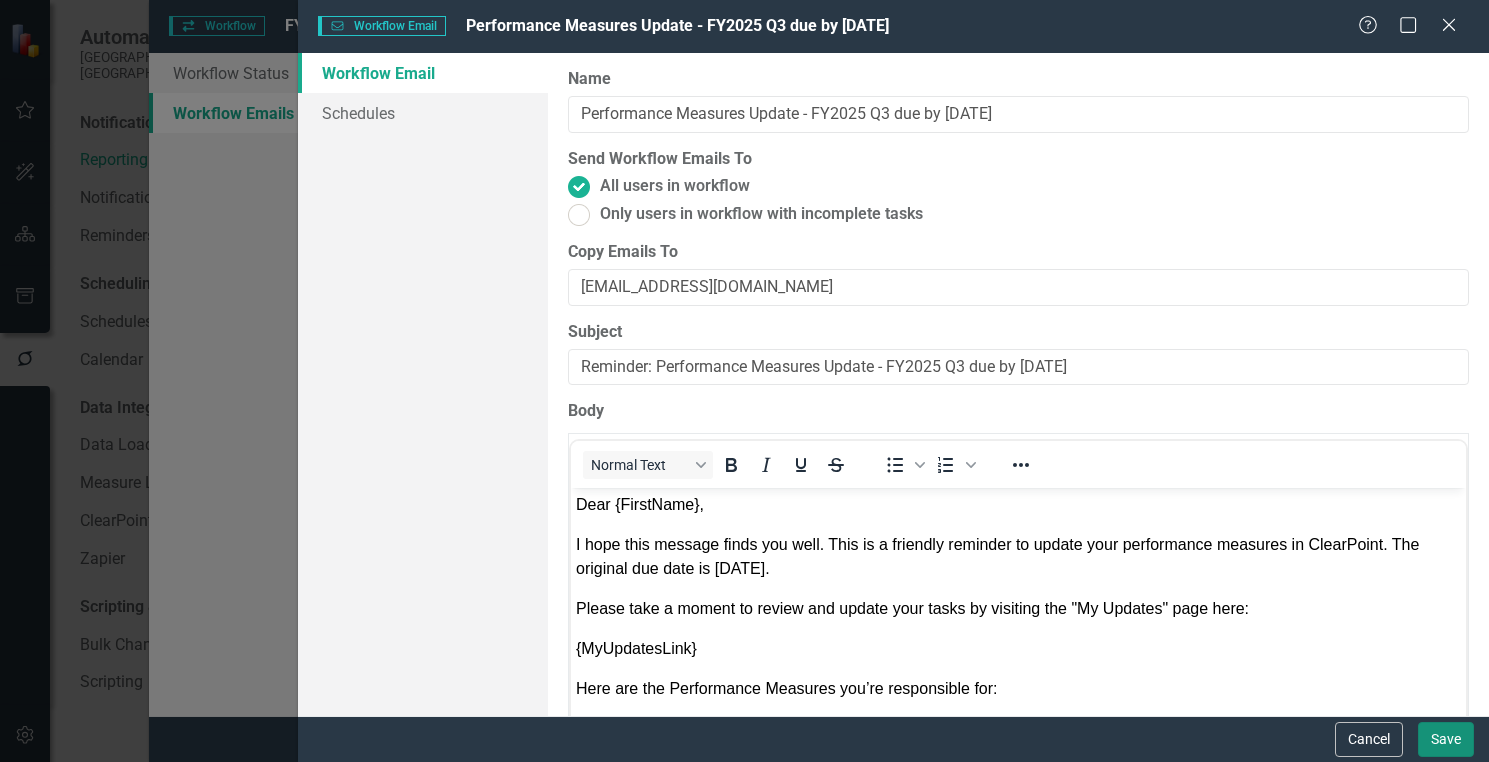 click on "Save" at bounding box center (1446, 739) 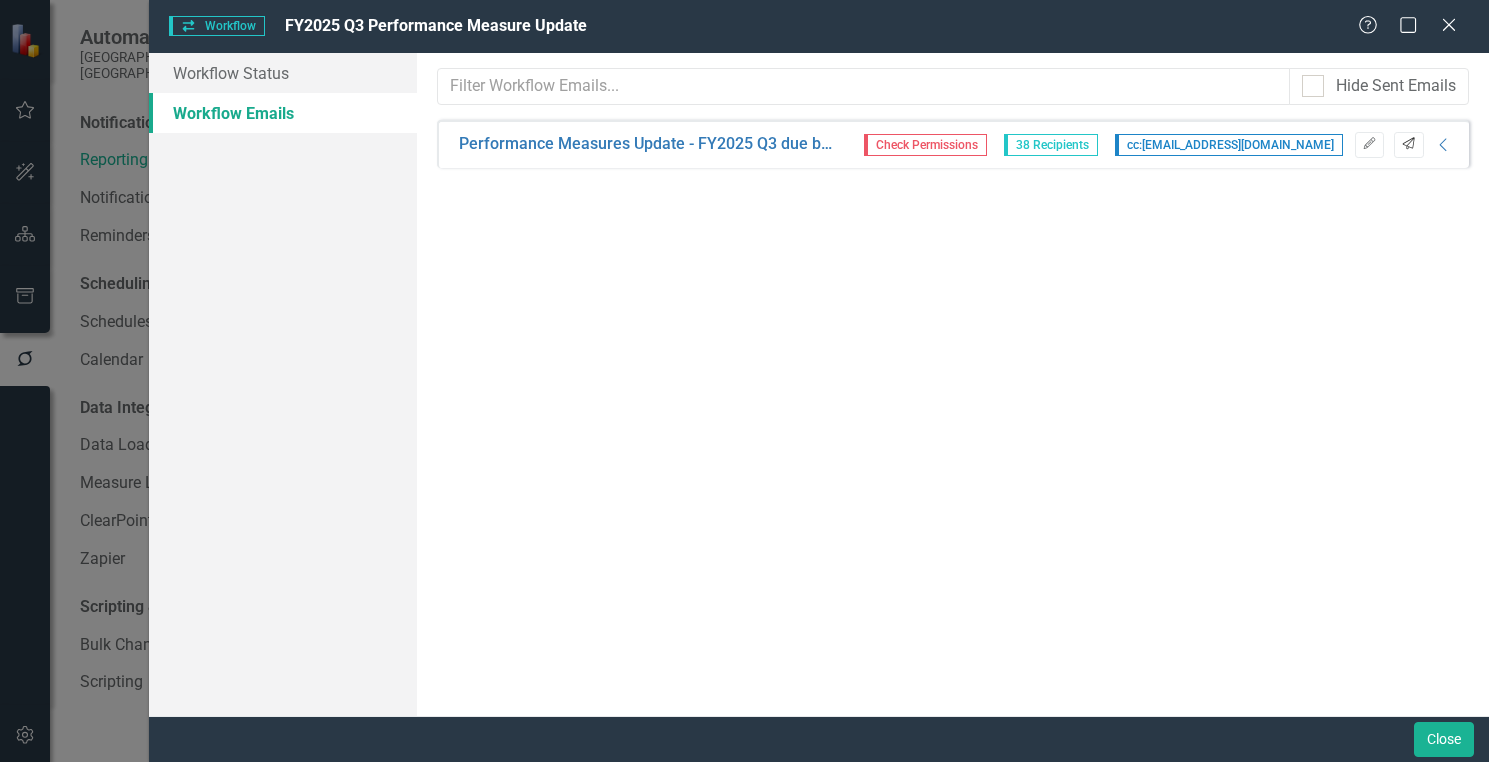 click on "Send" 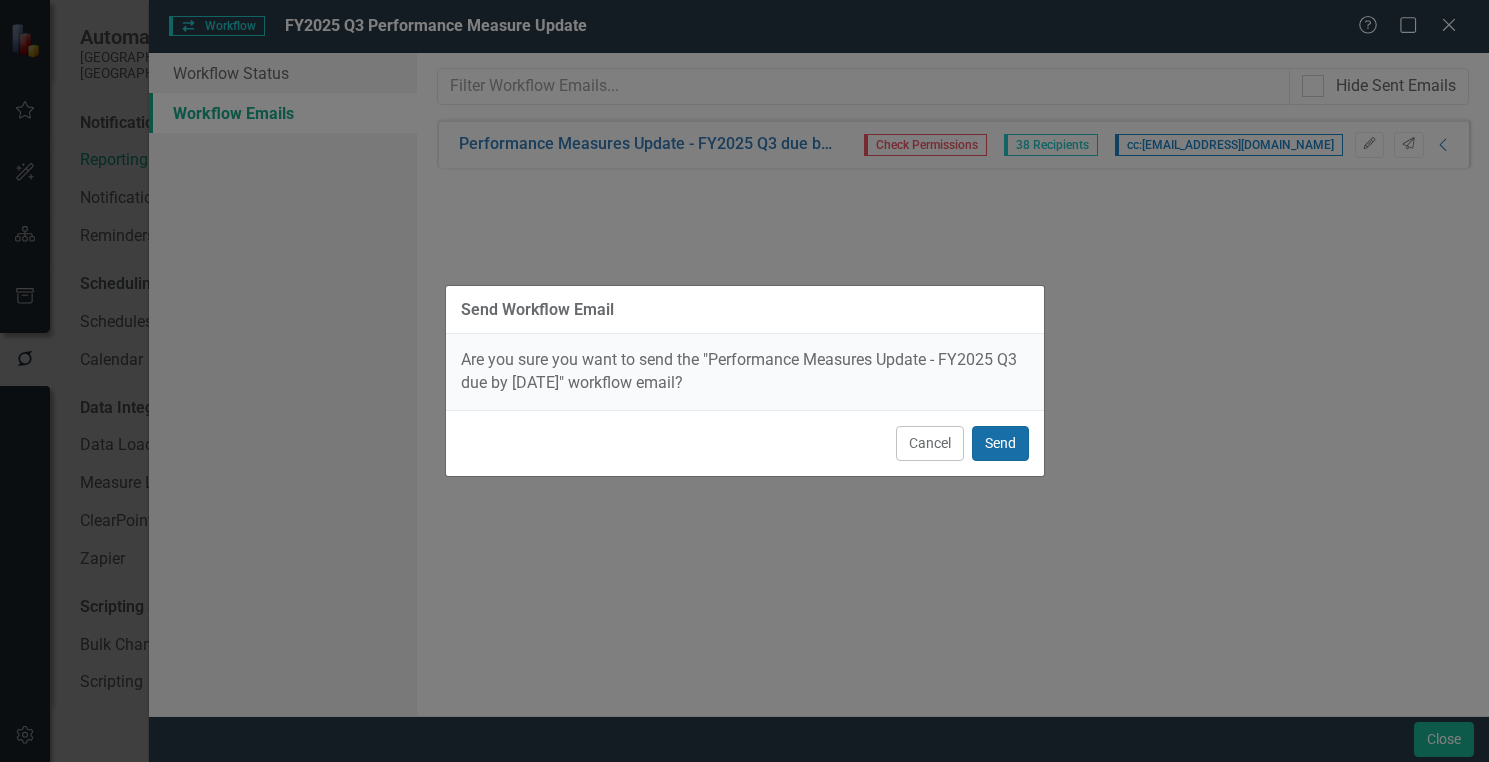 click on "Send" at bounding box center (1000, 443) 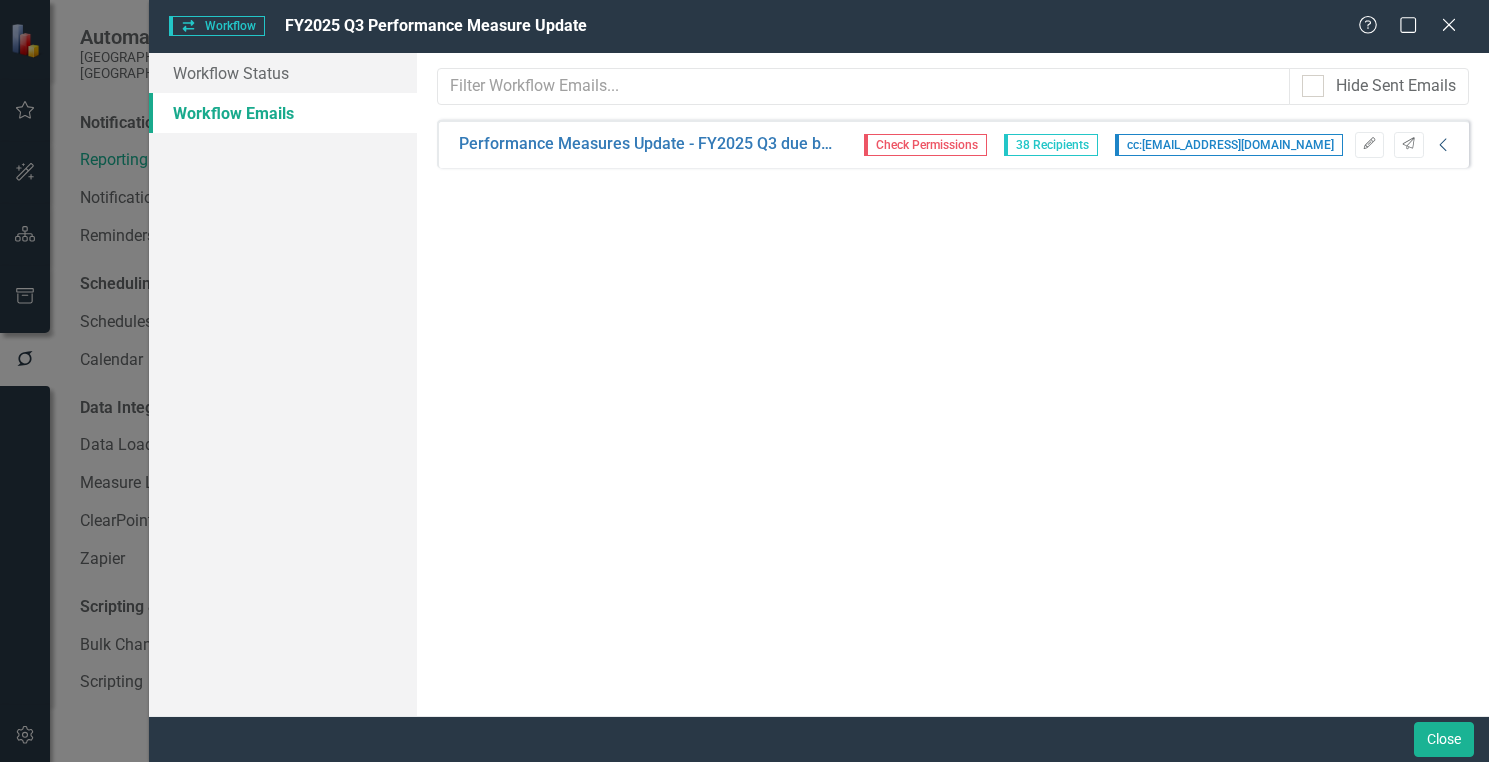 click on "Collapse" 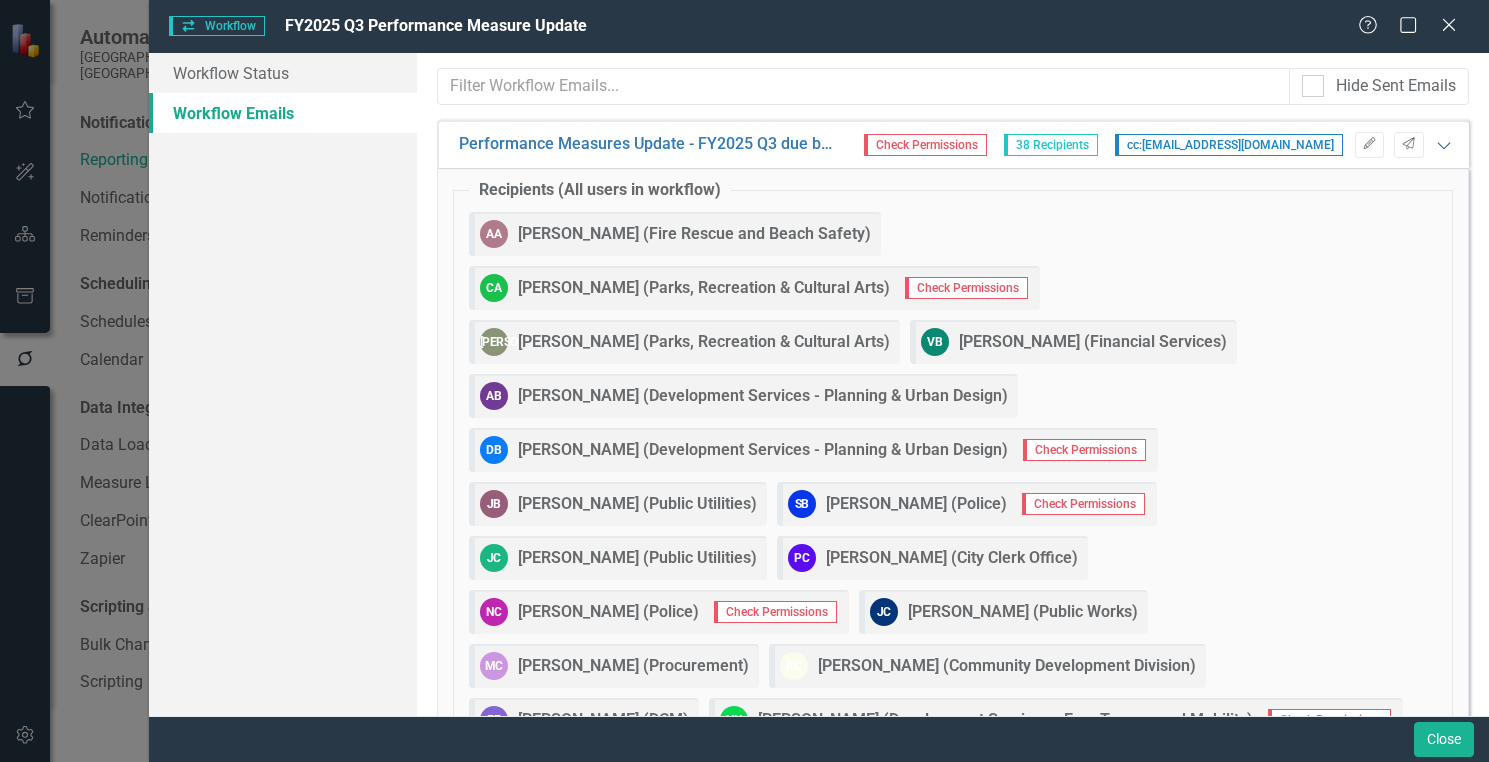 click on "Performance Measures Update - FY2025 Q3 due by [DATE] Check Permissions 38 Recipients cc:  [EMAIL_ADDRESS][DOMAIN_NAME] Edit Send Expanded" at bounding box center (953, 144) 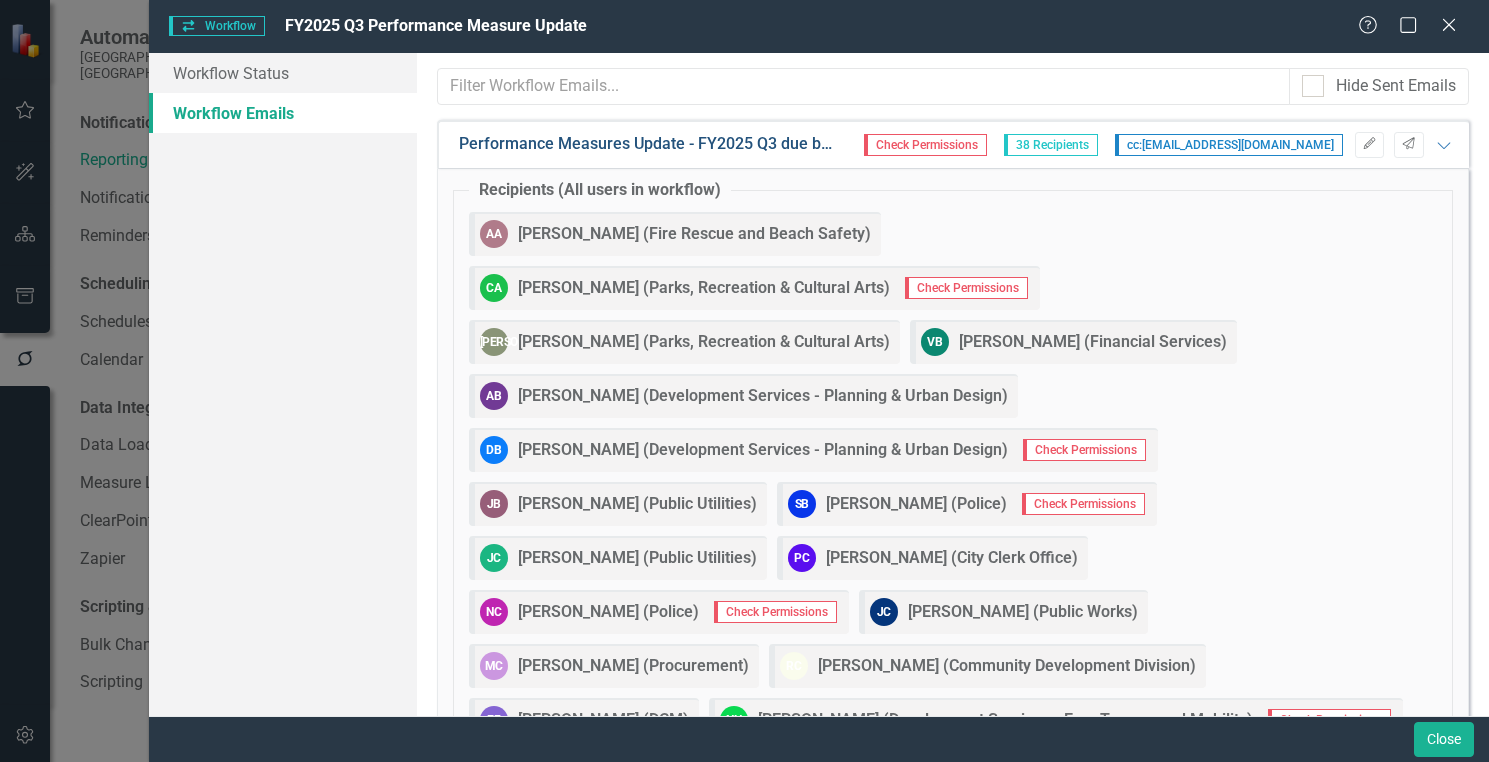 click on "Performance Measures Update - FY2025 Q3 due by [DATE]" at bounding box center [649, 144] 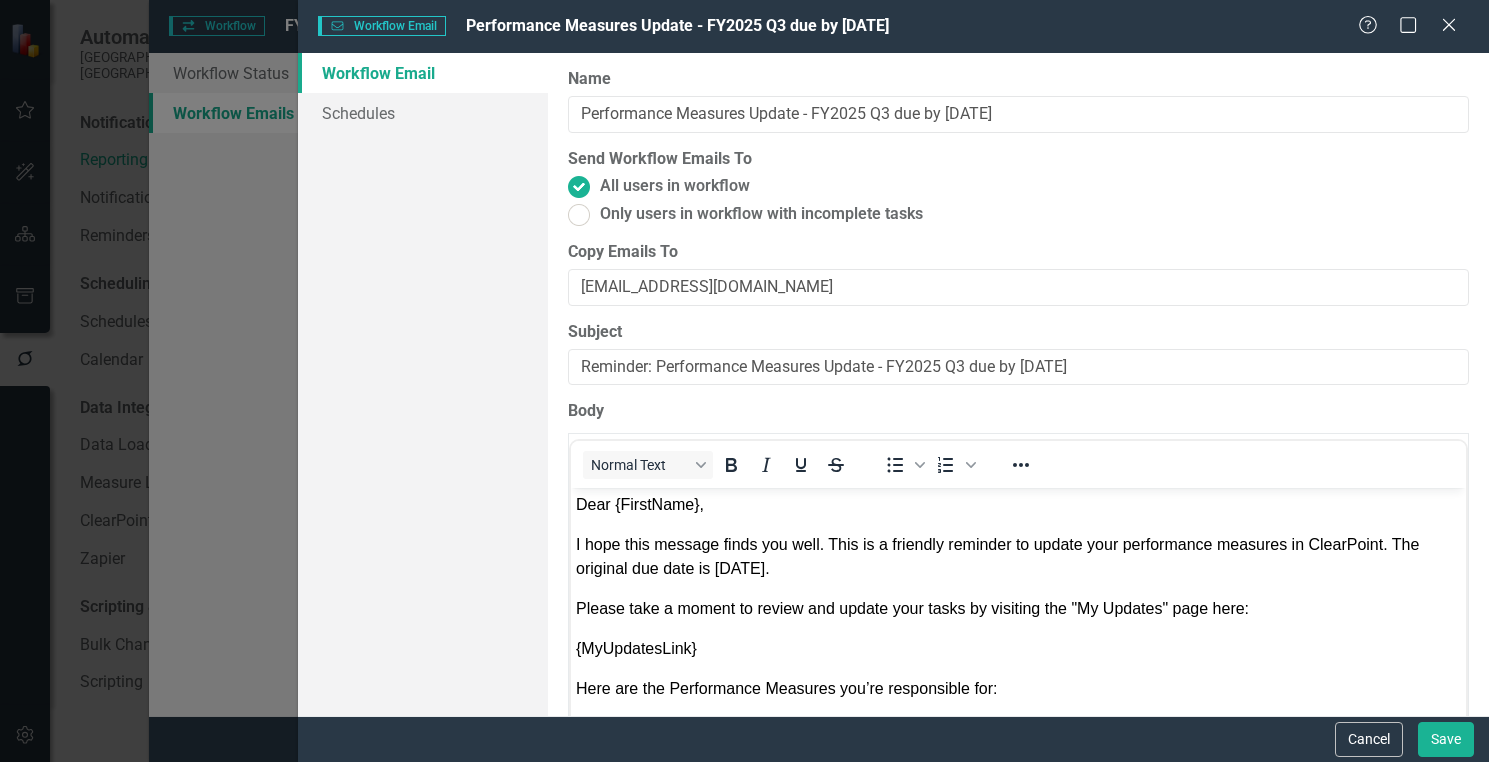 scroll, scrollTop: 0, scrollLeft: 0, axis: both 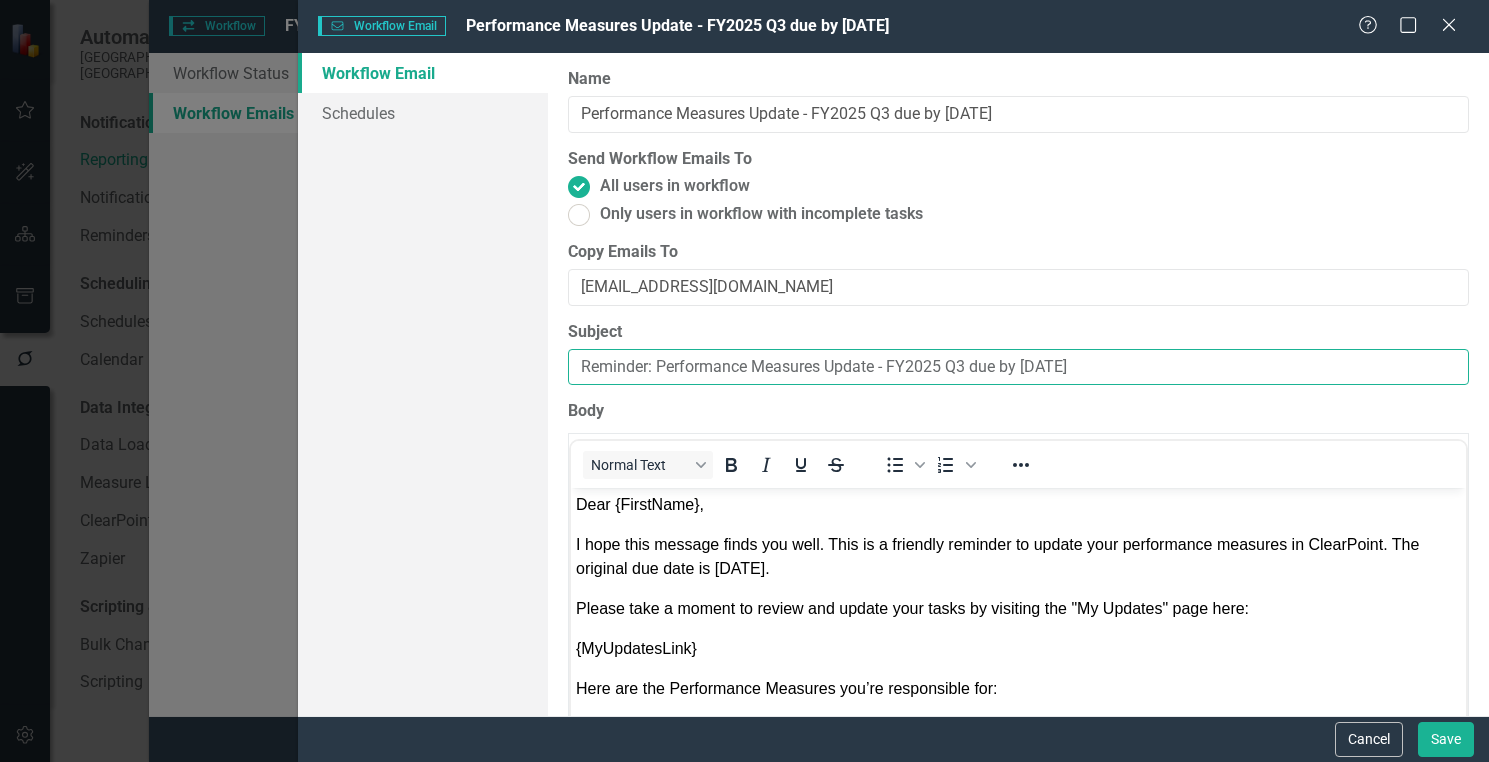drag, startPoint x: 657, startPoint y: 367, endPoint x: 550, endPoint y: 365, distance: 107.01869 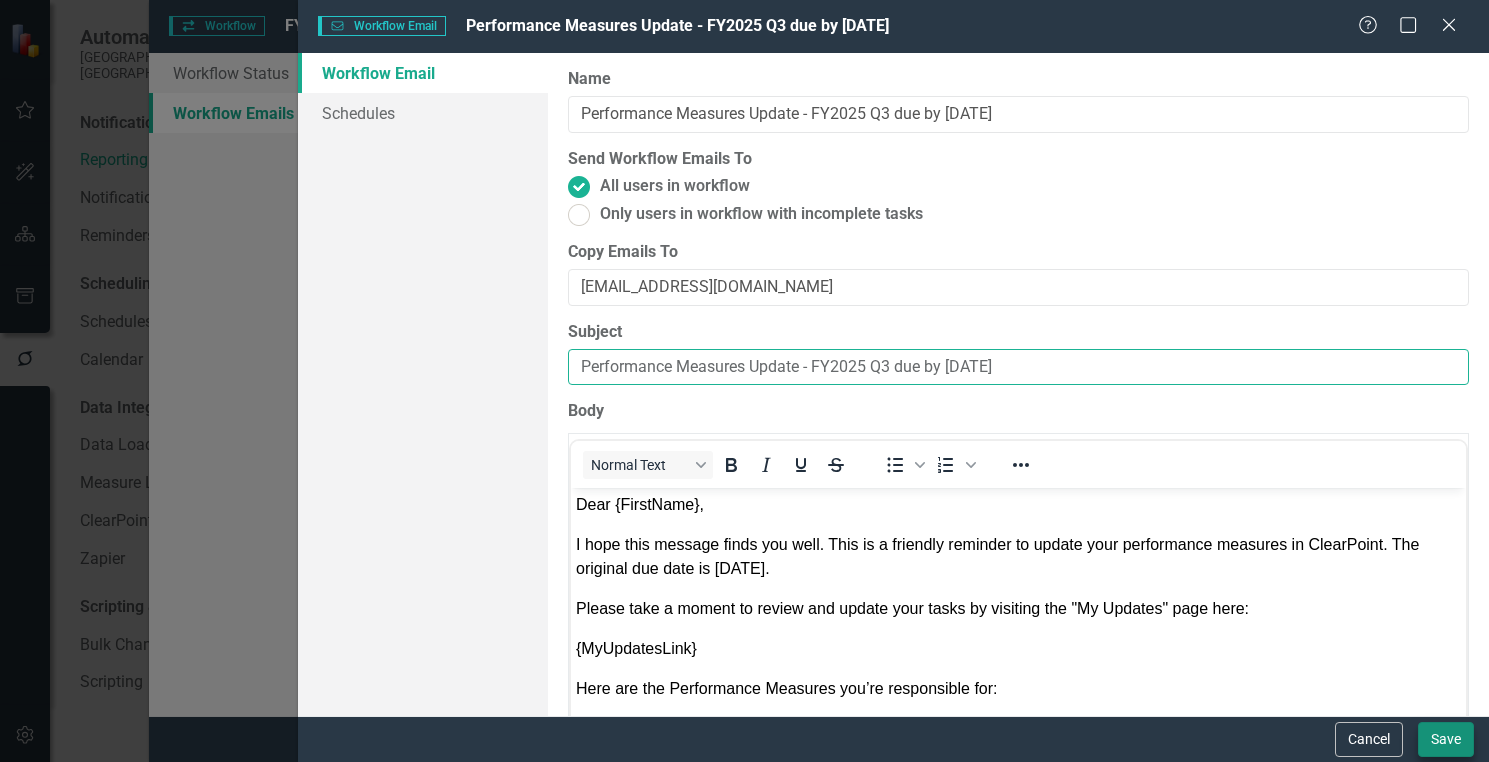 type on "Performance Measures Update - FY2025 Q3 due by [DATE]" 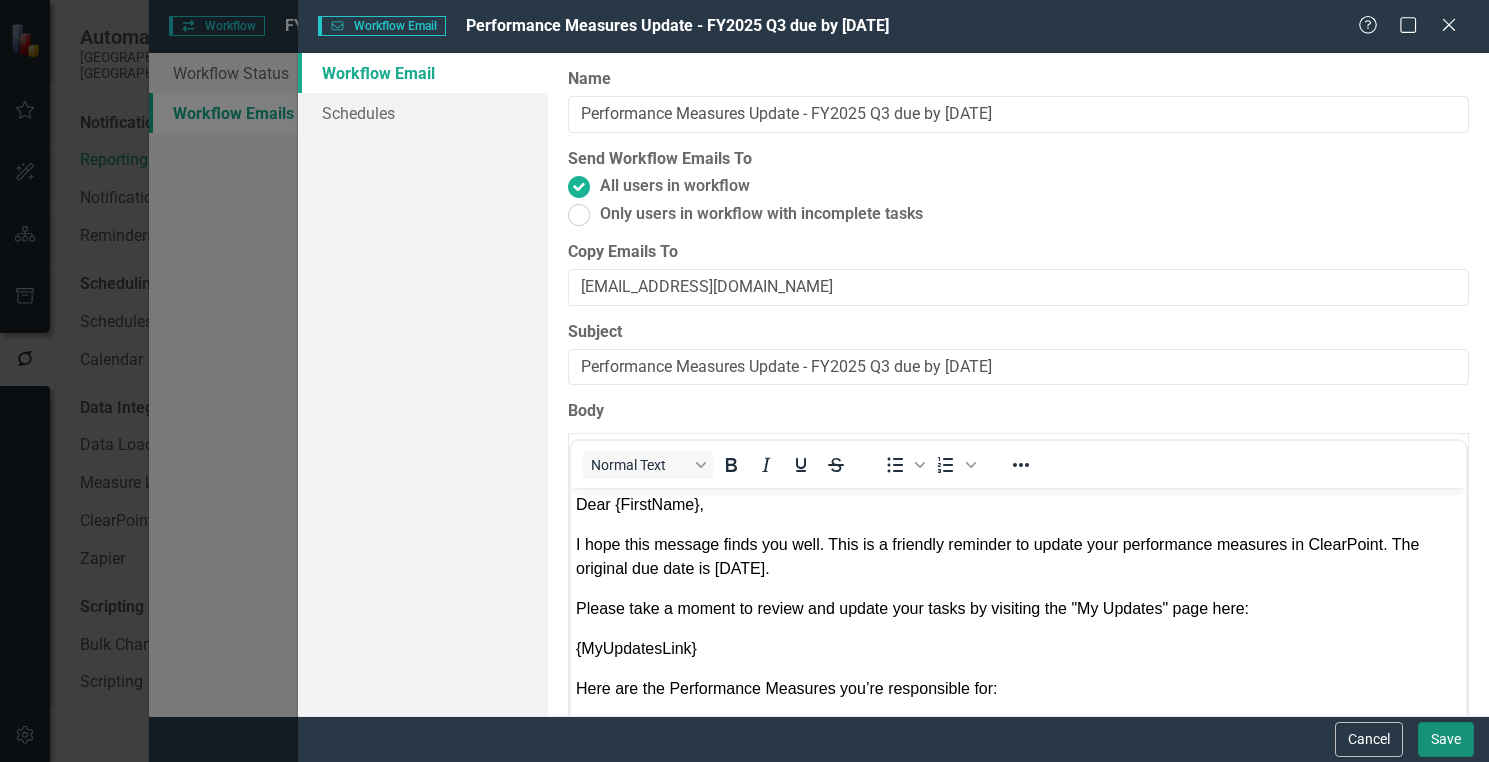click on "Save" at bounding box center [1446, 739] 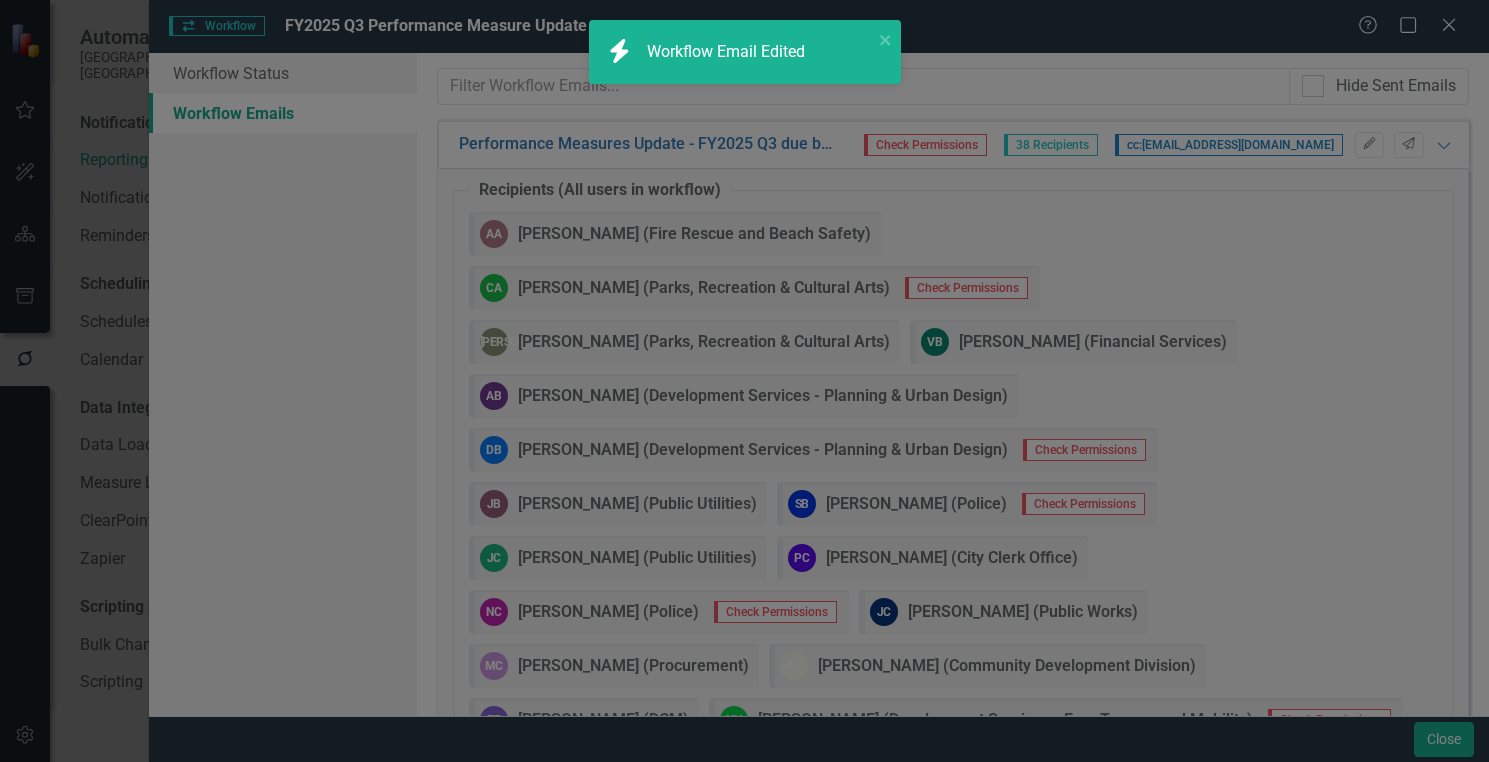 type on "Performance Measures Update - FY2025 Q3 due by [DATE]" 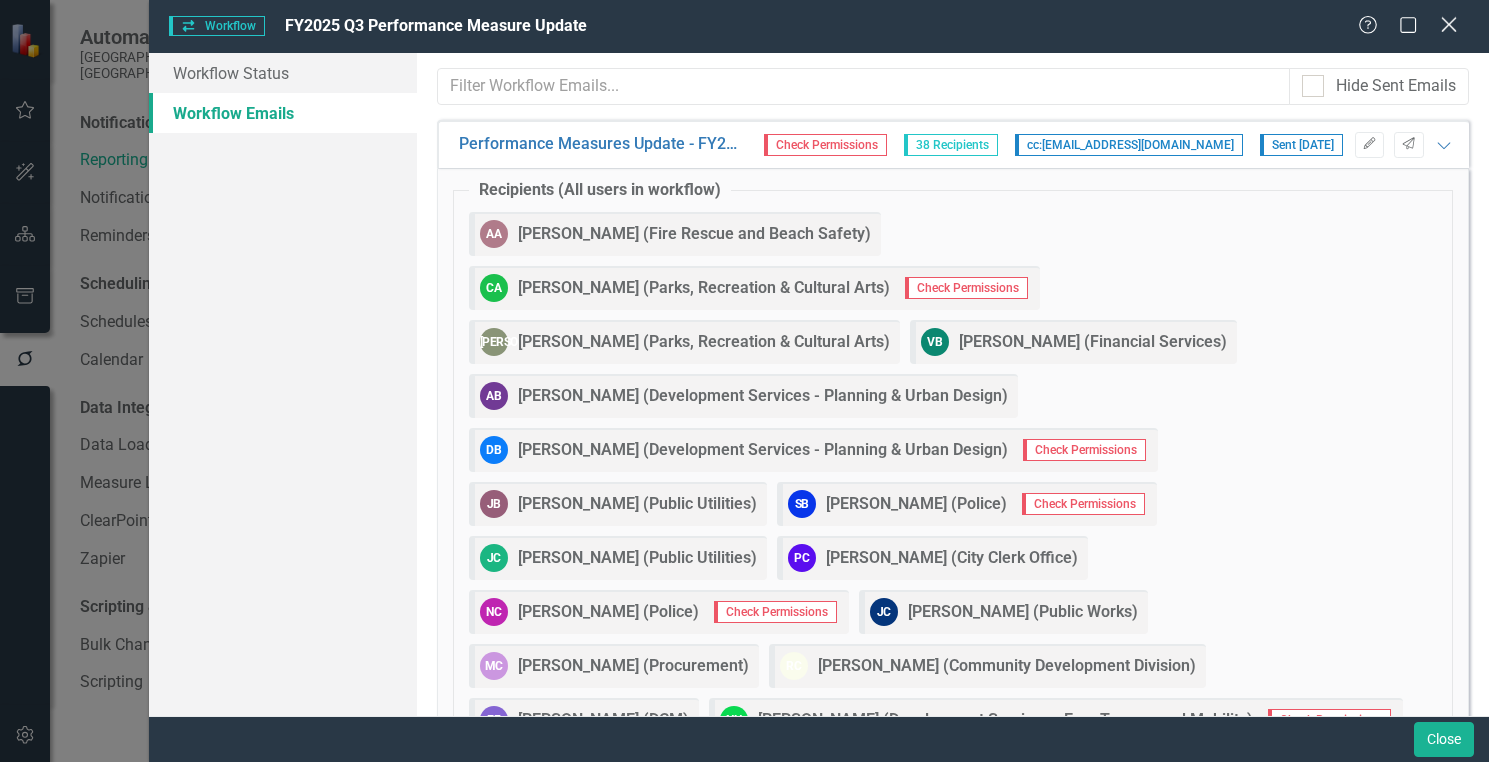 click 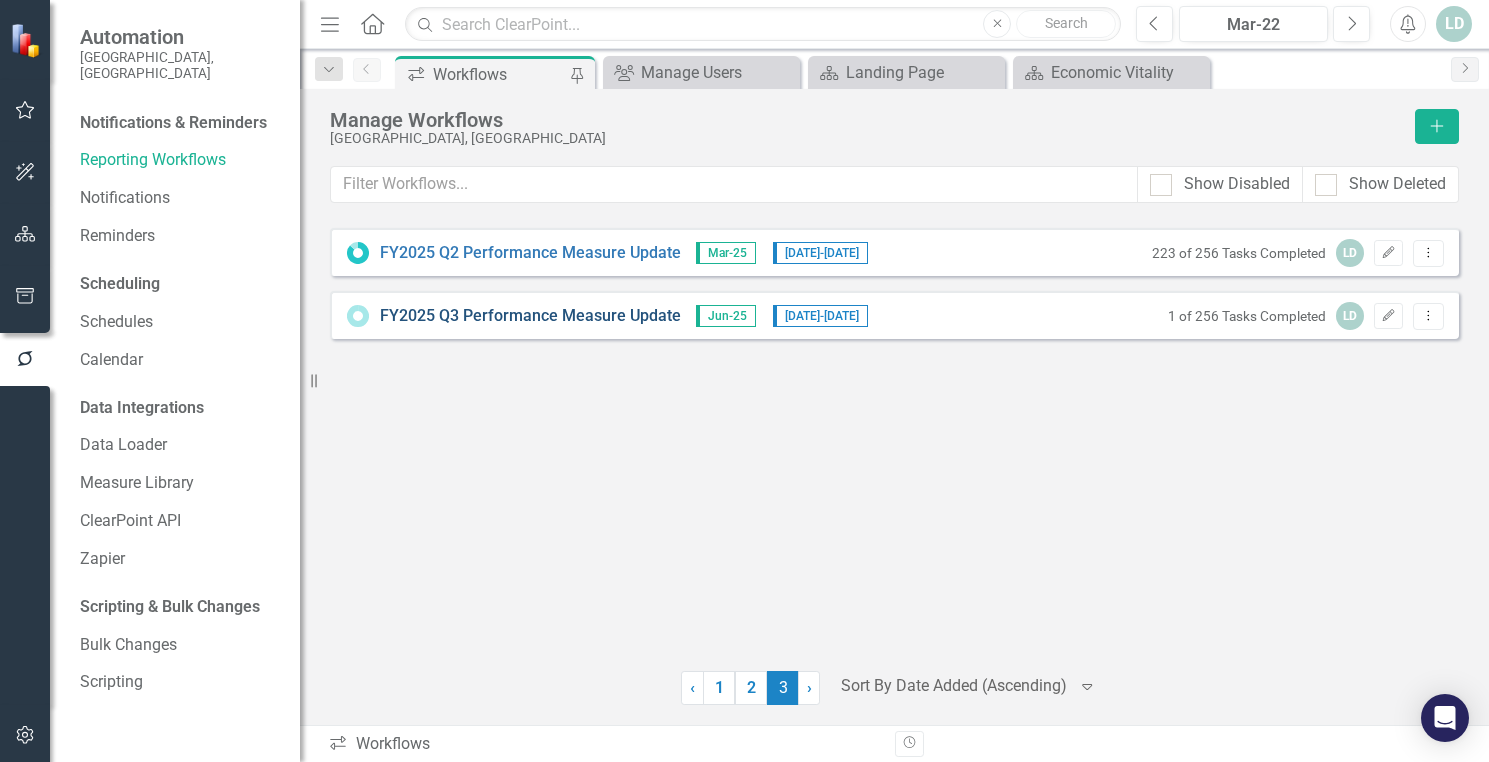 click on "FY2025 Q3 Performance Measure Update" at bounding box center [530, 316] 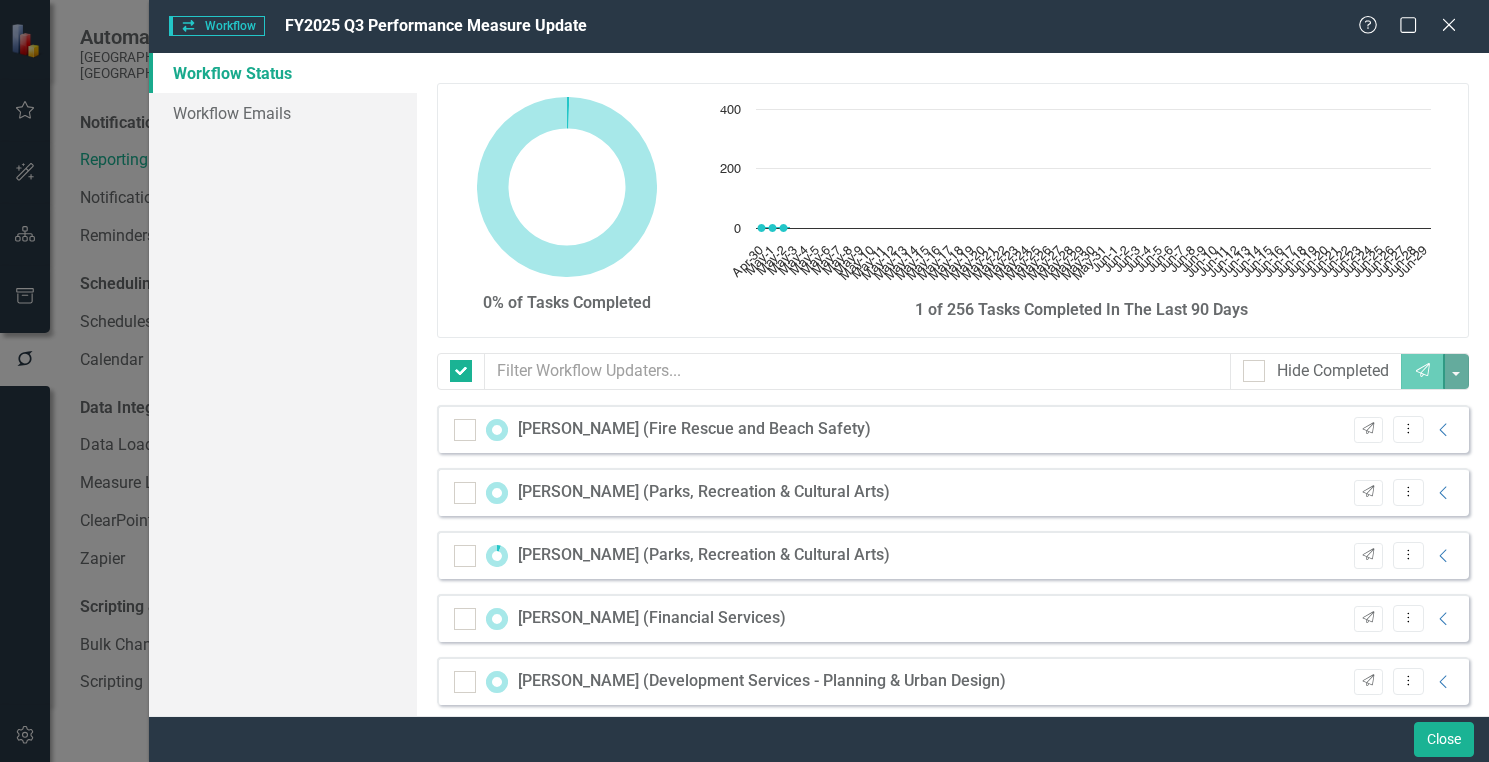 checkbox on "false" 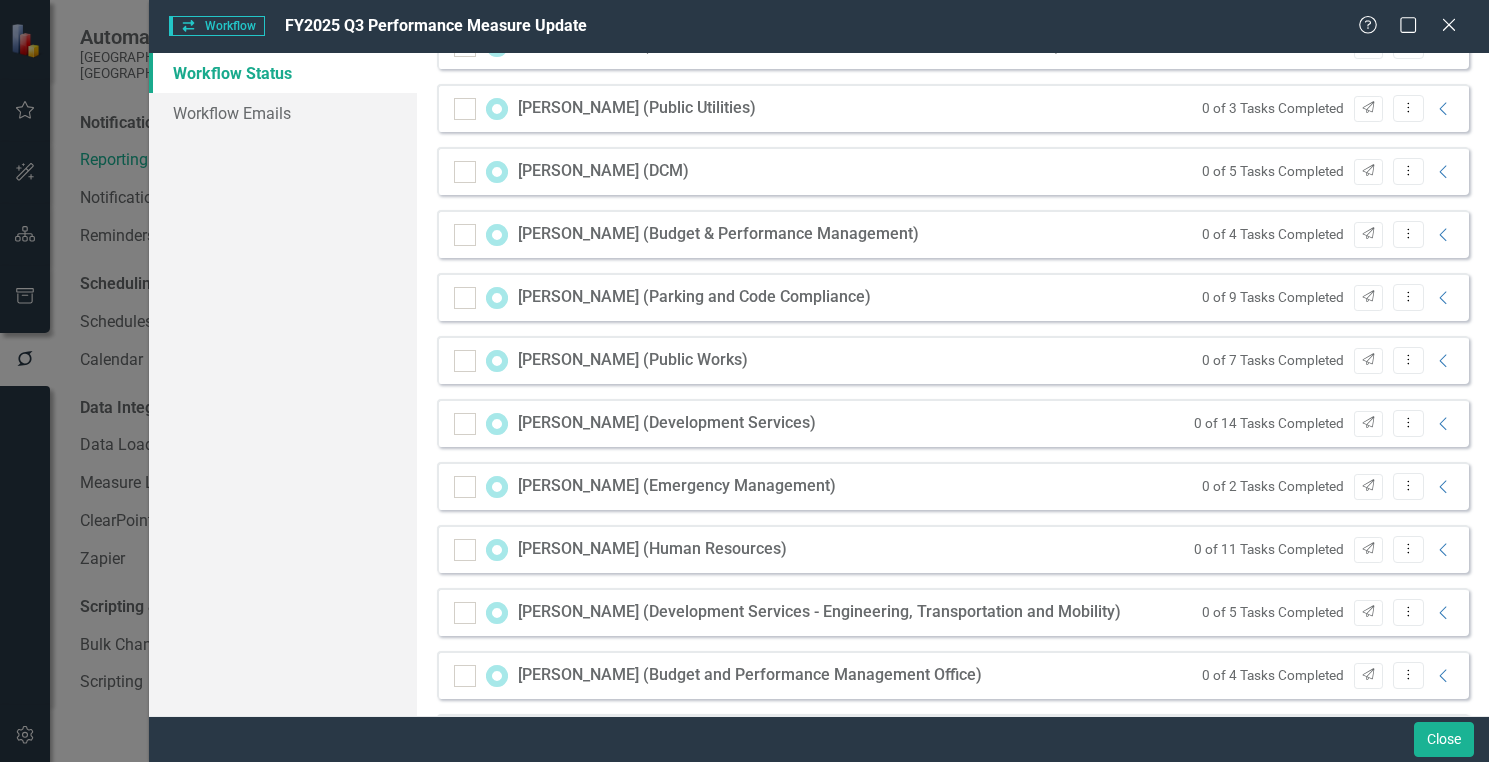 scroll, scrollTop: 1900, scrollLeft: 0, axis: vertical 